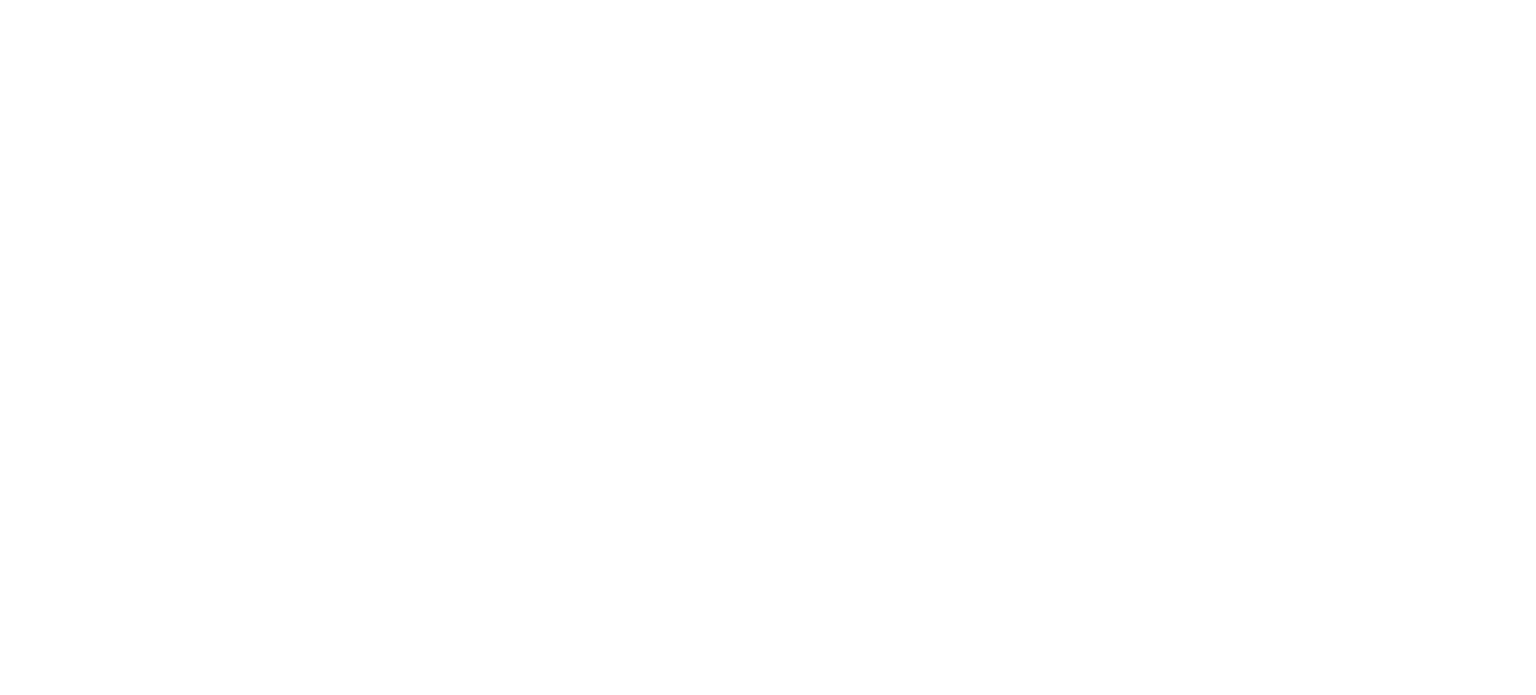 scroll, scrollTop: 0, scrollLeft: 0, axis: both 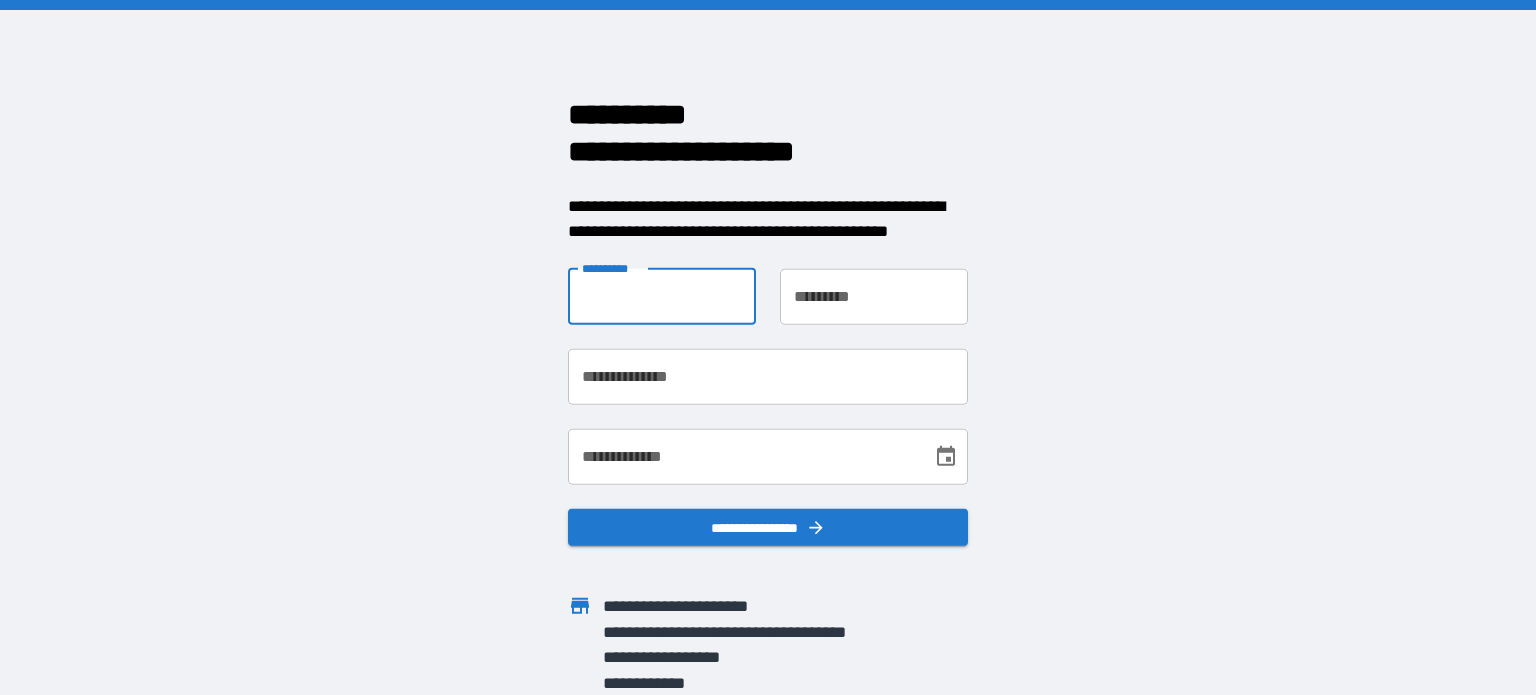 click on "**********" at bounding box center [662, 296] 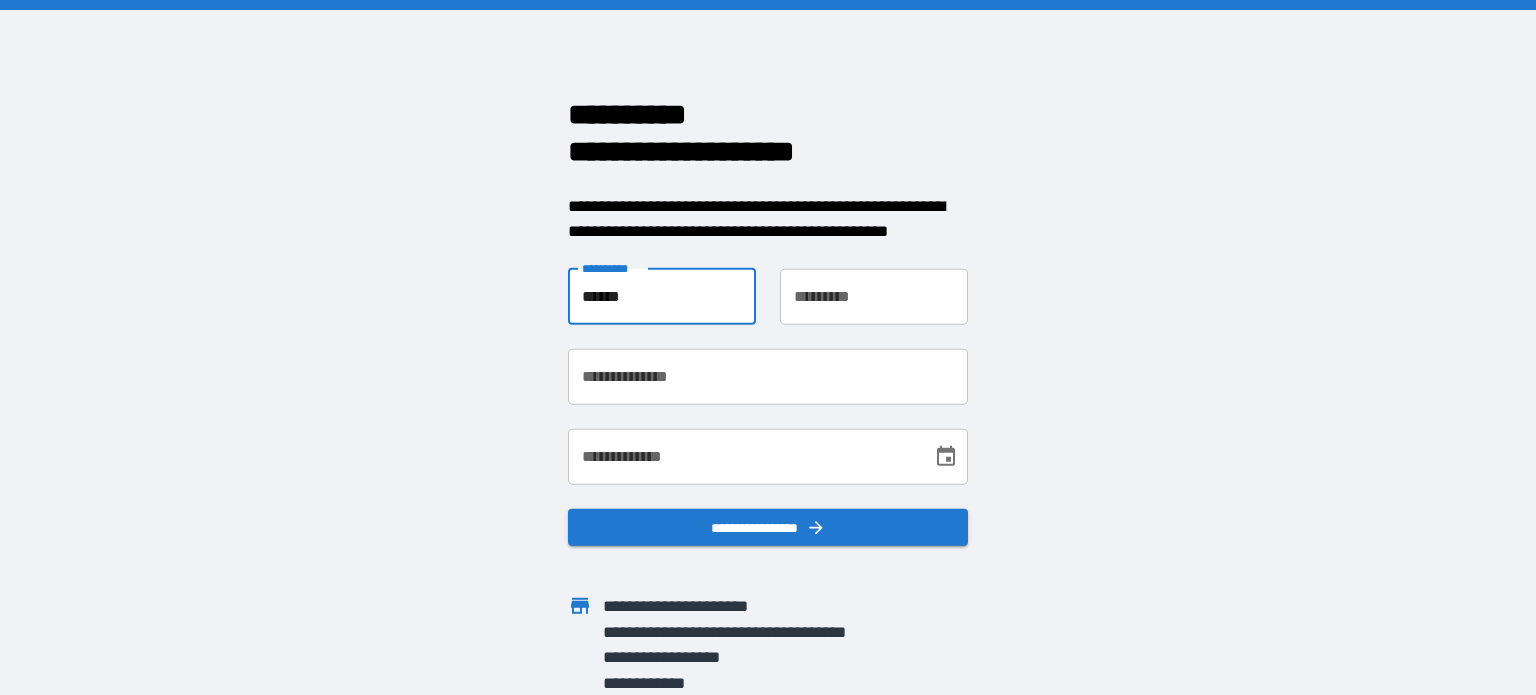 type on "******" 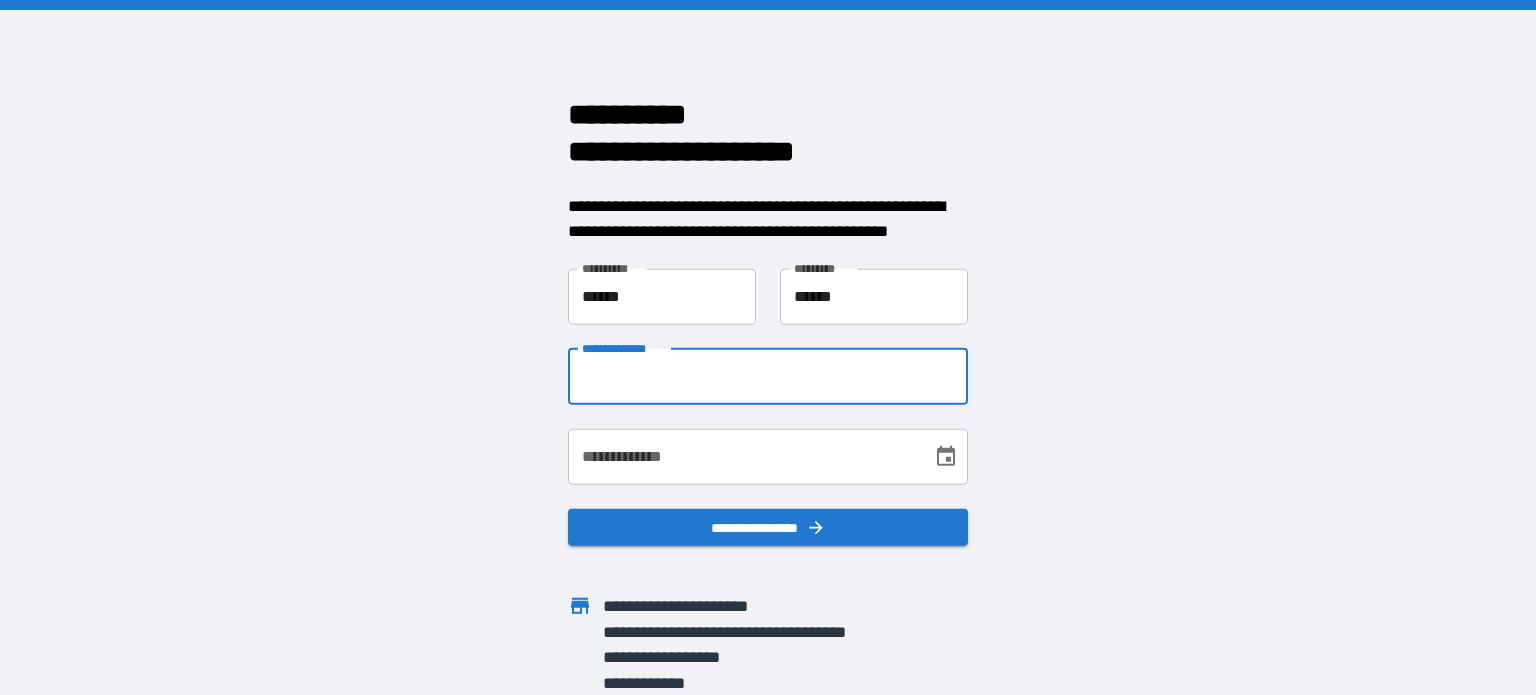 click on "**********" at bounding box center (768, 376) 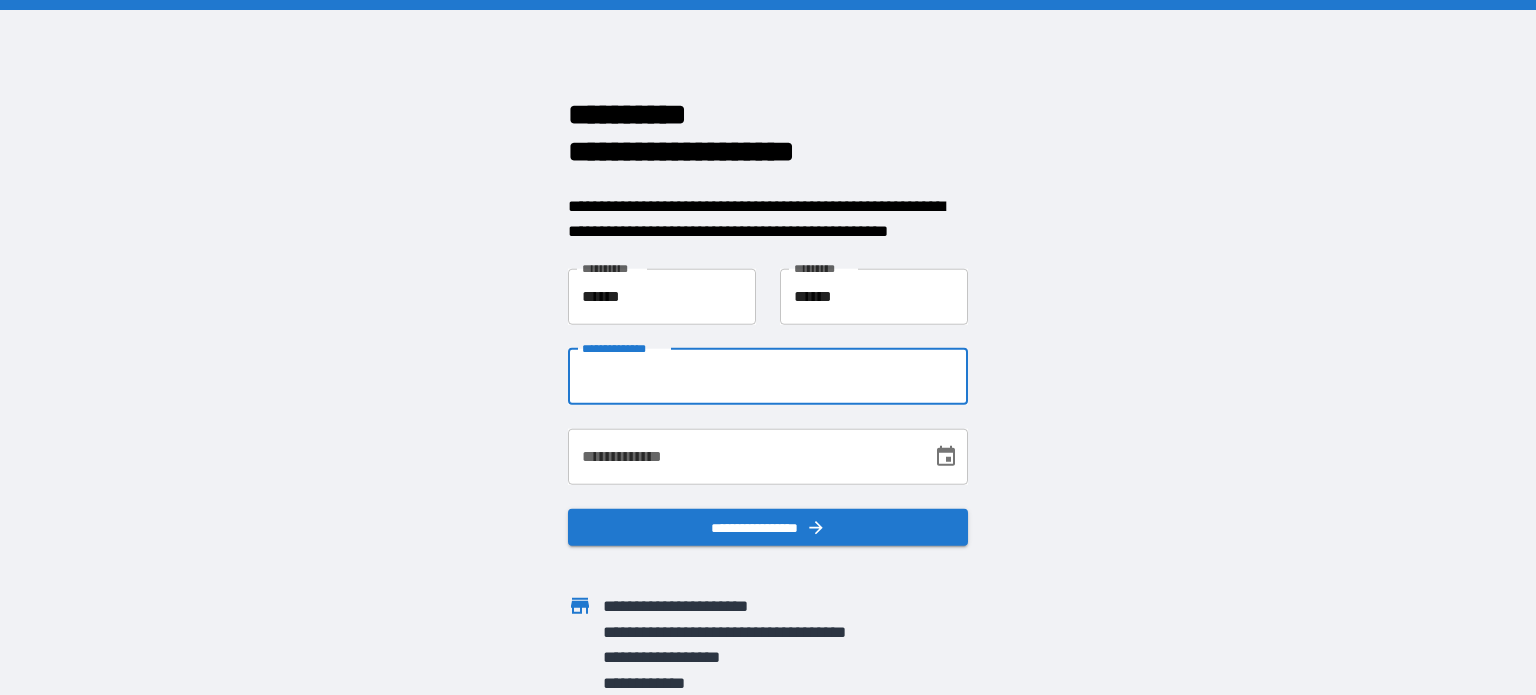 type on "**********" 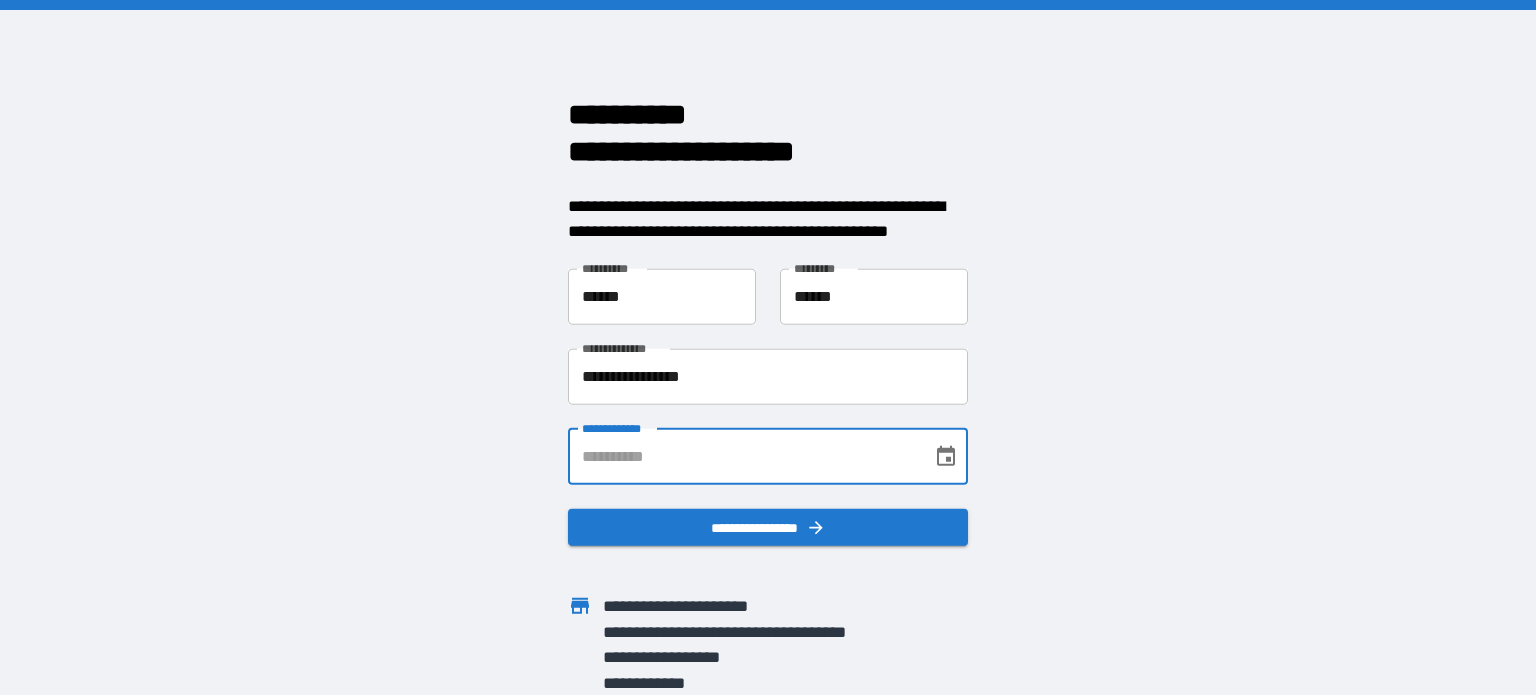 click on "**********" at bounding box center [743, 456] 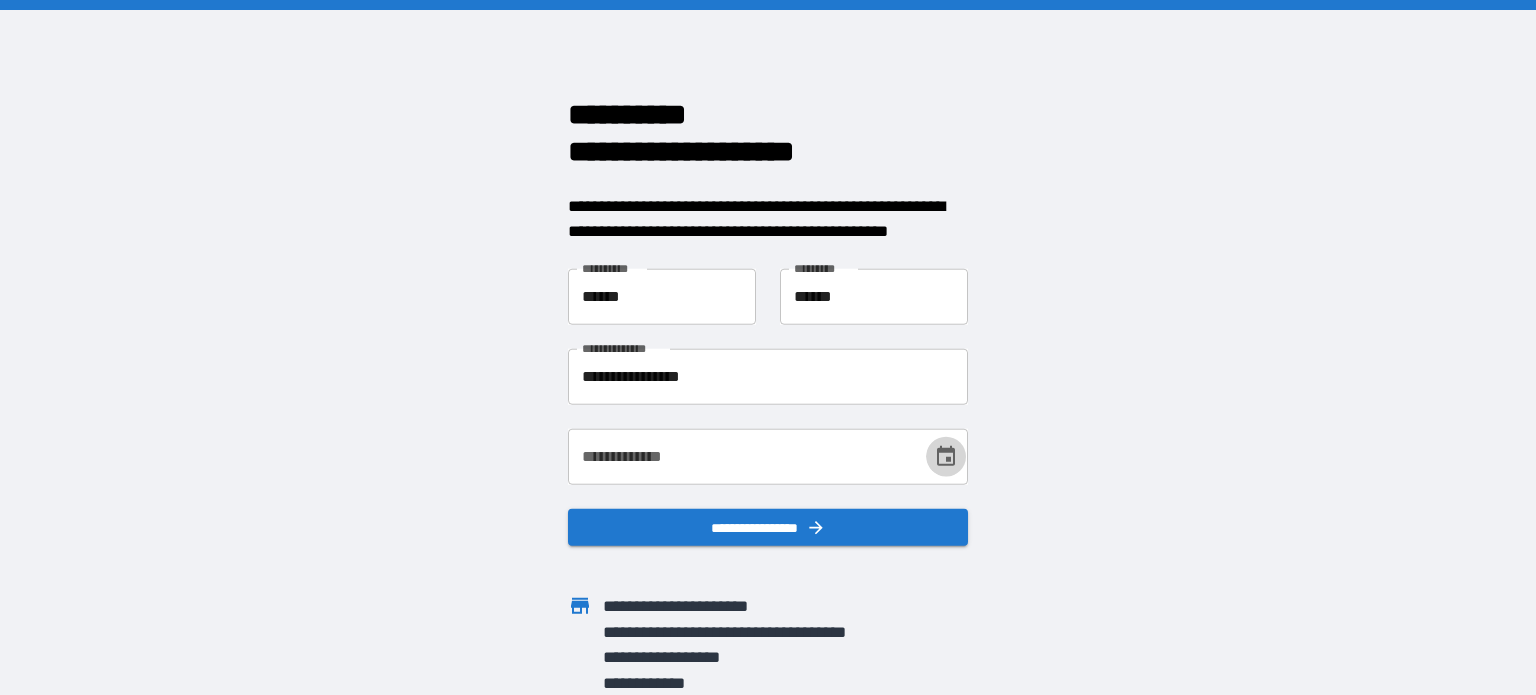 click 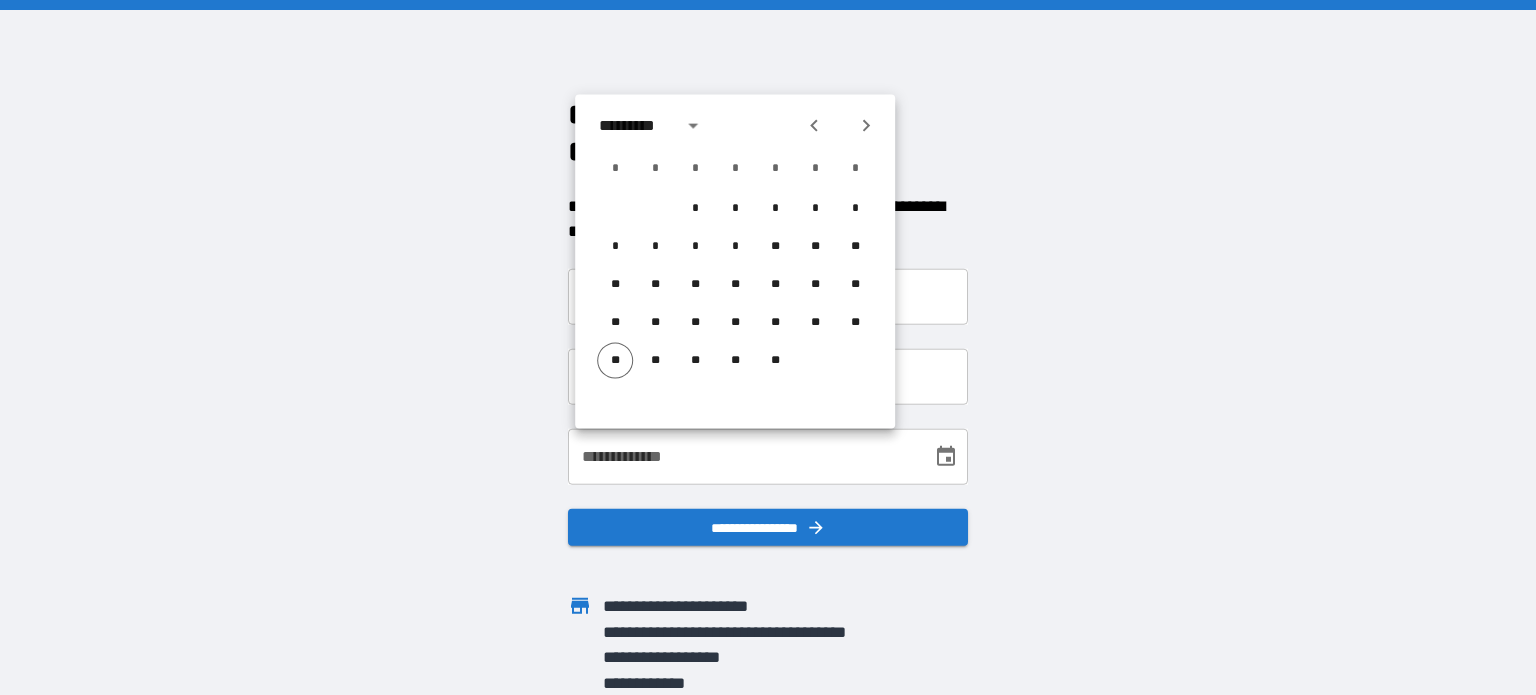 click on "*********" at bounding box center (634, 126) 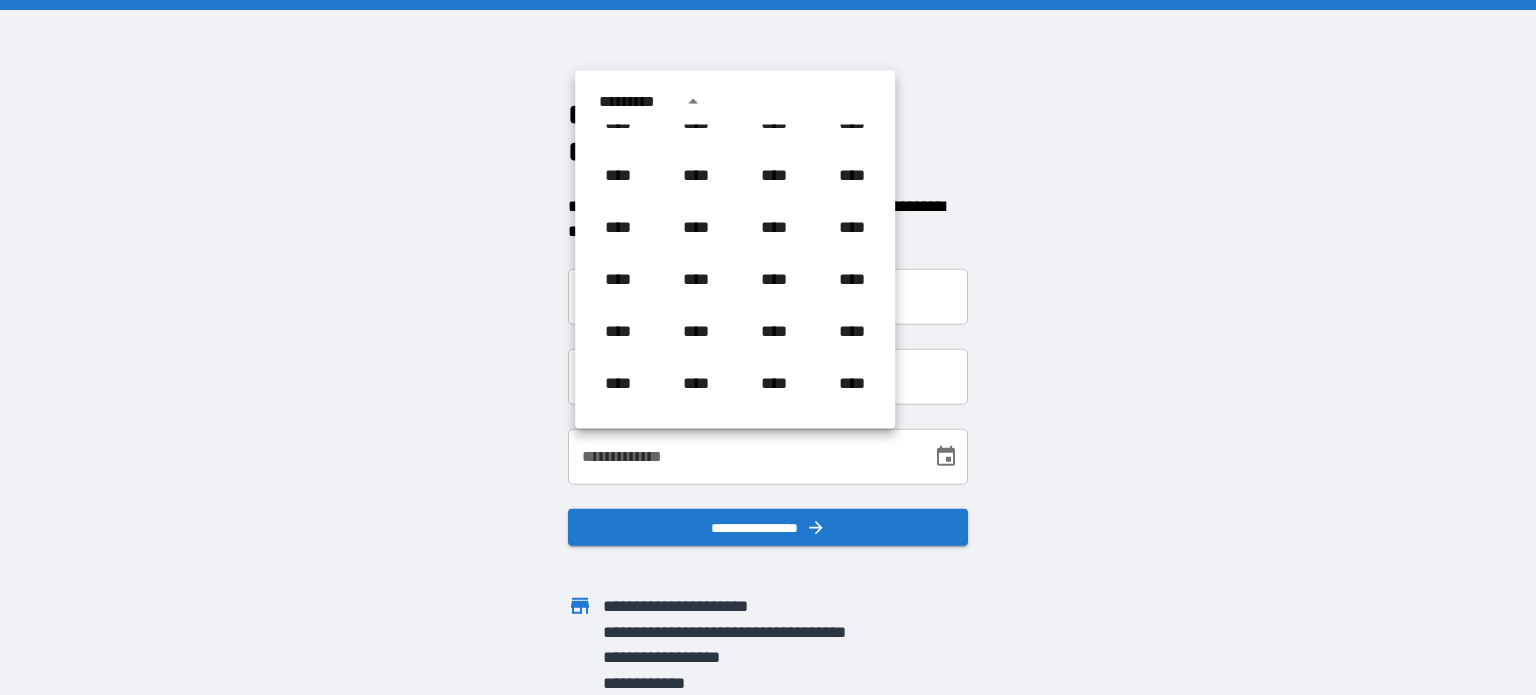scroll, scrollTop: 964, scrollLeft: 0, axis: vertical 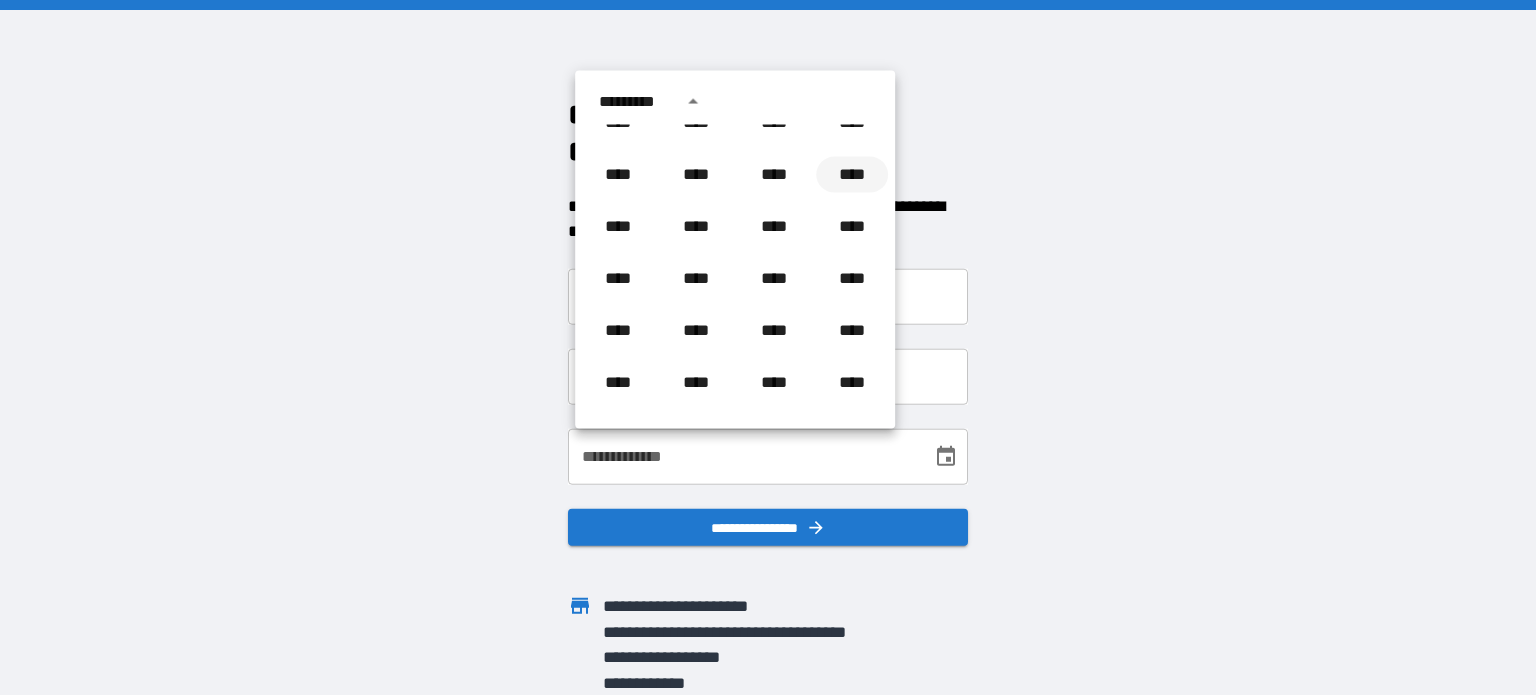 click on "****" at bounding box center [852, 175] 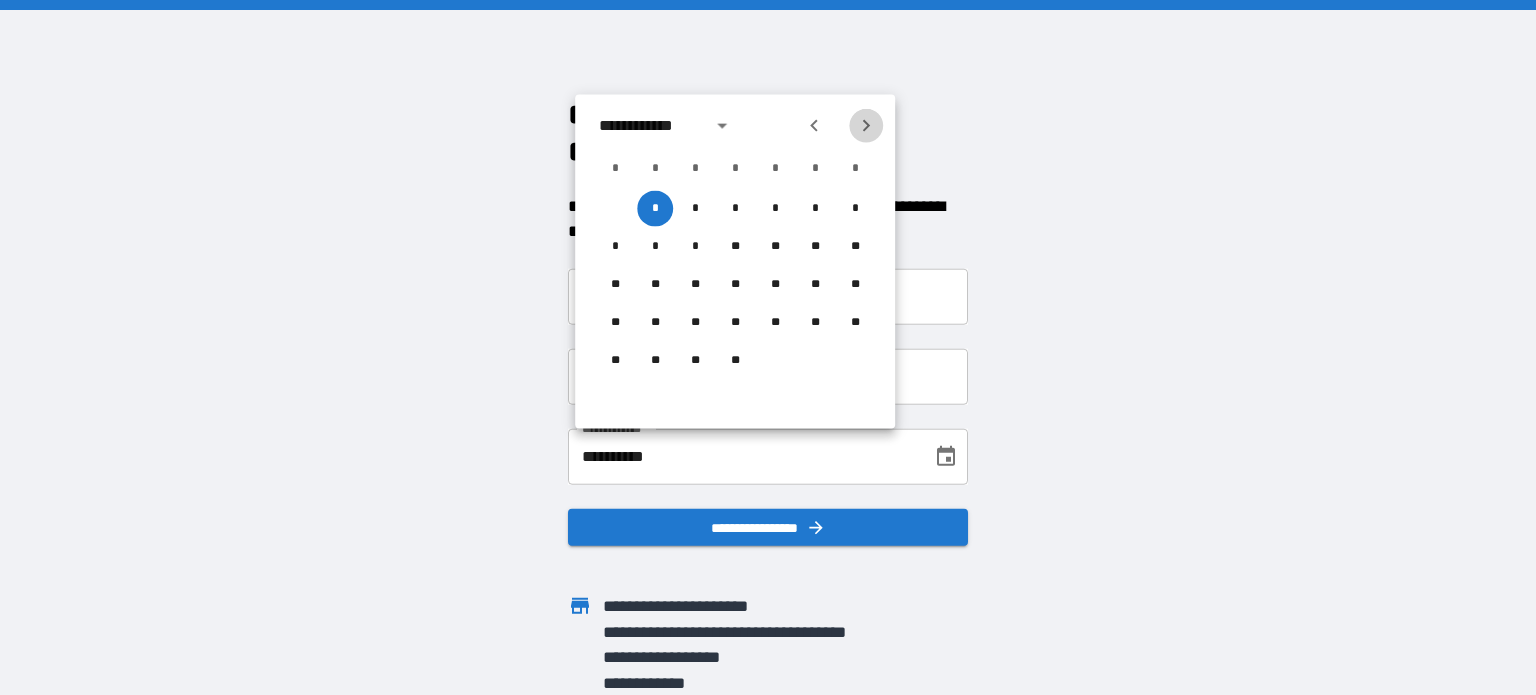 click 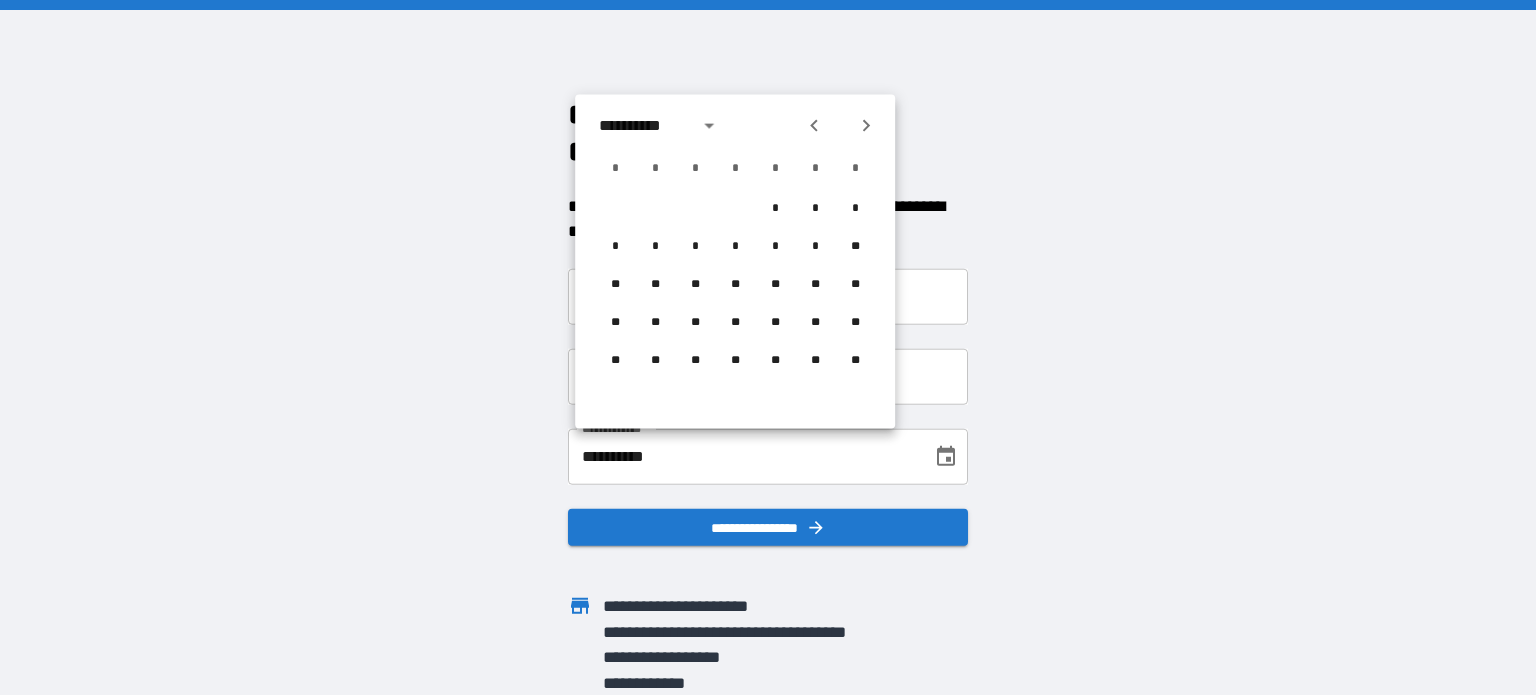 click 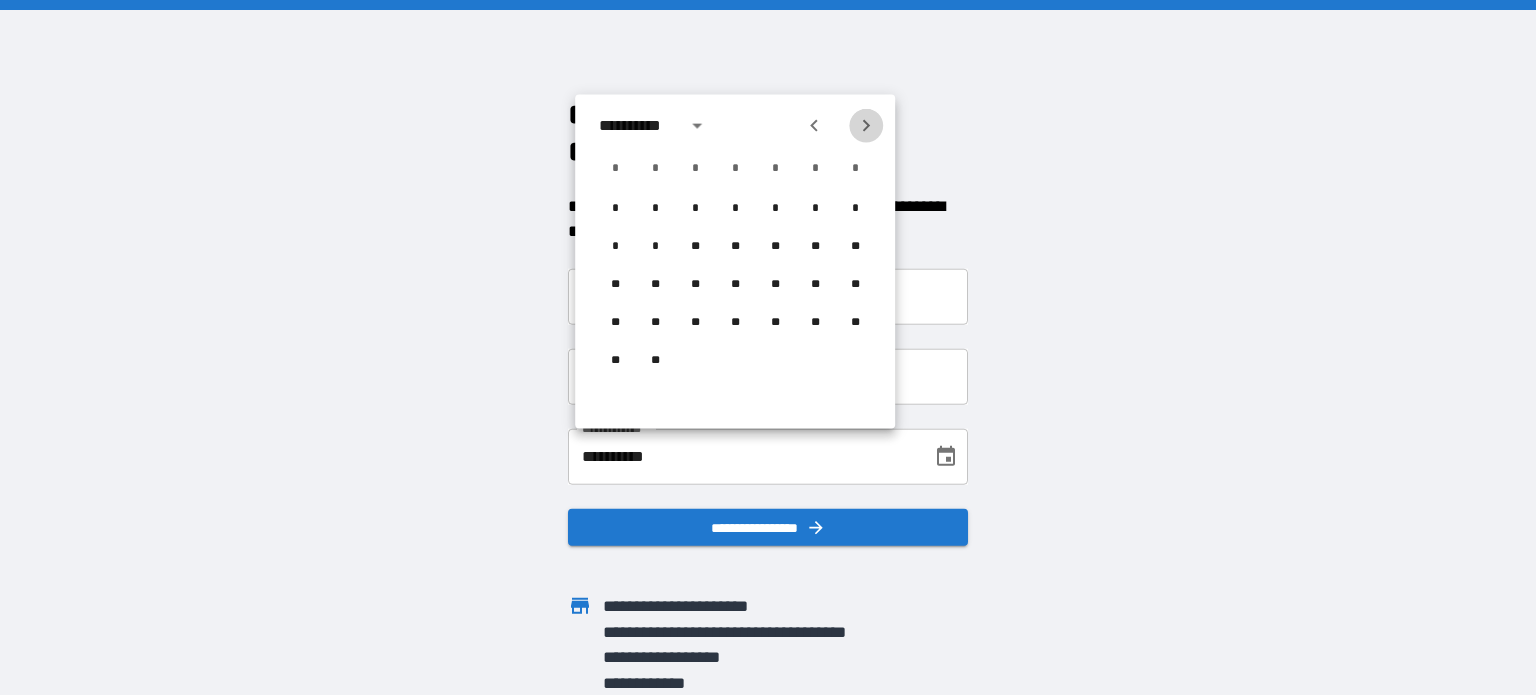 click 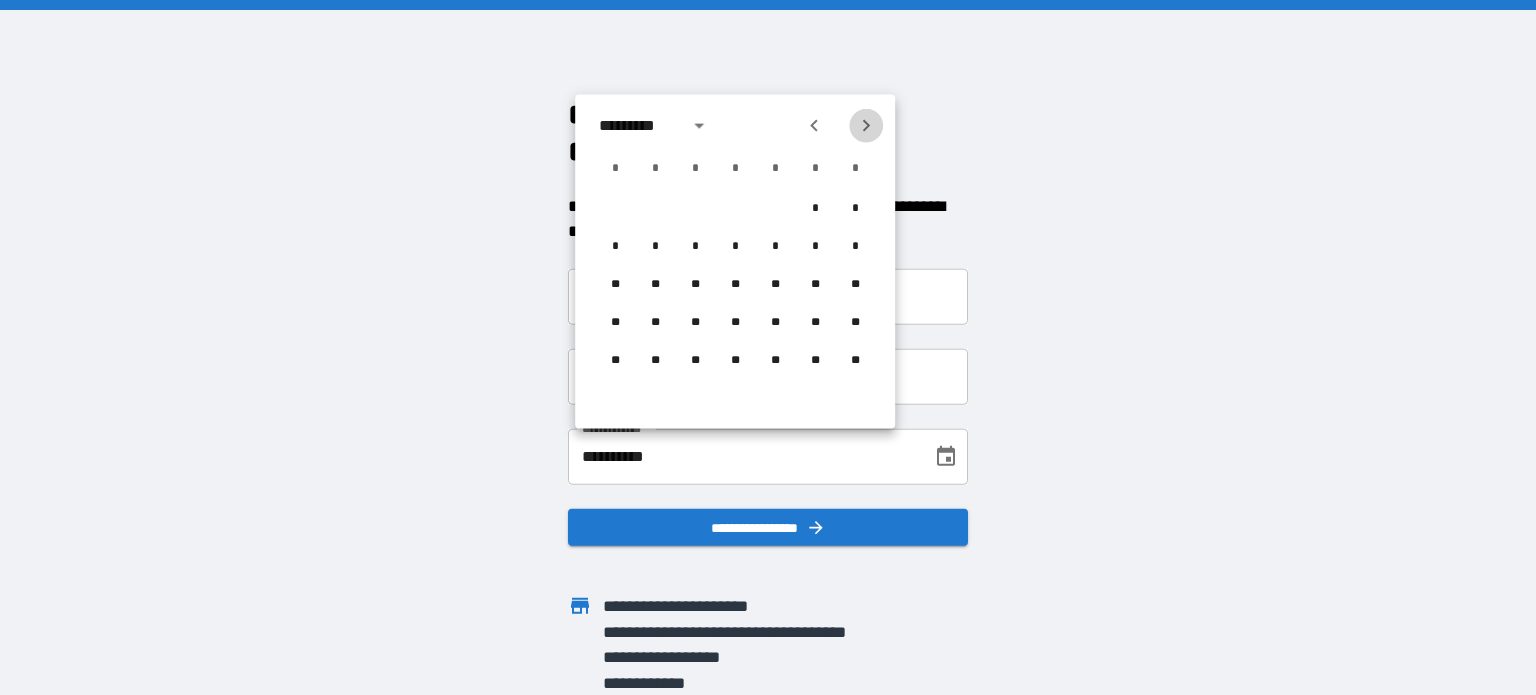 click 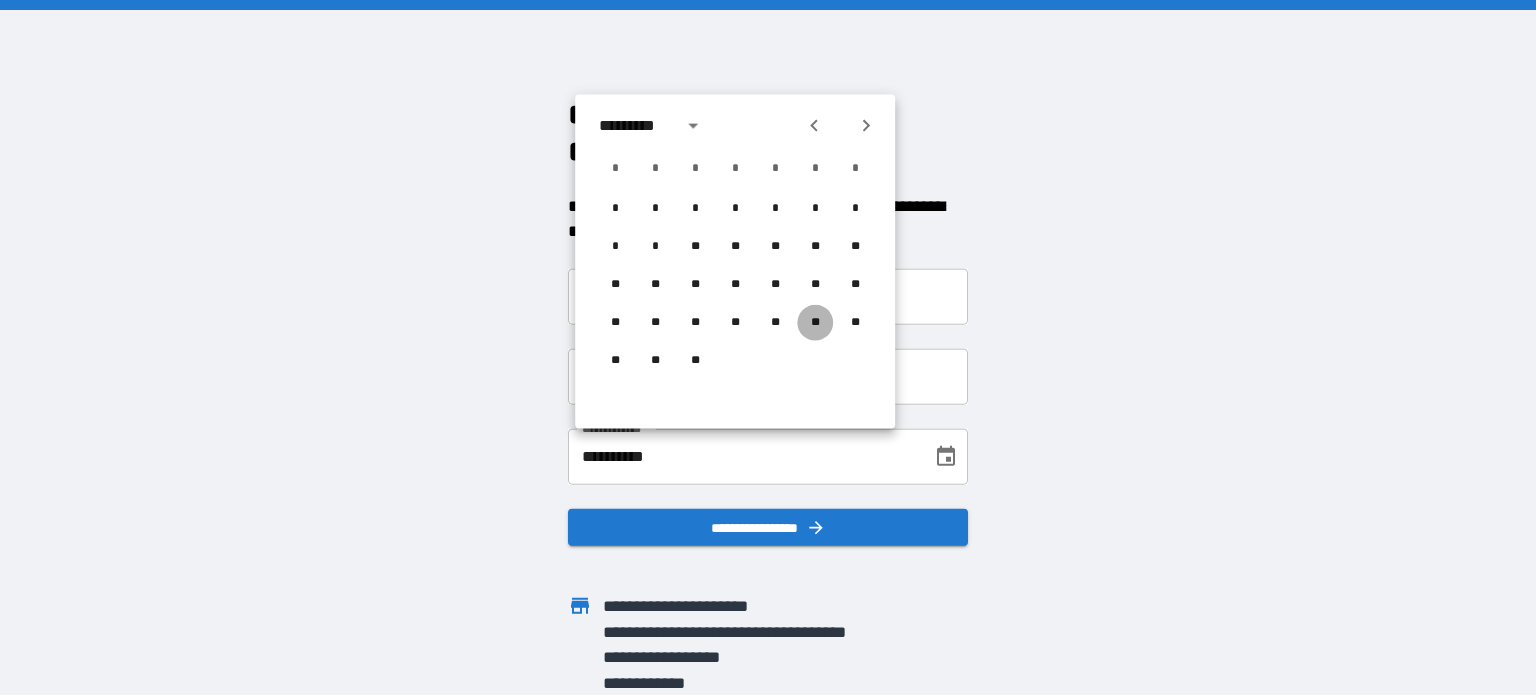 click on "**" at bounding box center [815, 323] 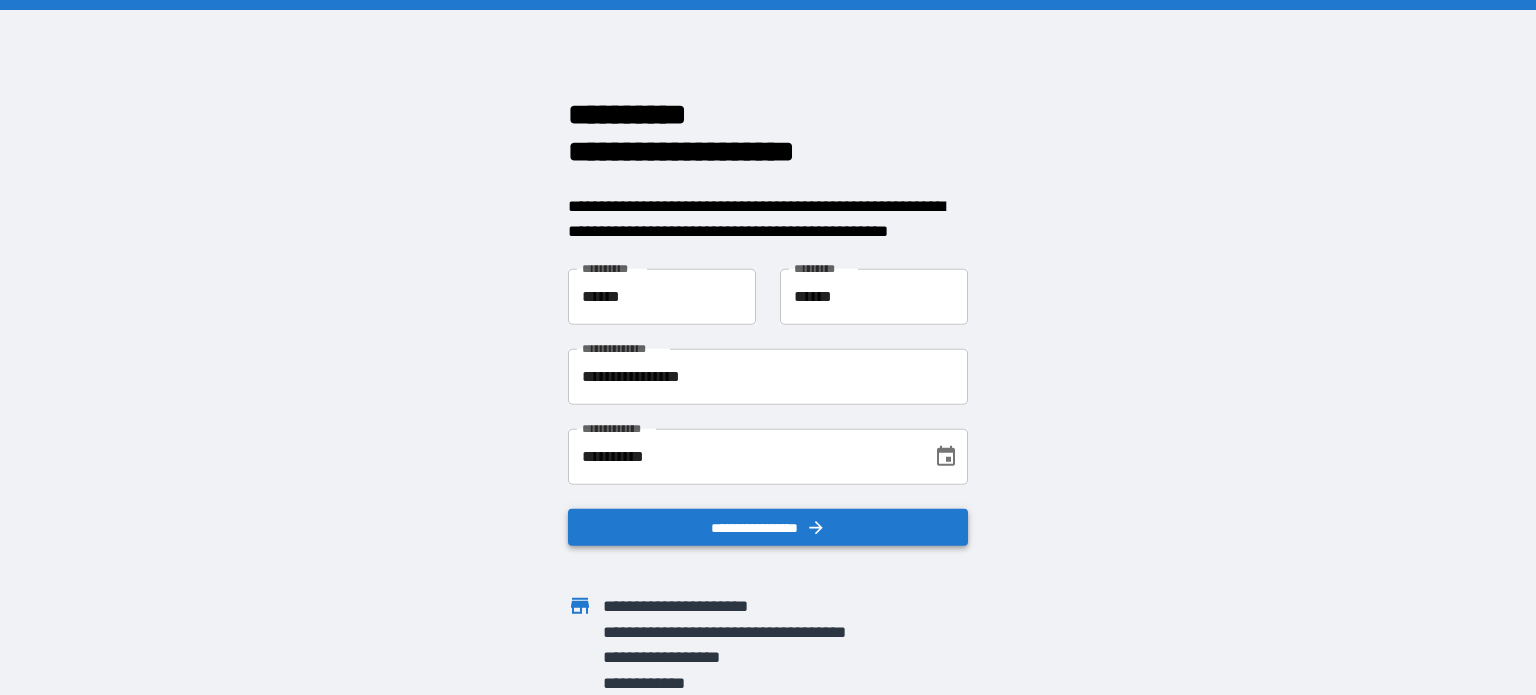 click on "**********" at bounding box center [768, 527] 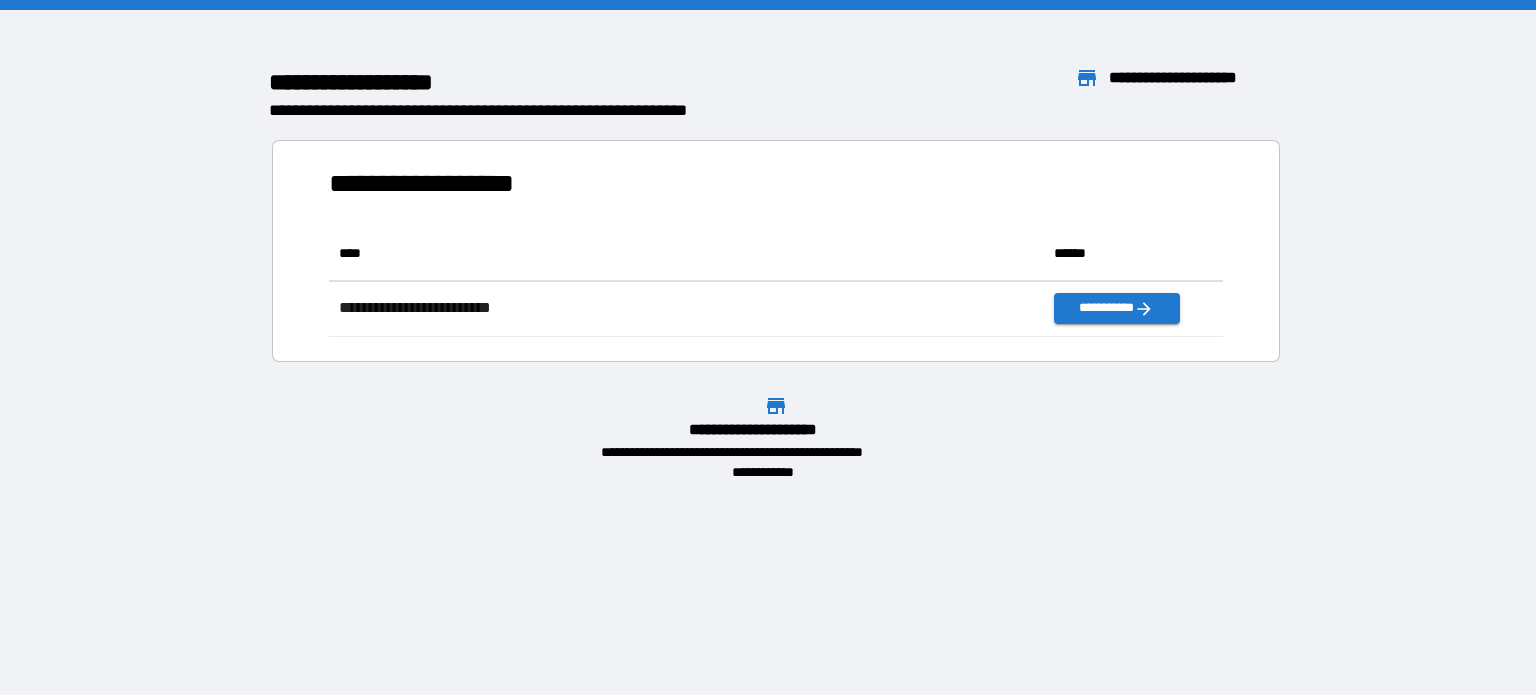 scroll, scrollTop: 16, scrollLeft: 16, axis: both 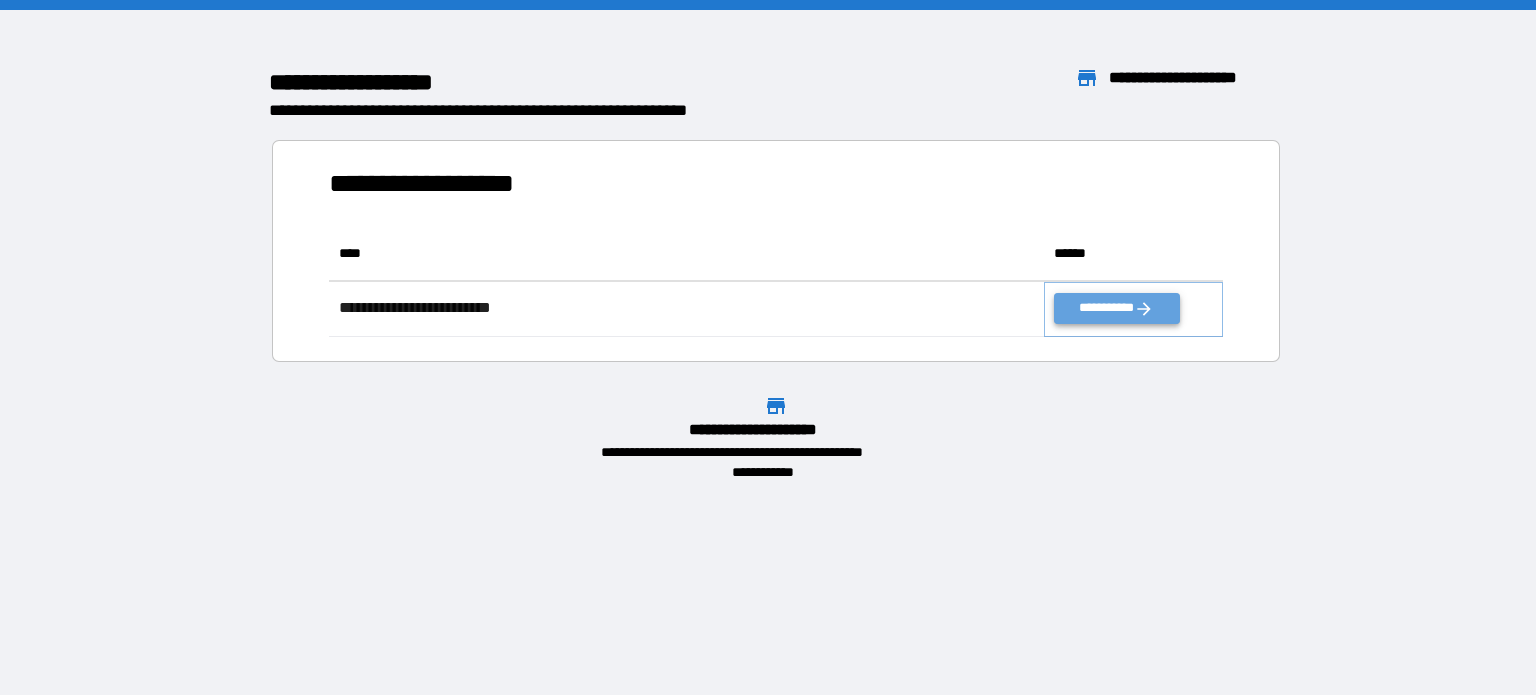 click on "**********" at bounding box center (1116, 308) 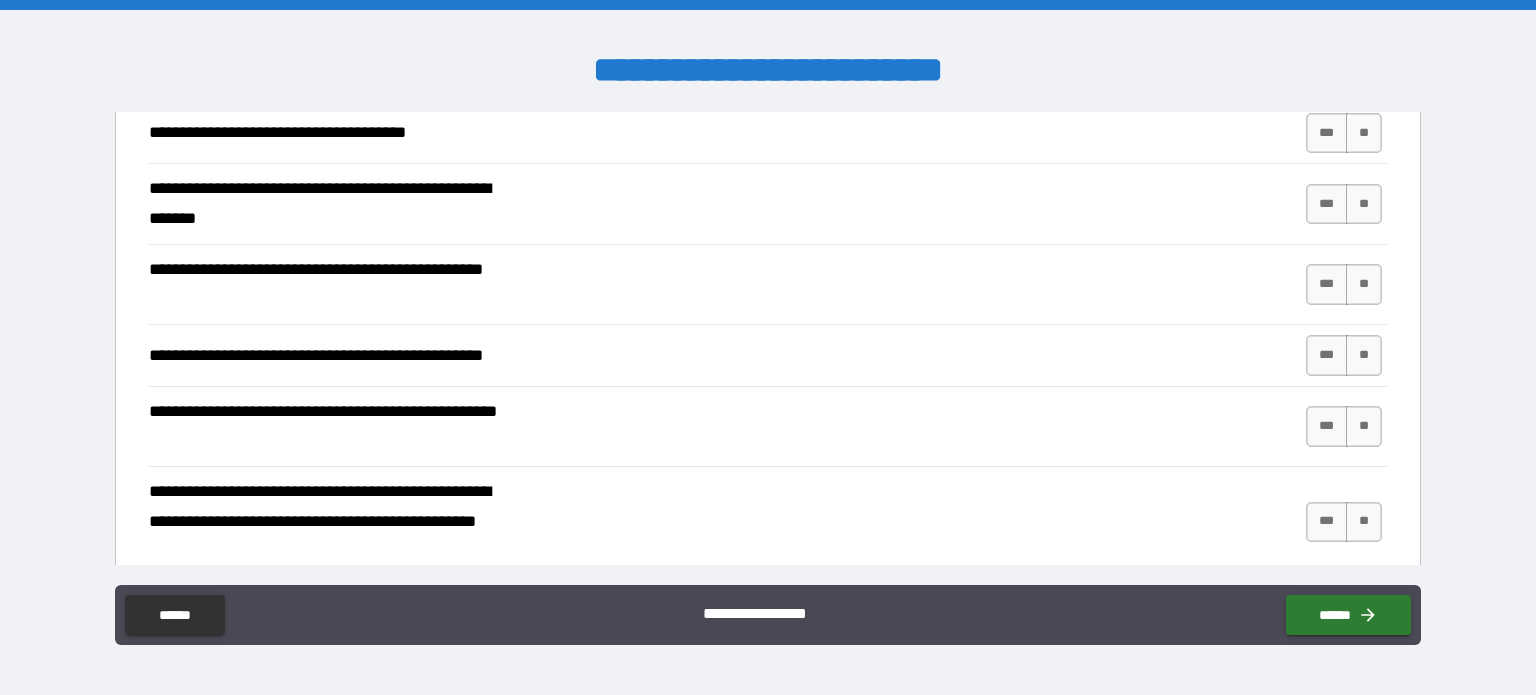 scroll, scrollTop: 400, scrollLeft: 0, axis: vertical 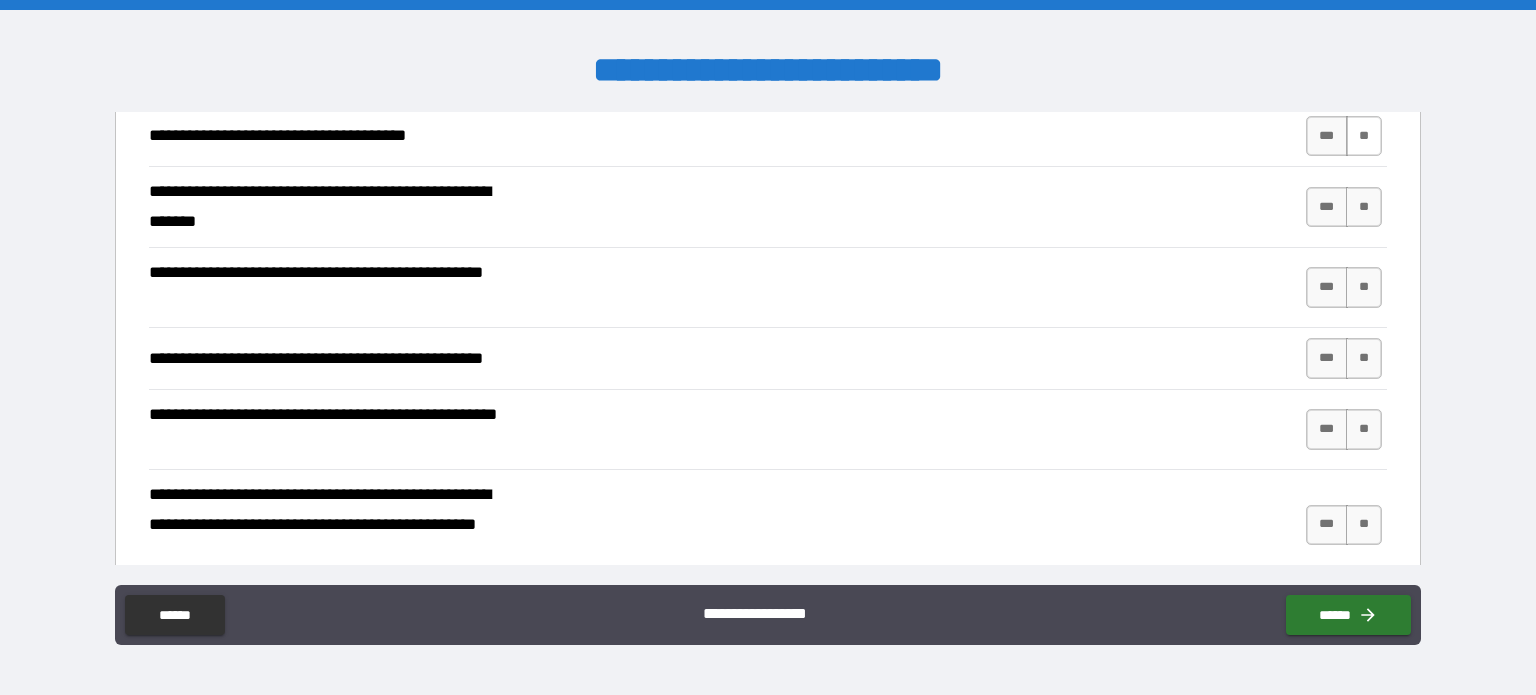 click on "**" at bounding box center (1364, 136) 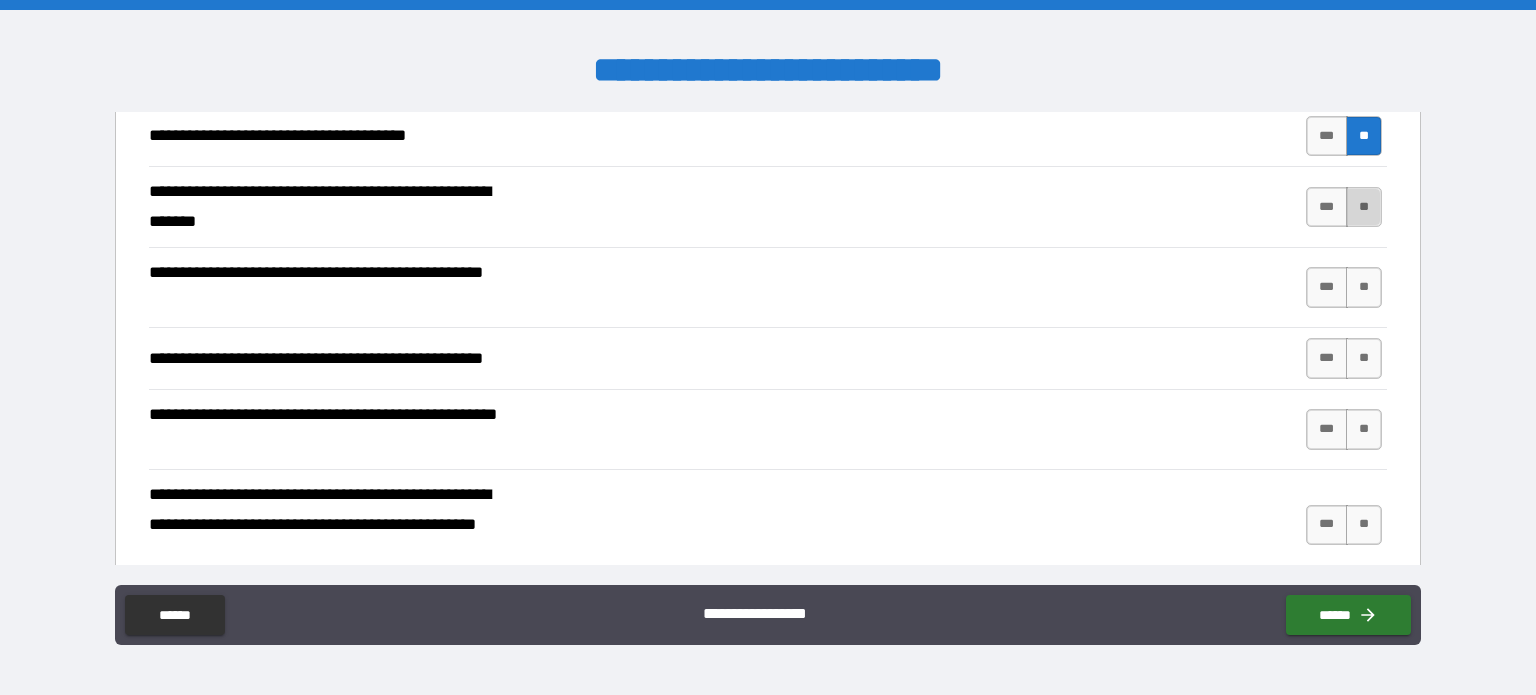 click on "**" at bounding box center [1364, 207] 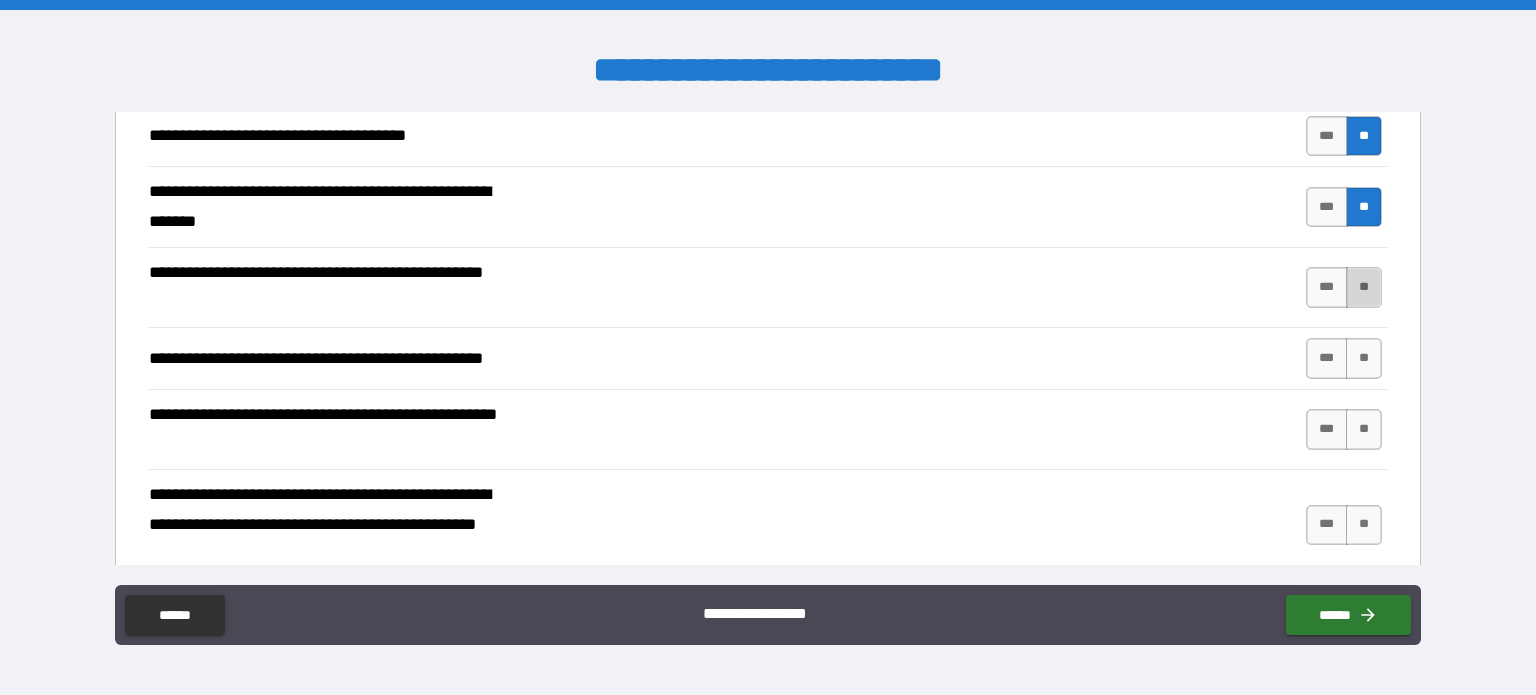 click on "**" at bounding box center [1364, 287] 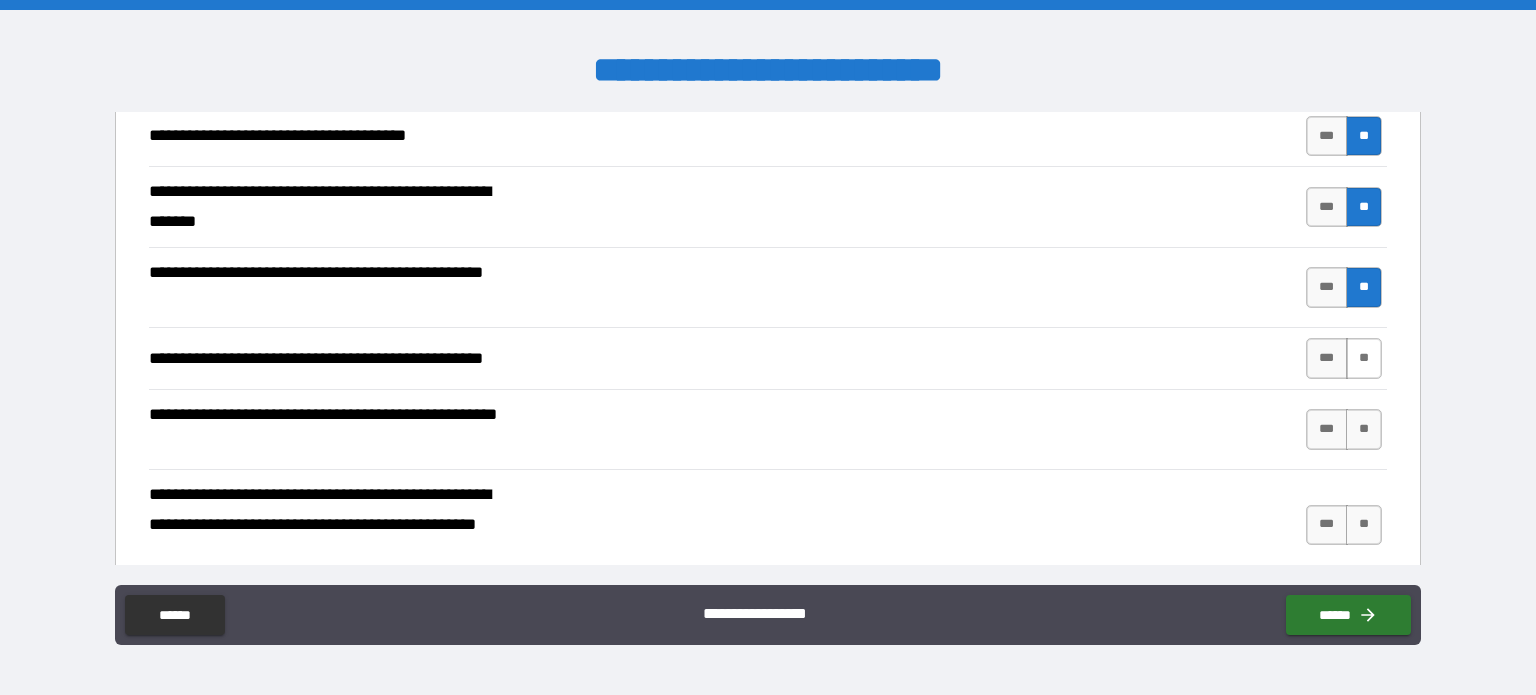 click on "**" at bounding box center (1364, 358) 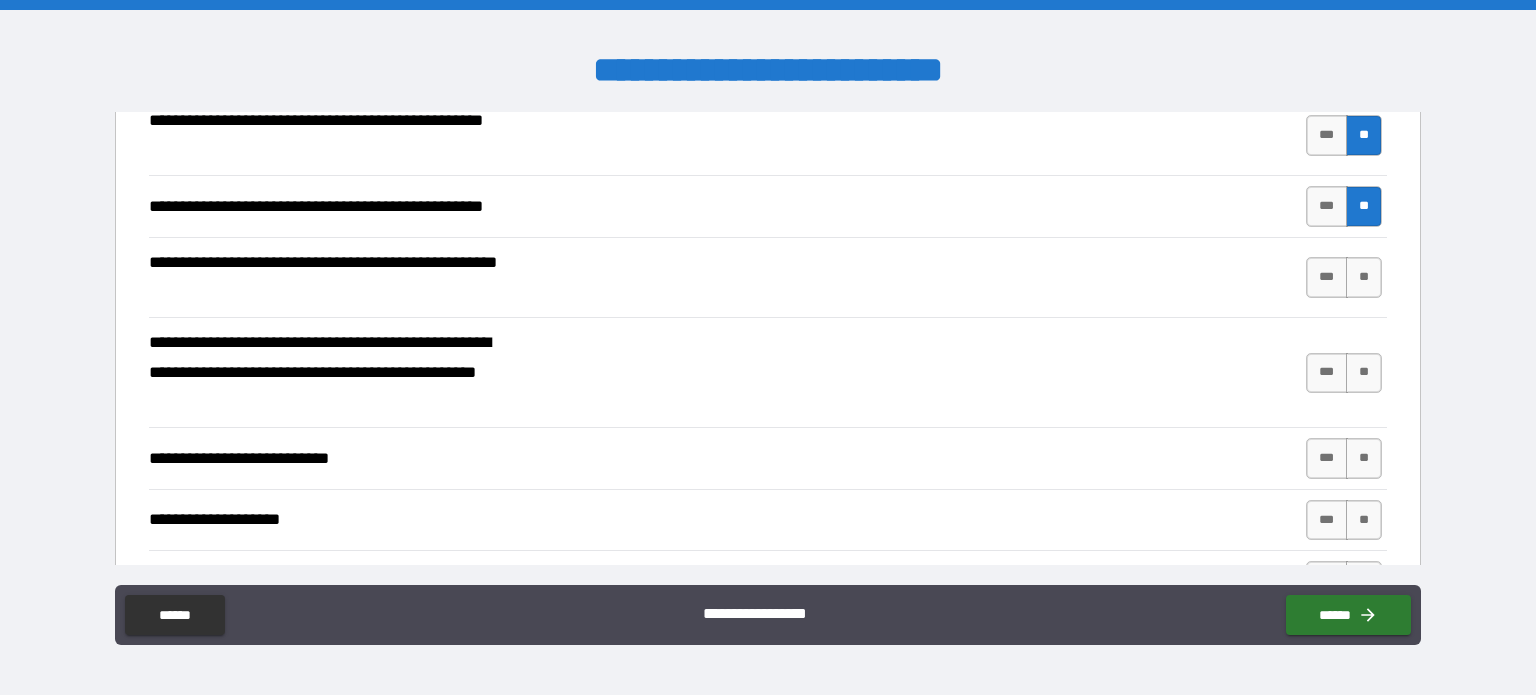 scroll, scrollTop: 572, scrollLeft: 0, axis: vertical 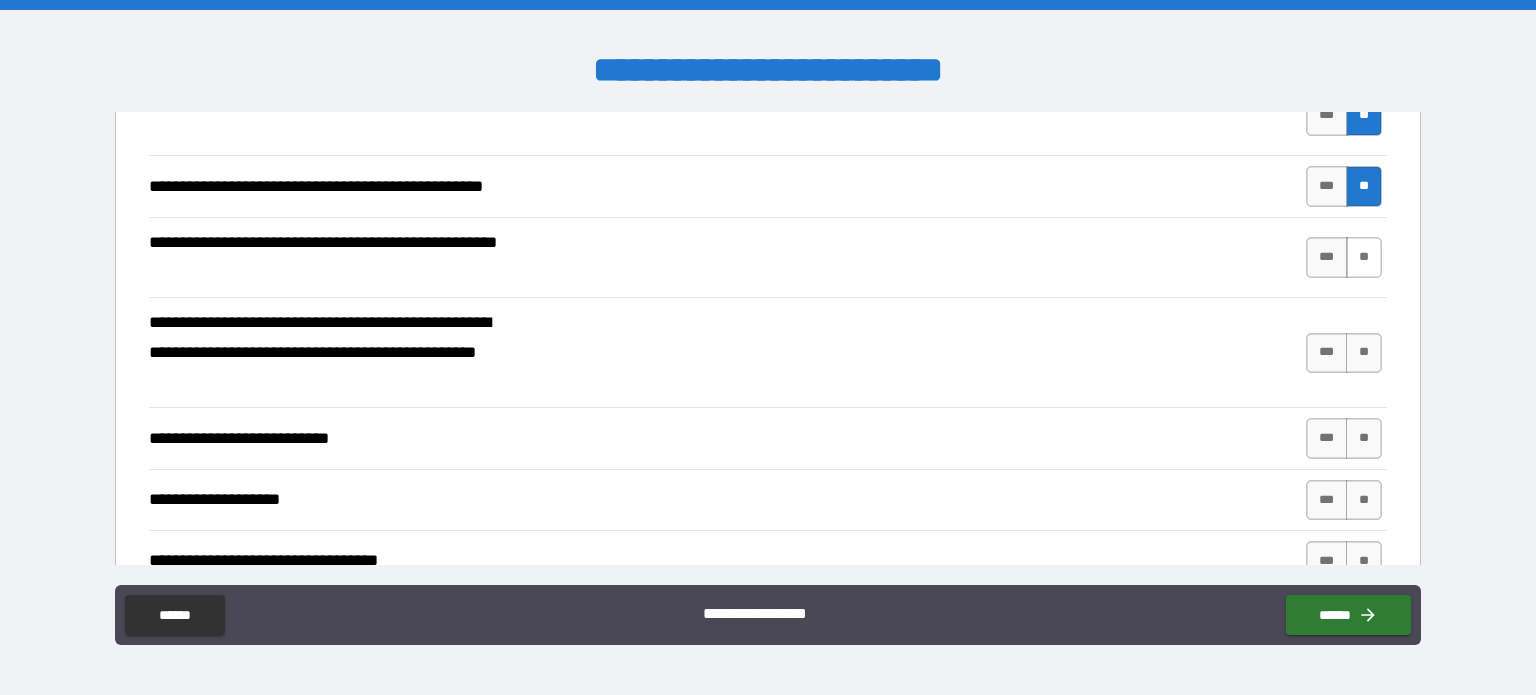 click on "**" at bounding box center [1364, 257] 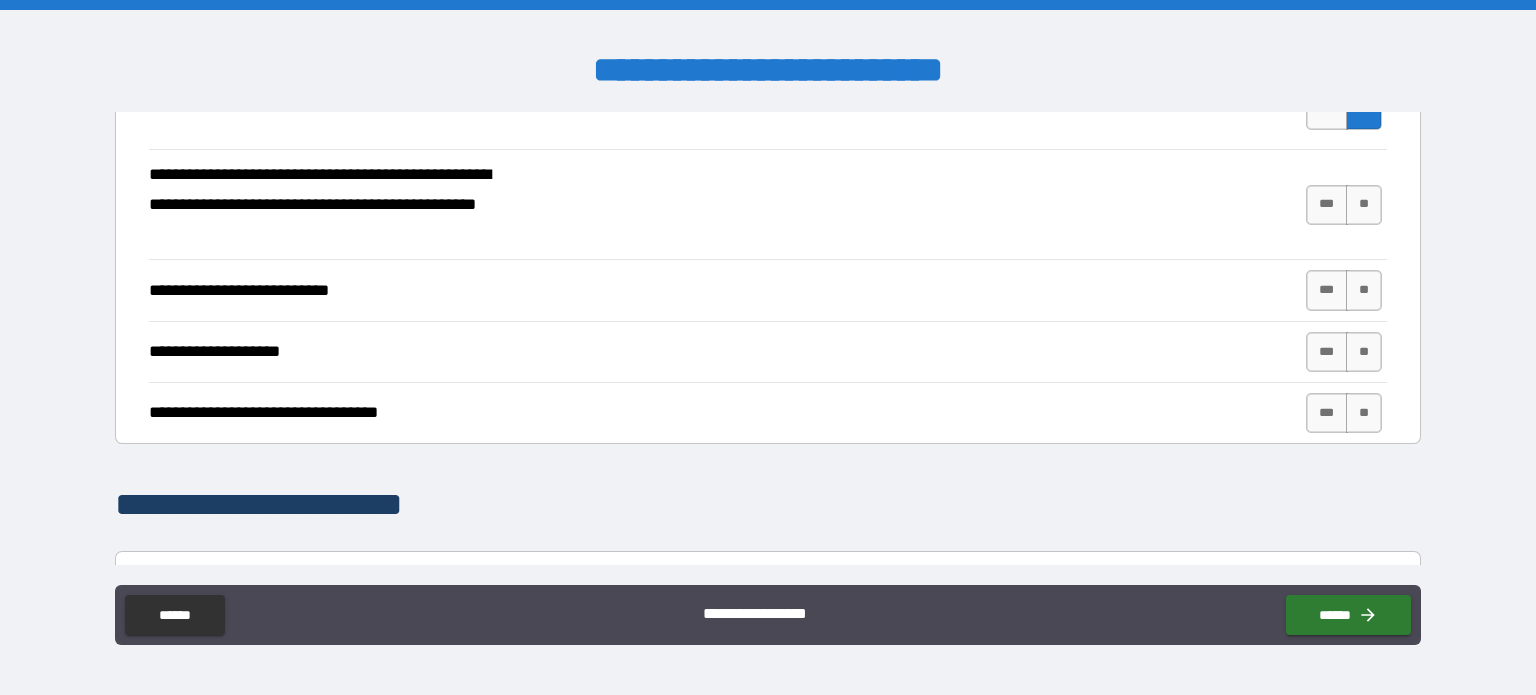 scroll, scrollTop: 720, scrollLeft: 0, axis: vertical 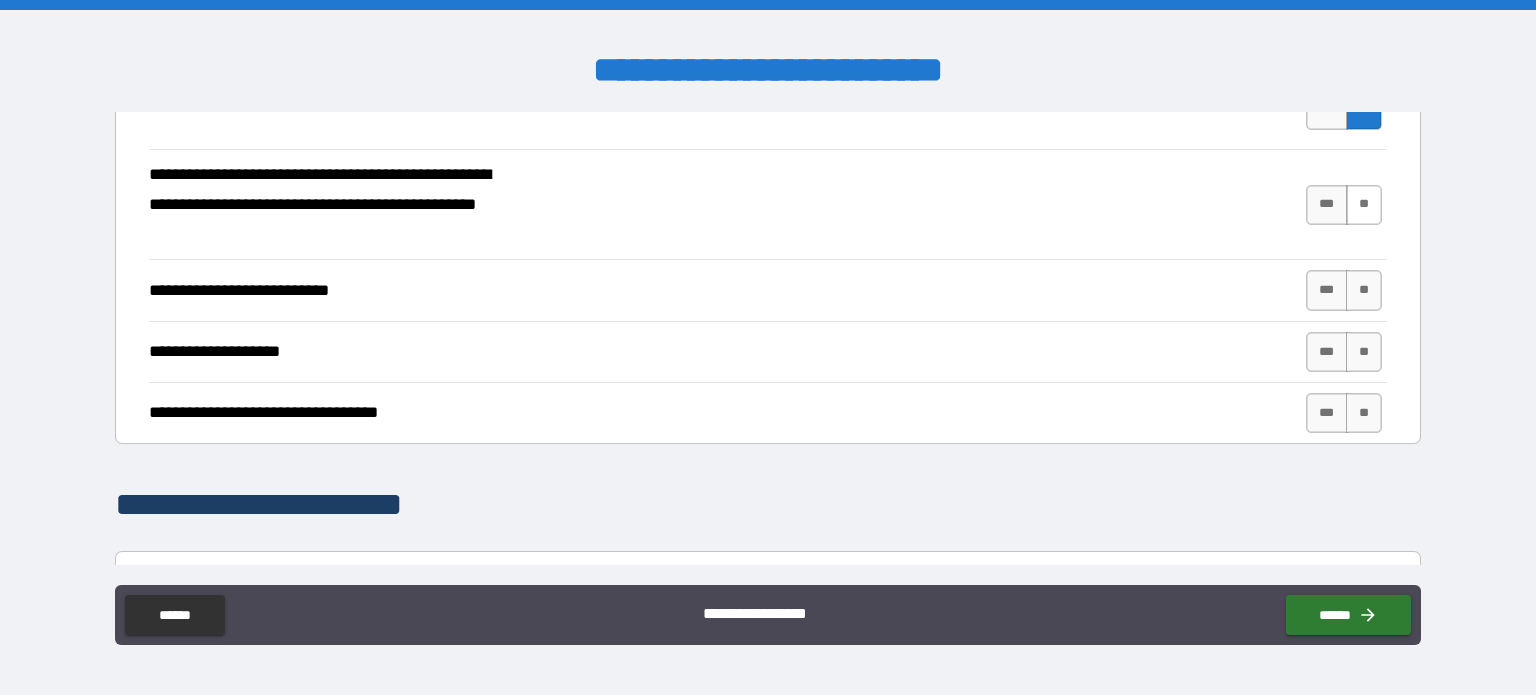click on "**" at bounding box center [1364, 205] 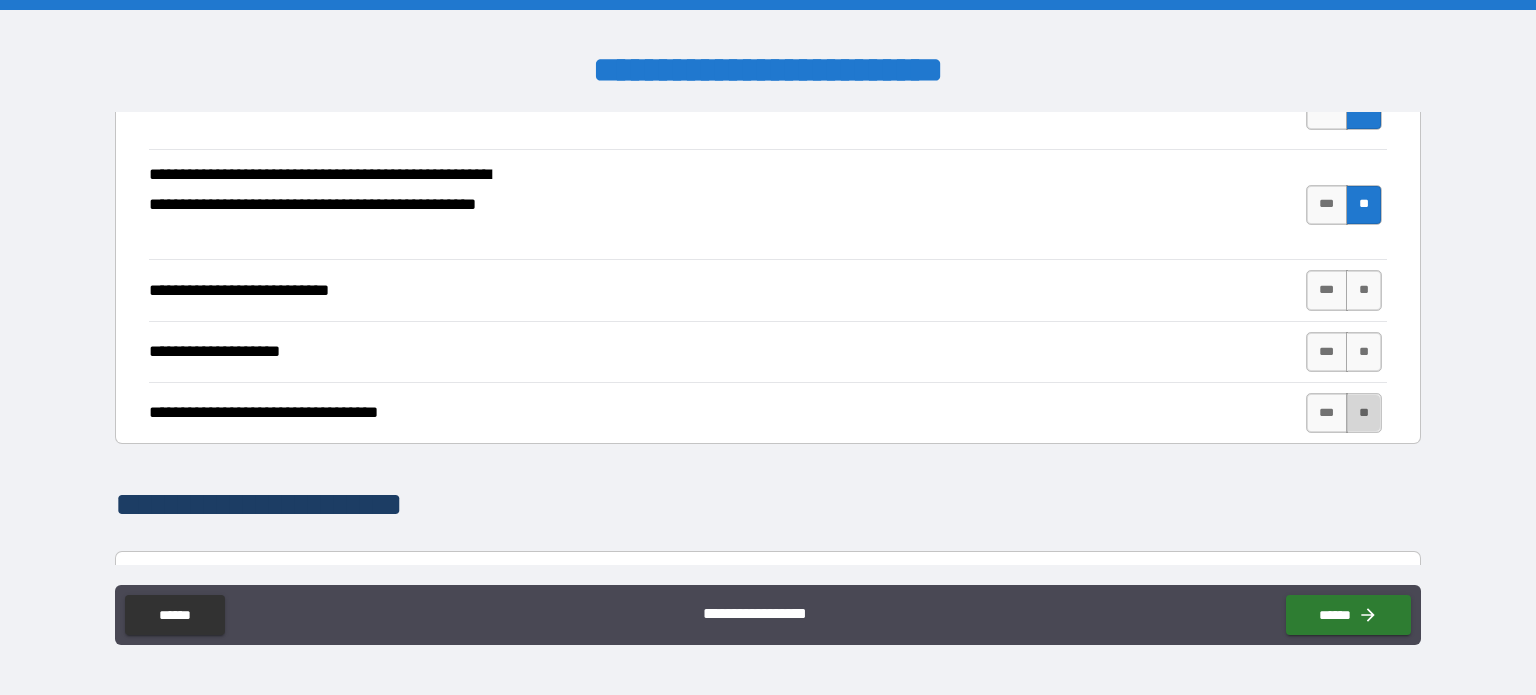 click on "**" at bounding box center [1364, 413] 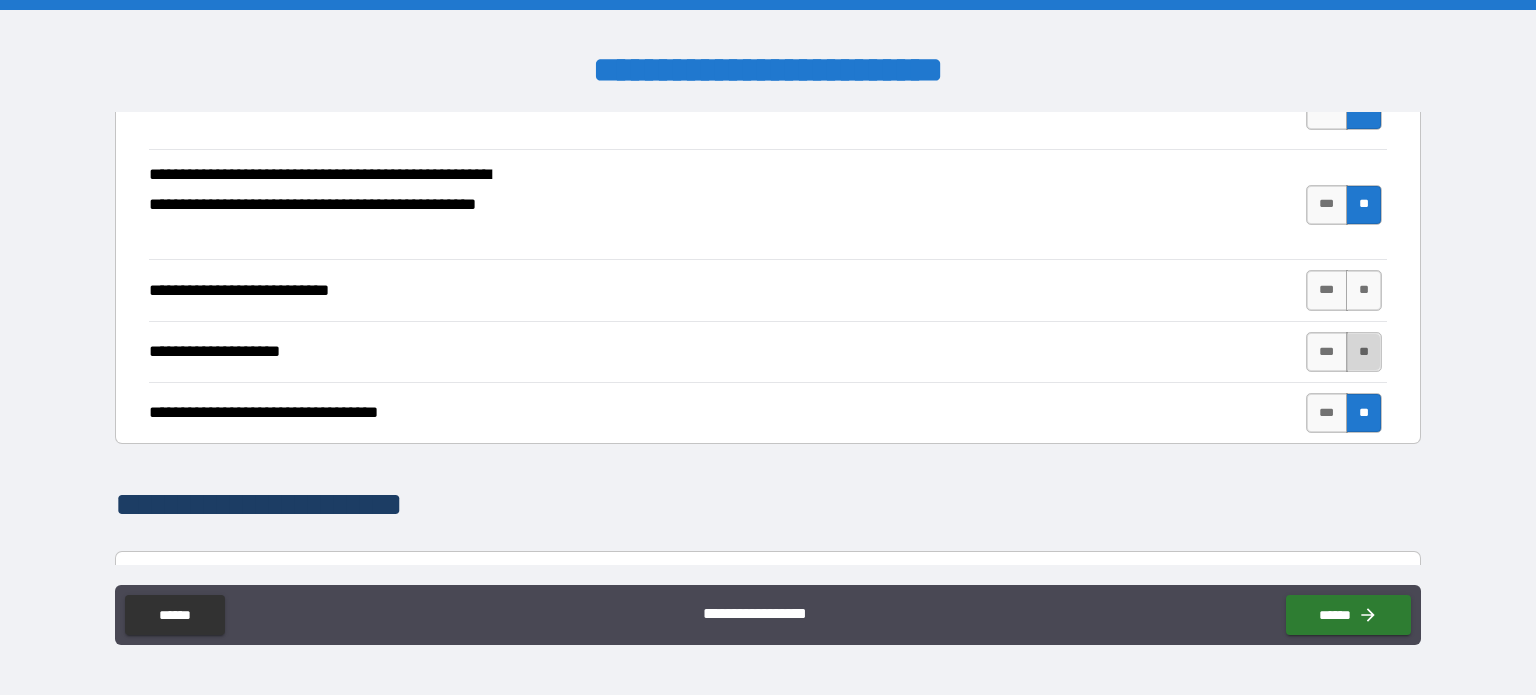 click on "**" at bounding box center (1364, 352) 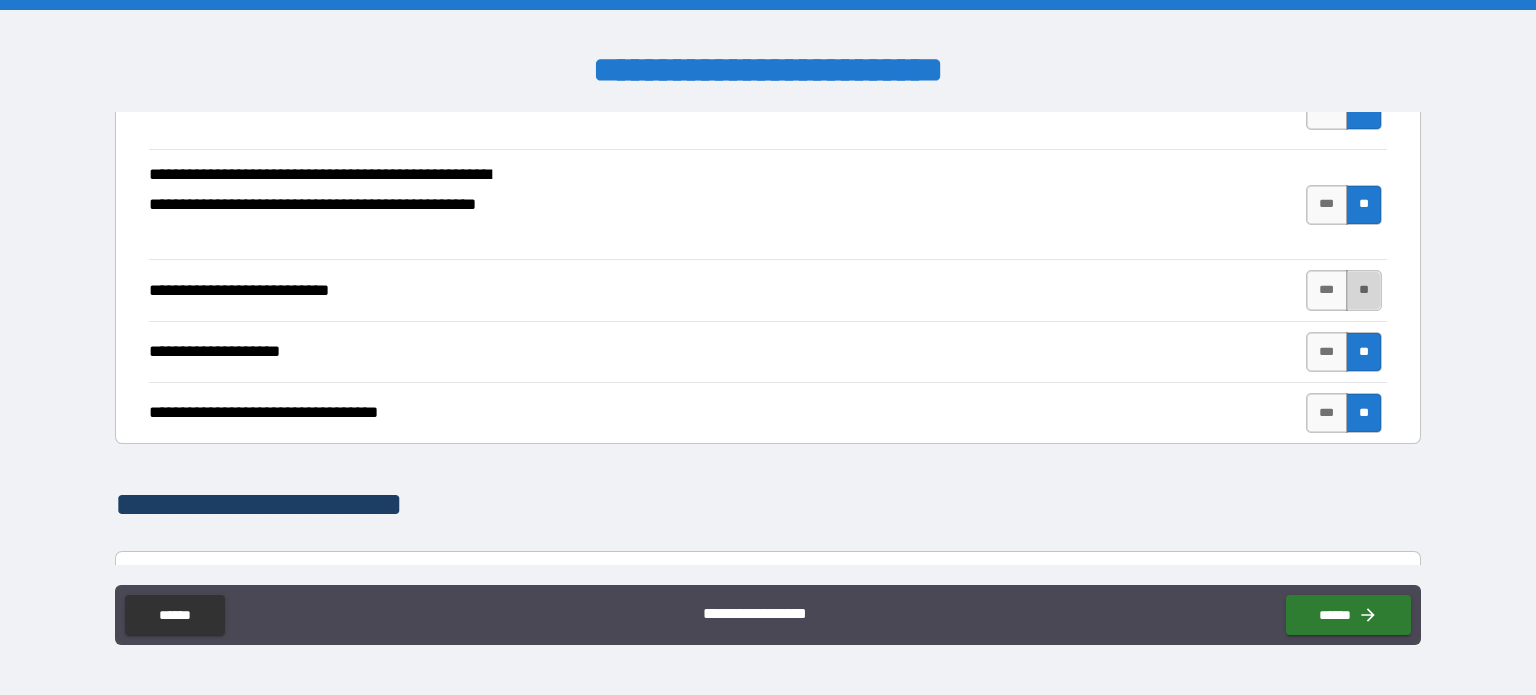 click on "**" at bounding box center (1364, 290) 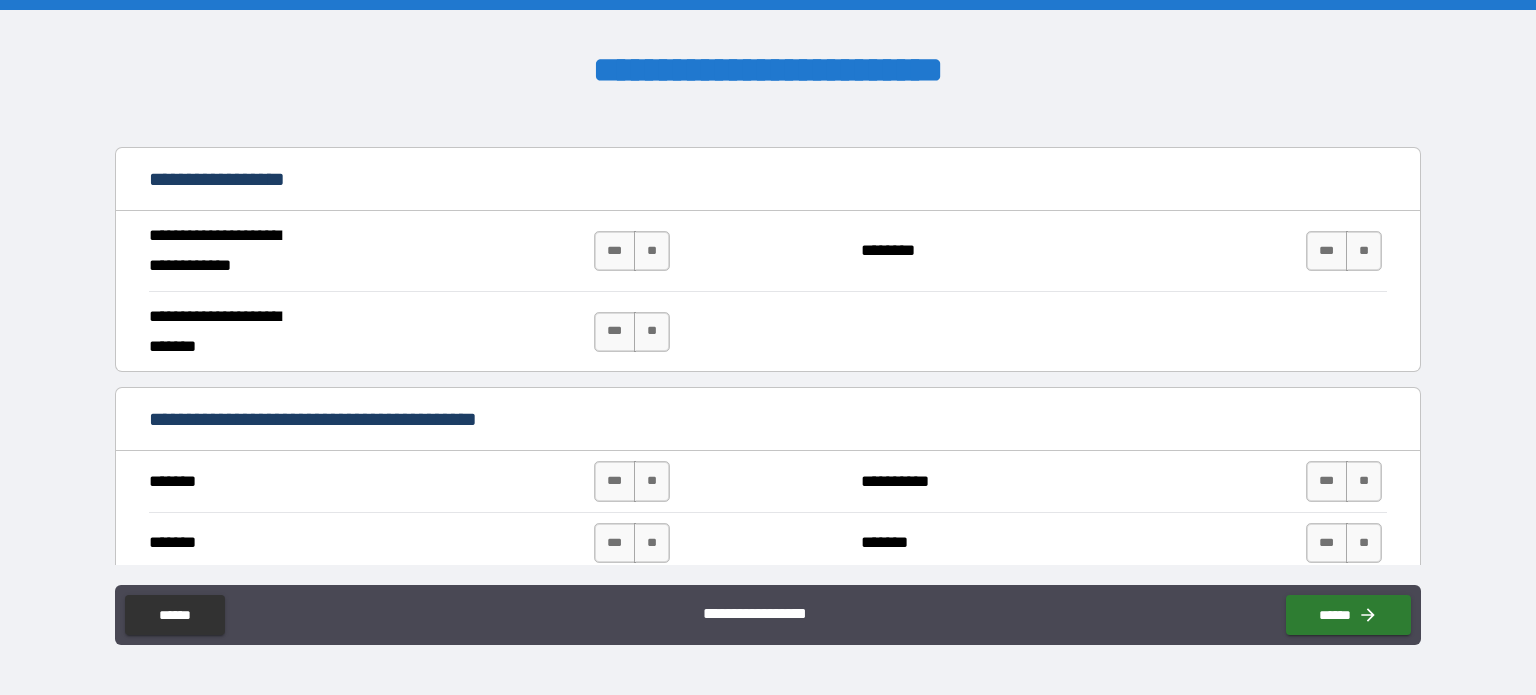 scroll, scrollTop: 1128, scrollLeft: 0, axis: vertical 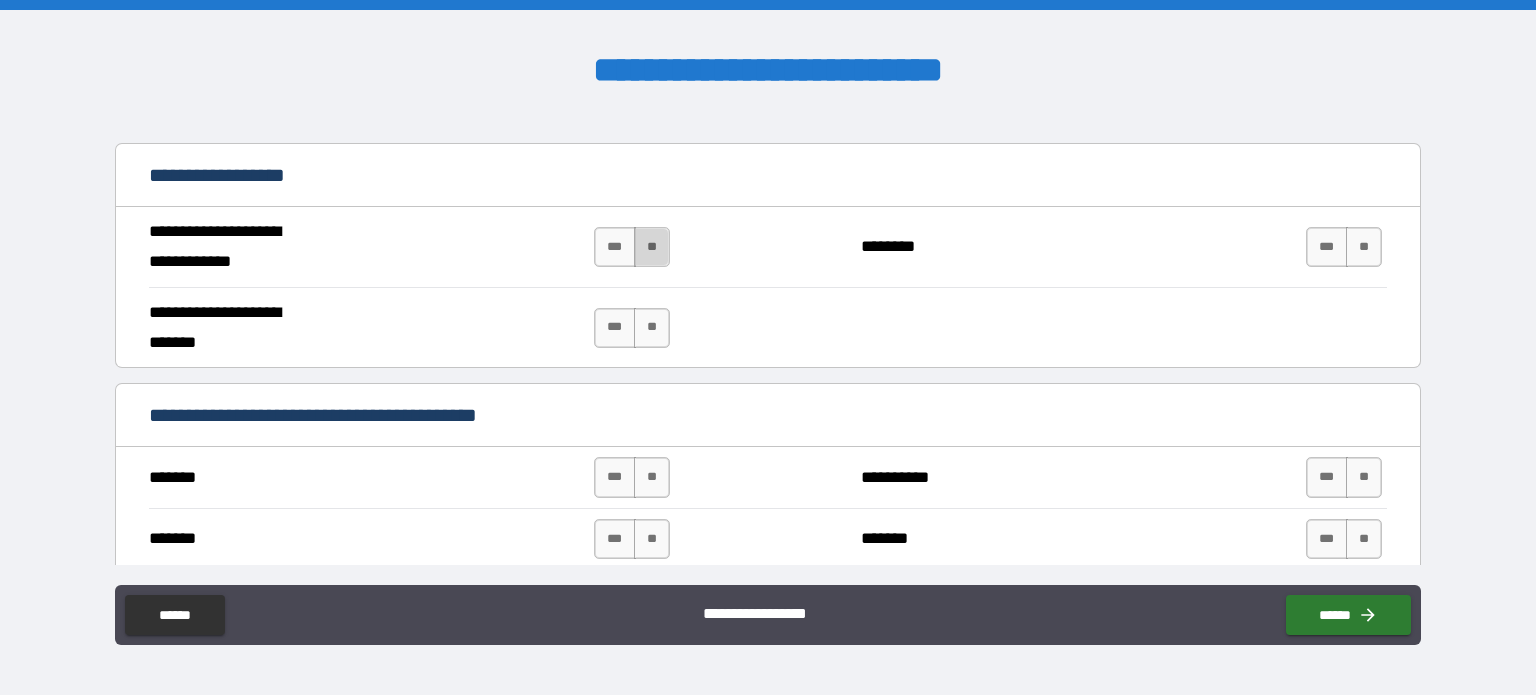 click on "**" at bounding box center (652, 247) 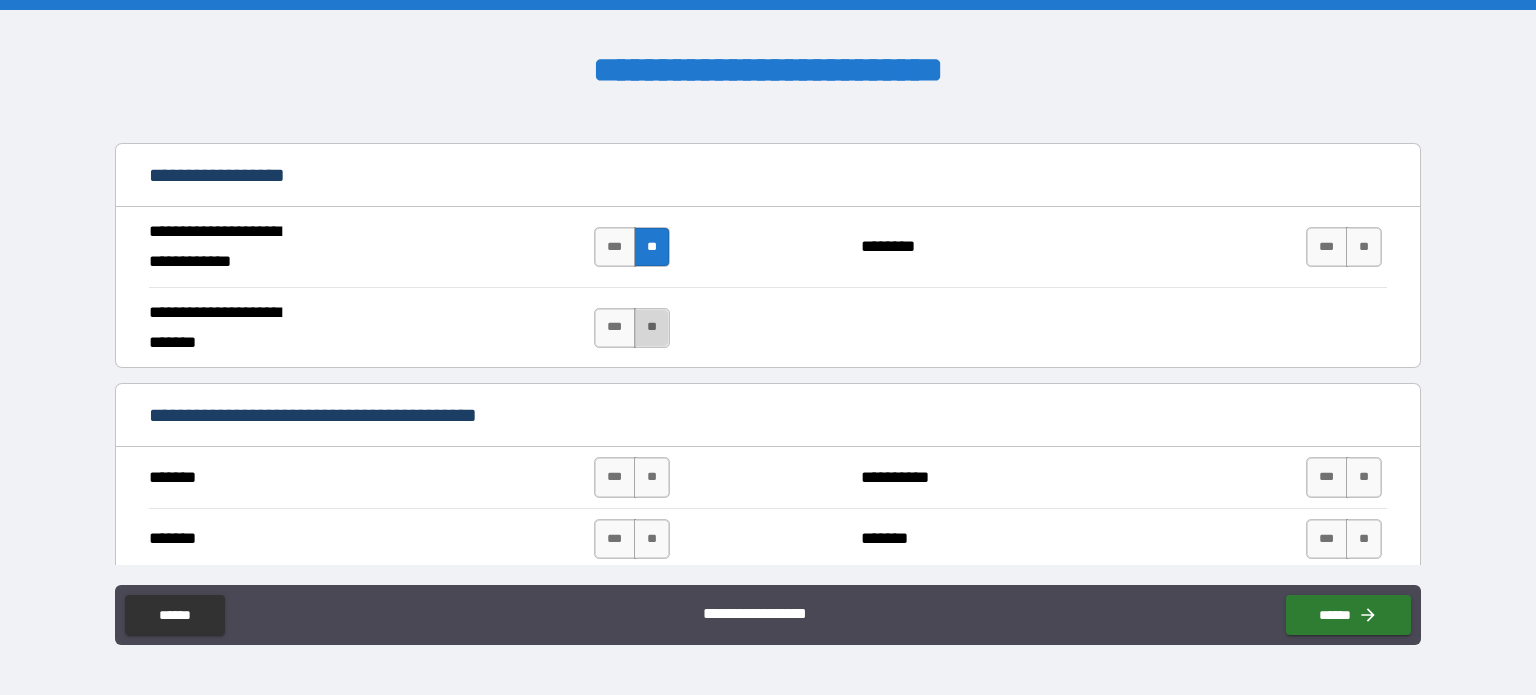 click on "**" at bounding box center (652, 328) 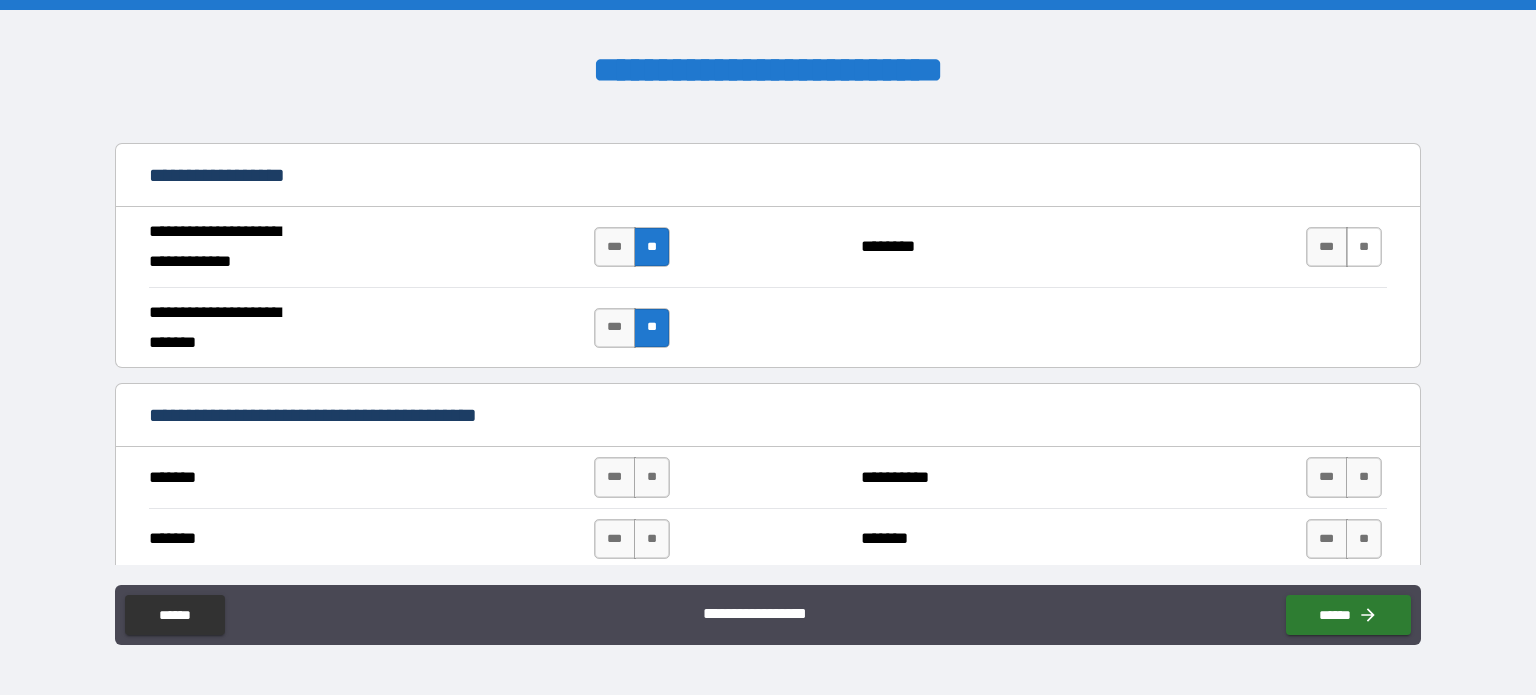 click on "**" at bounding box center (1364, 247) 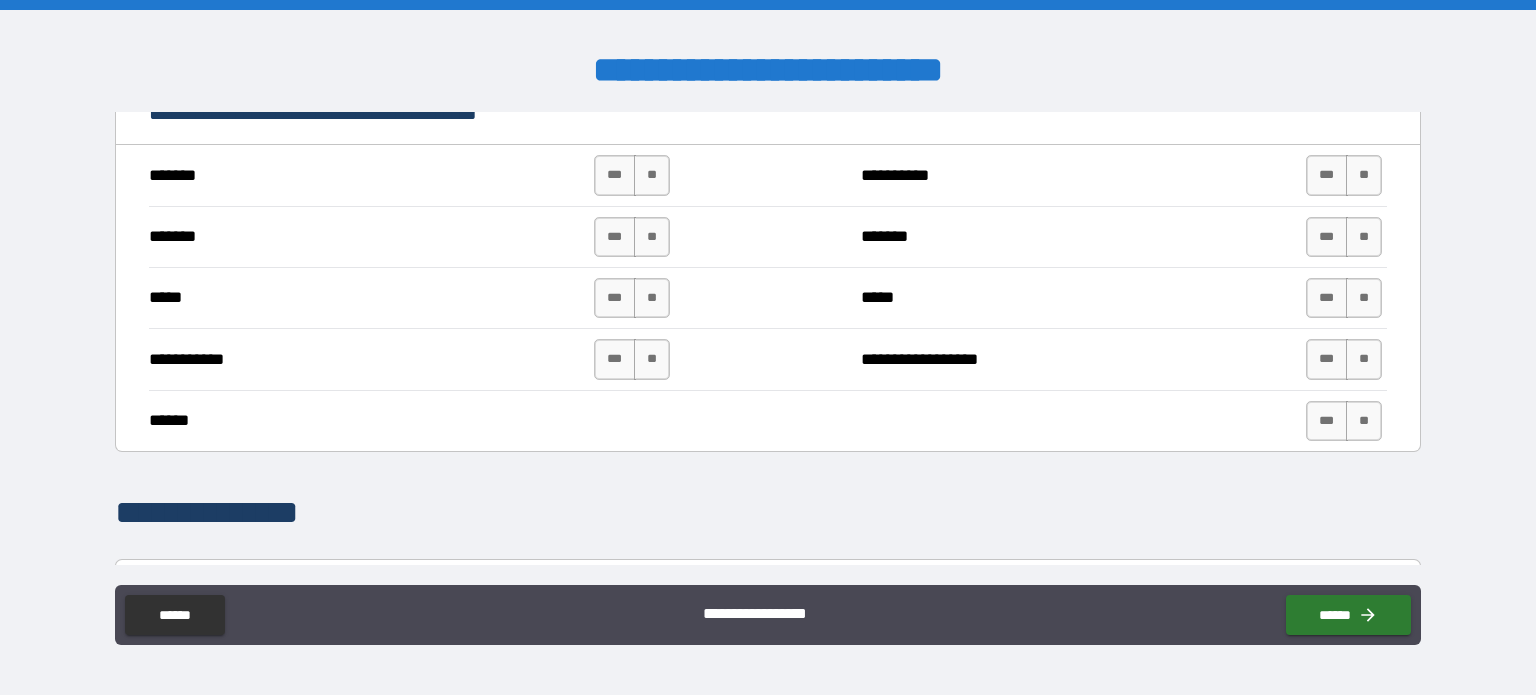 scroll, scrollTop: 1438, scrollLeft: 0, axis: vertical 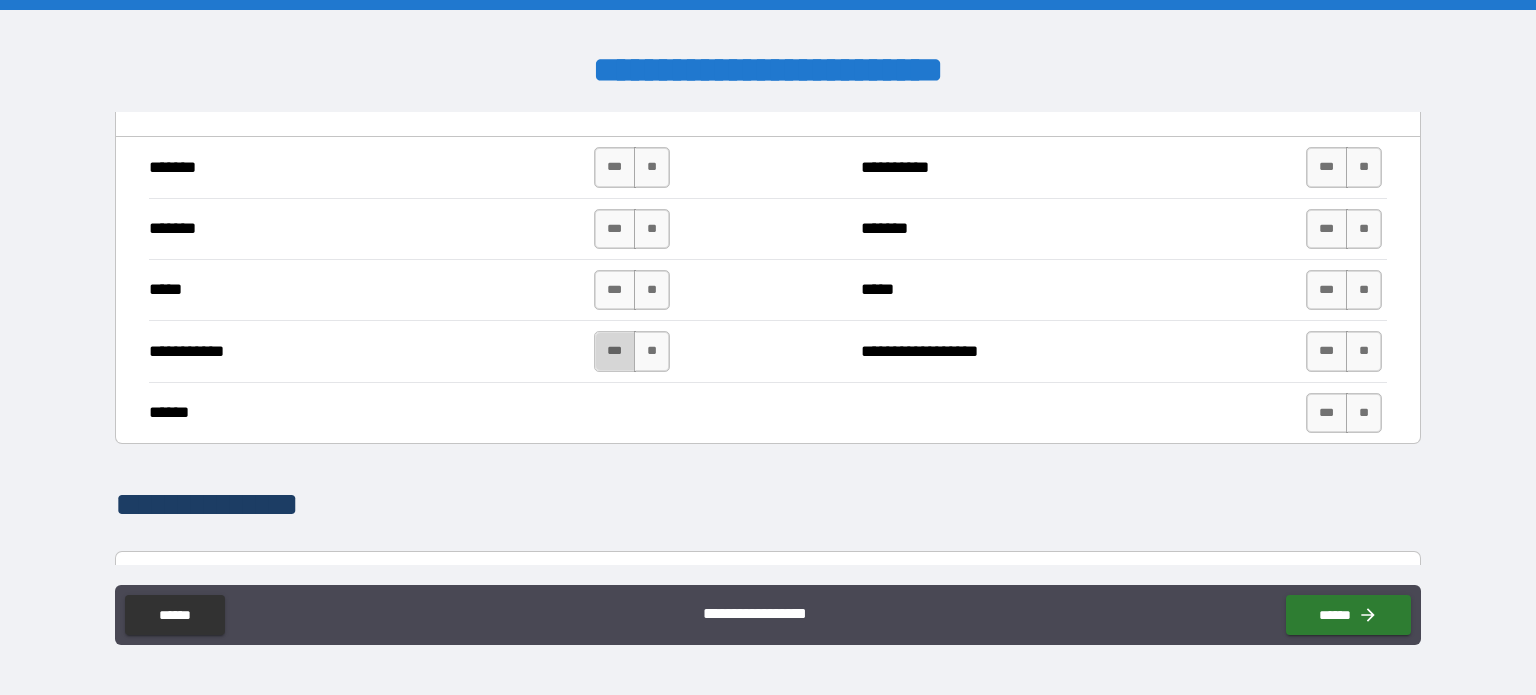 click on "***" at bounding box center [615, 351] 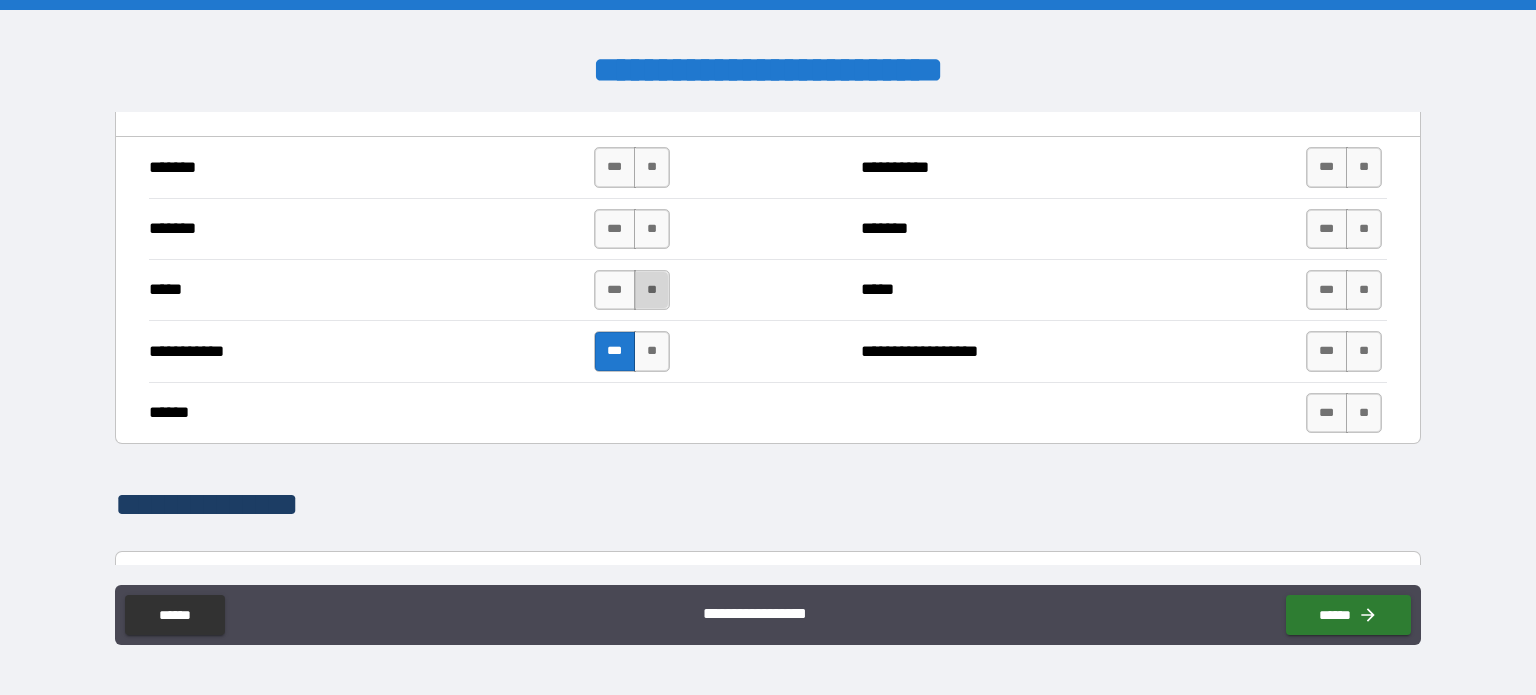 click on "**" at bounding box center (652, 290) 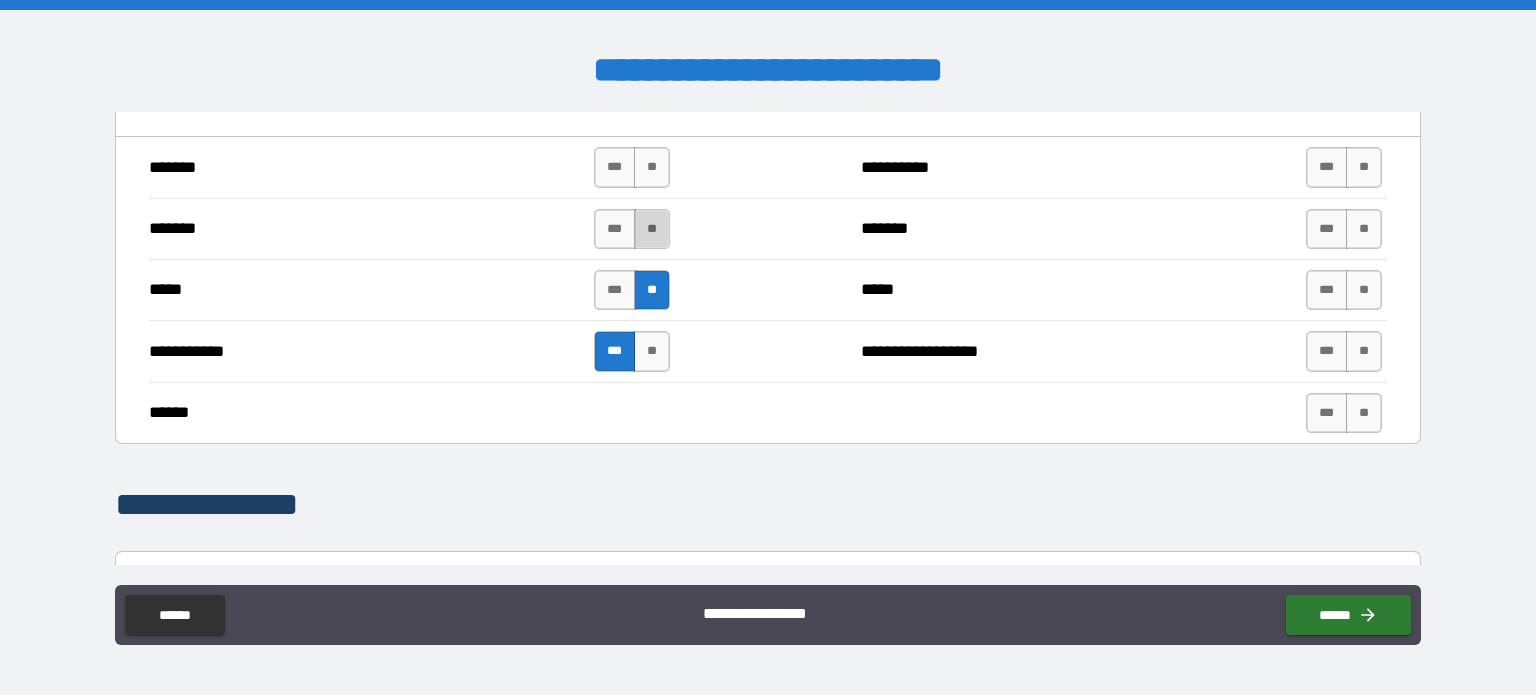 click on "**" at bounding box center [652, 229] 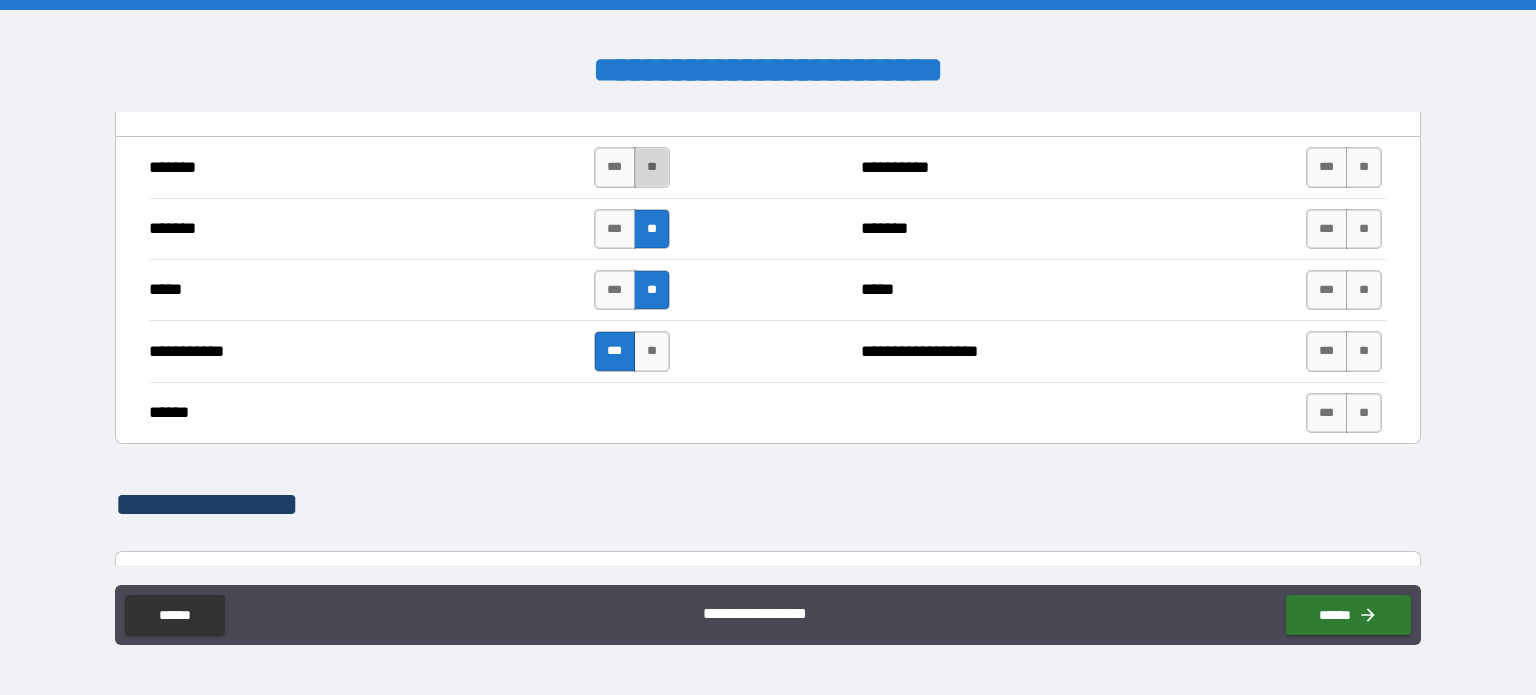 click on "**" at bounding box center [652, 167] 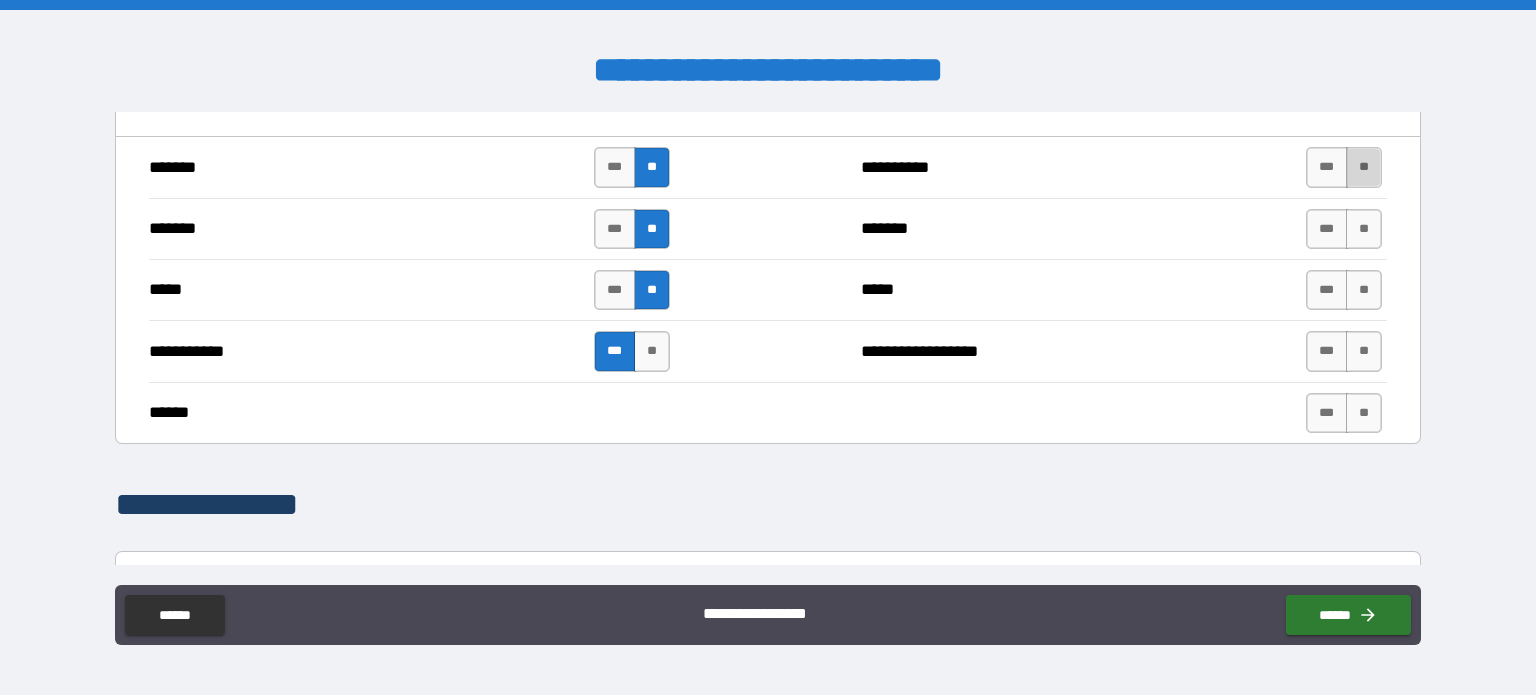 click on "**" at bounding box center (1364, 167) 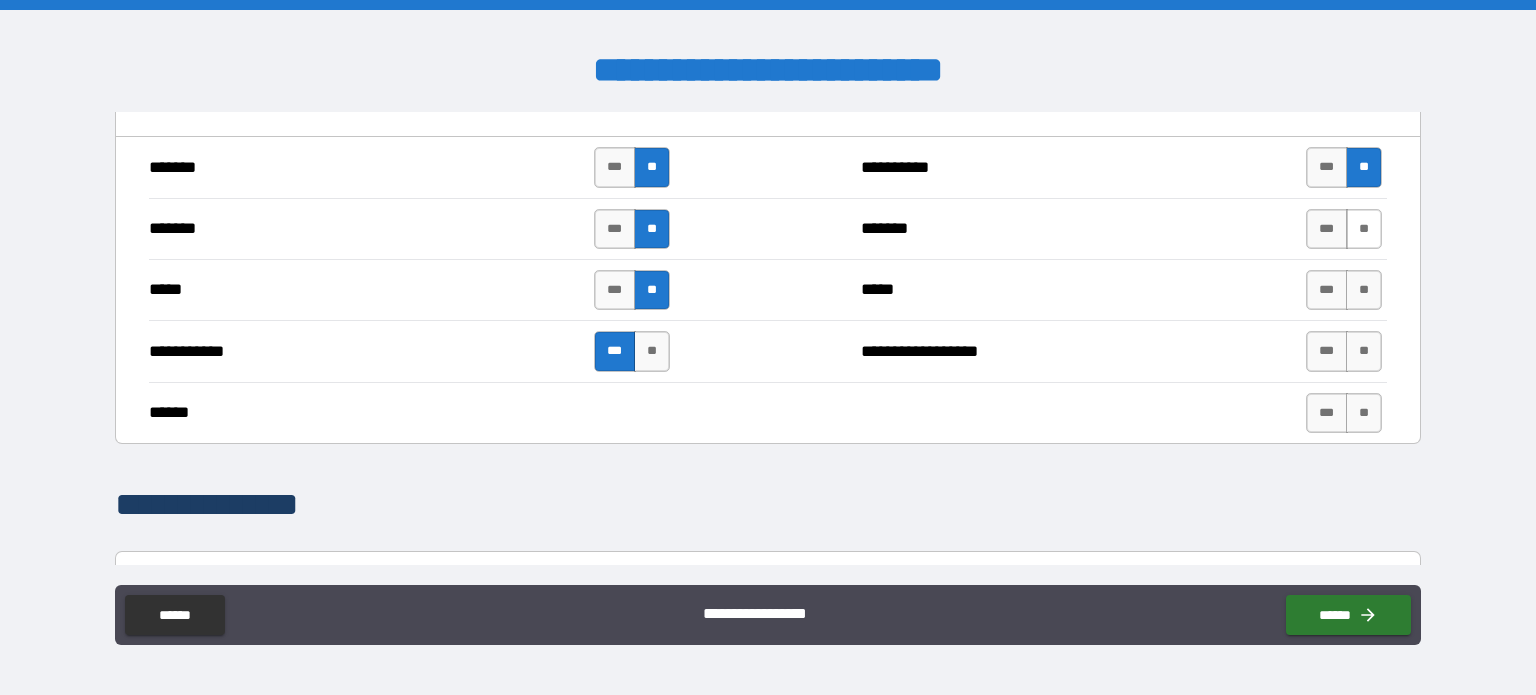 click on "**" at bounding box center [1364, 229] 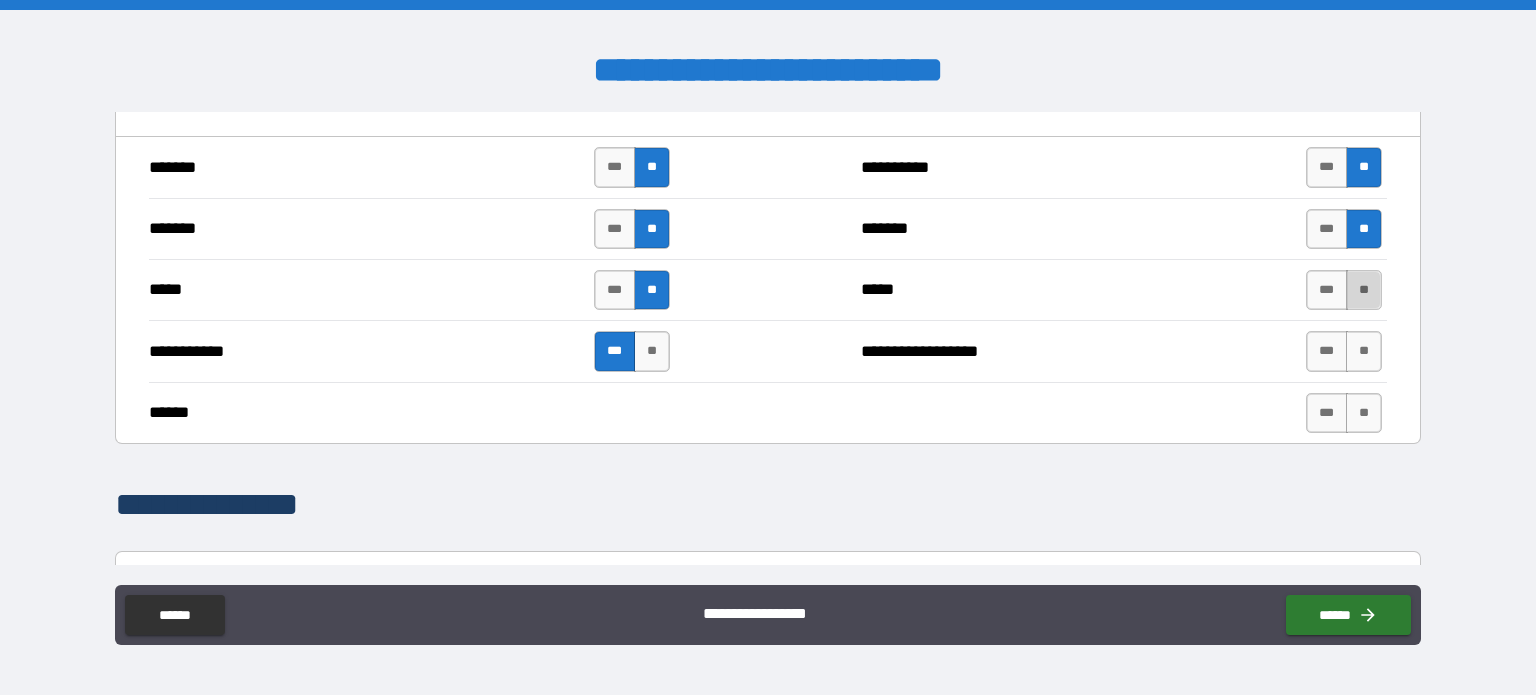 click on "**" at bounding box center (1364, 290) 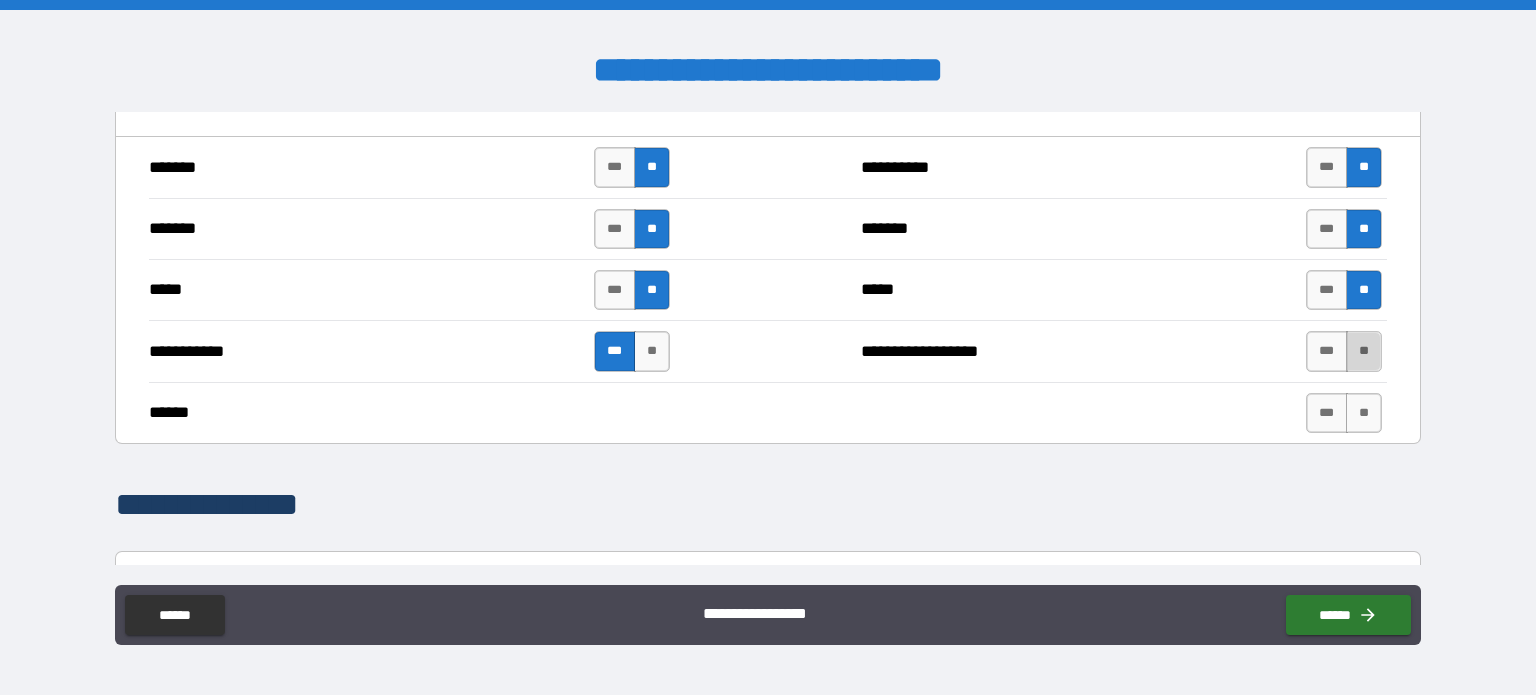 click on "**" at bounding box center [1364, 351] 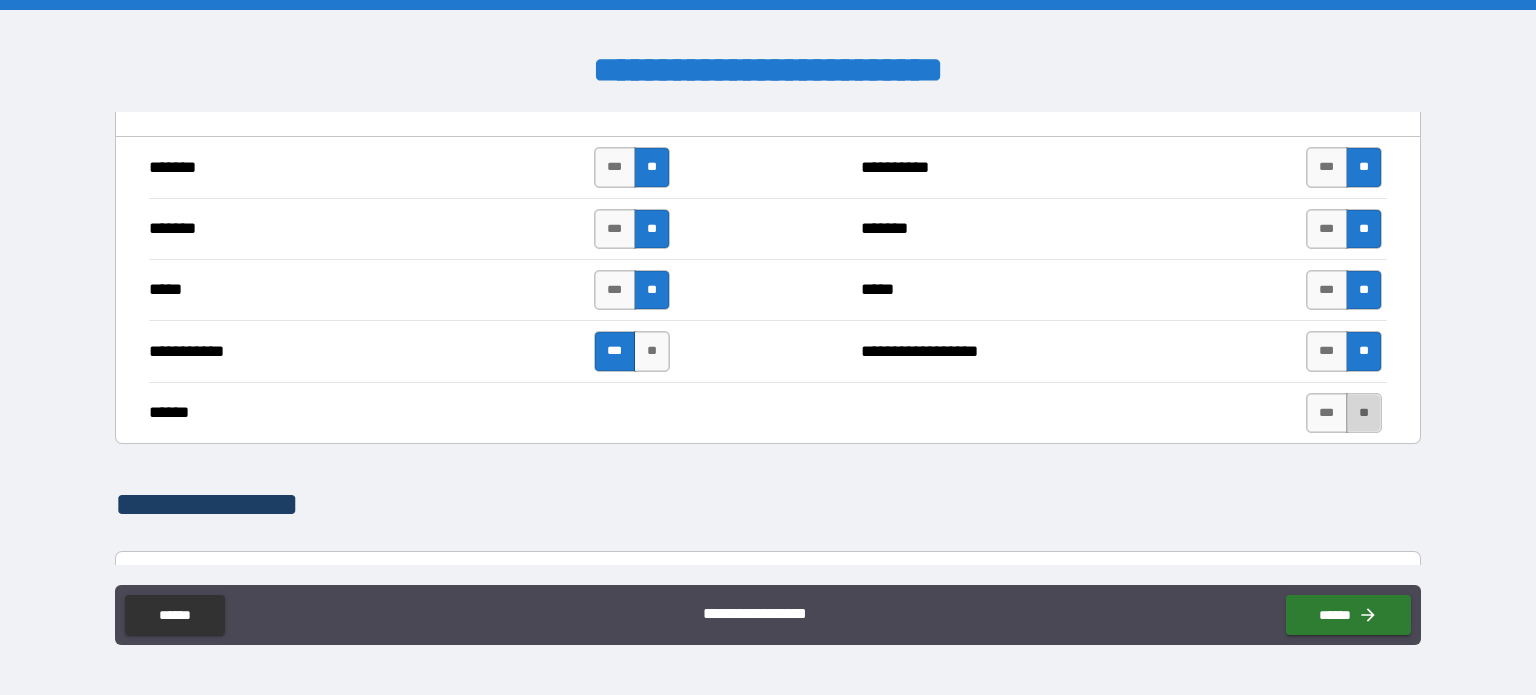 click on "**" at bounding box center (1364, 413) 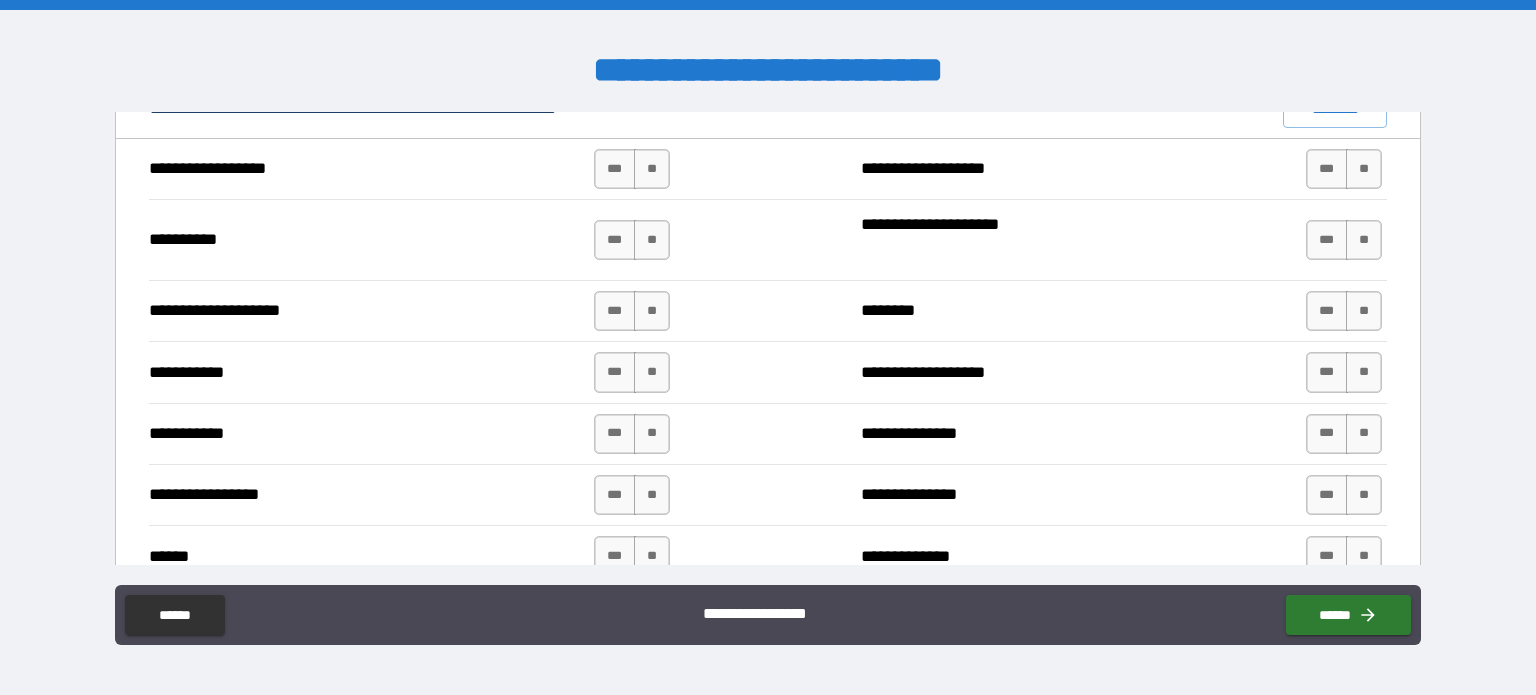 scroll, scrollTop: 1928, scrollLeft: 0, axis: vertical 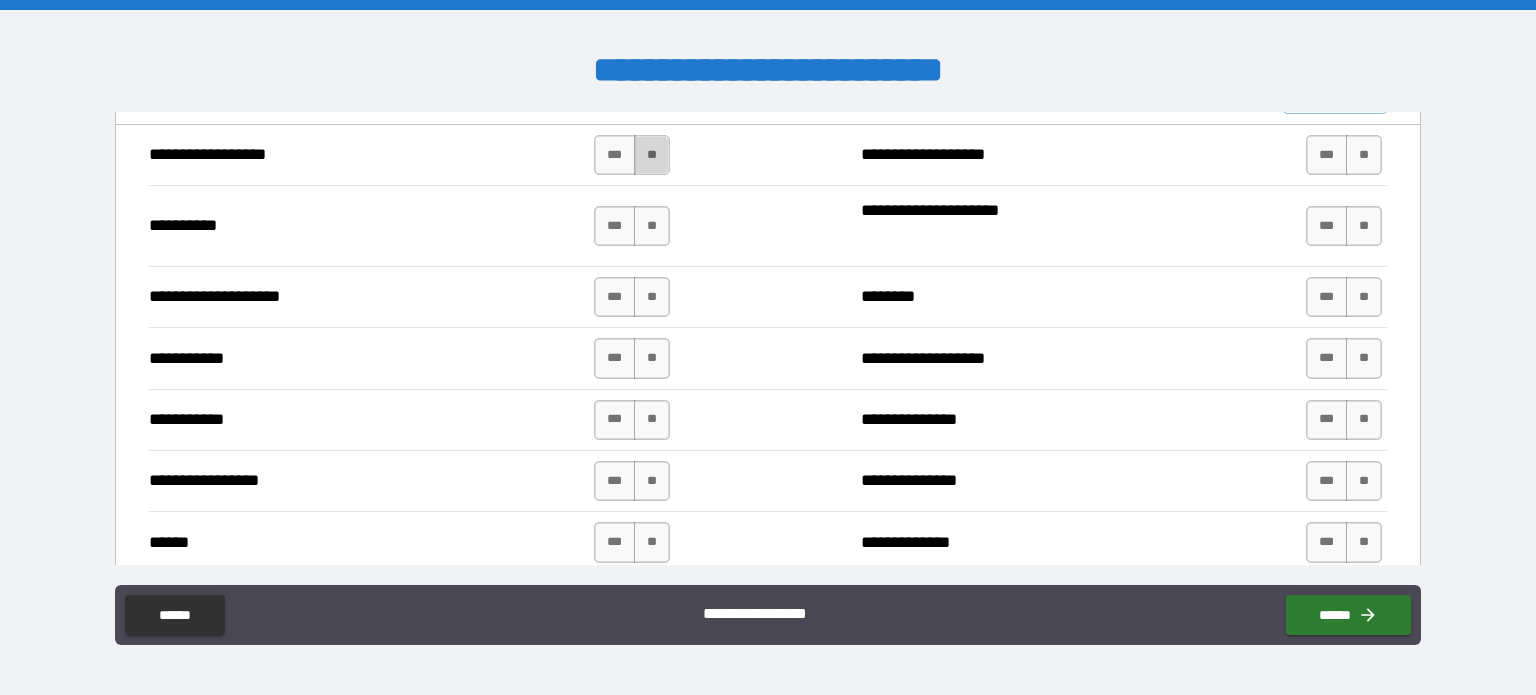 click on "**" at bounding box center (652, 155) 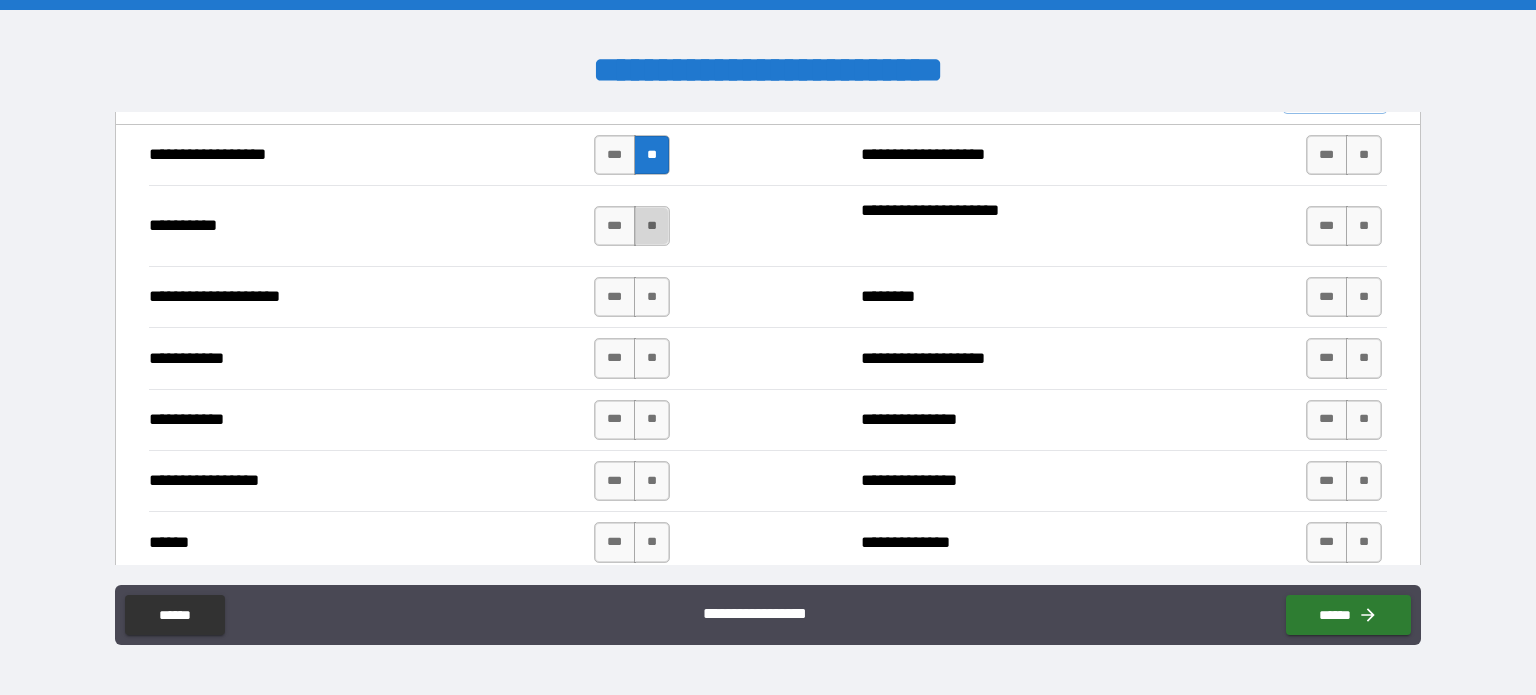click on "**" at bounding box center (652, 226) 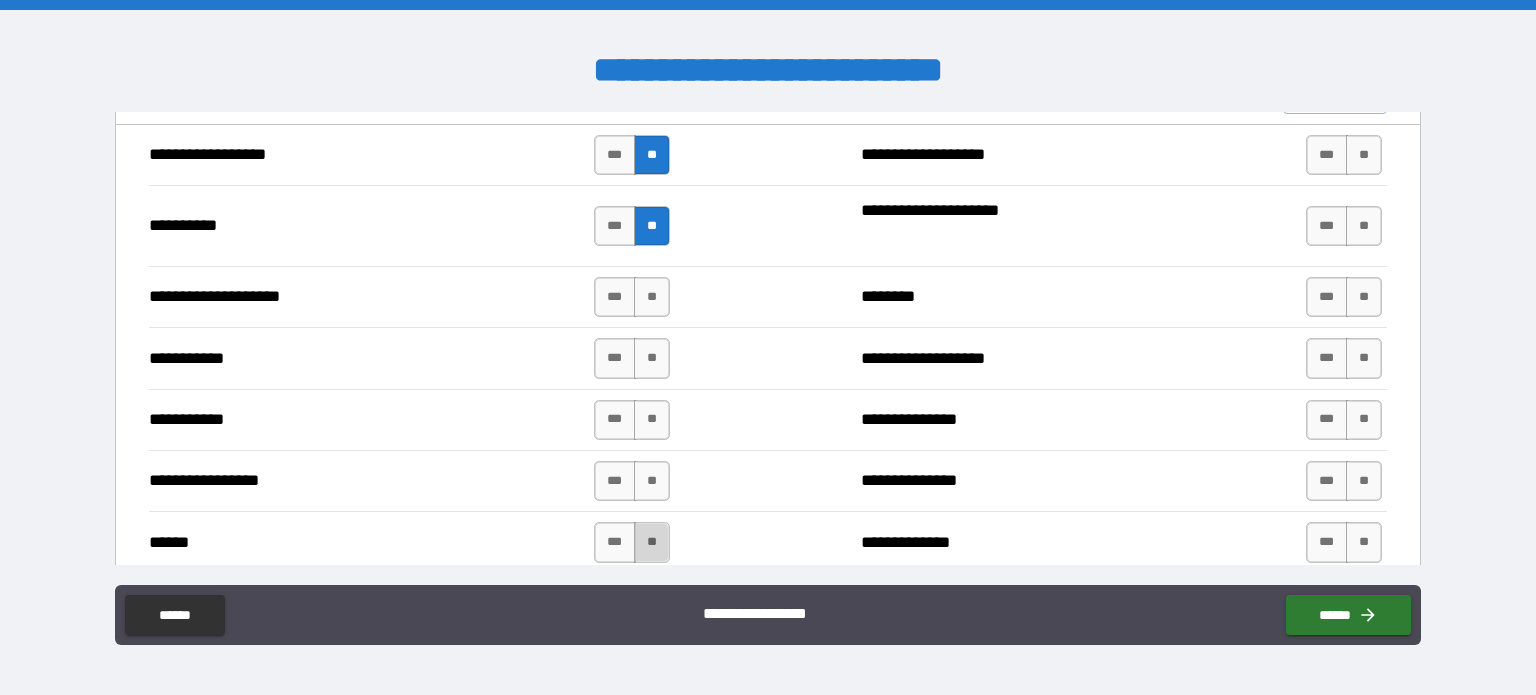 click on "**" at bounding box center (652, 542) 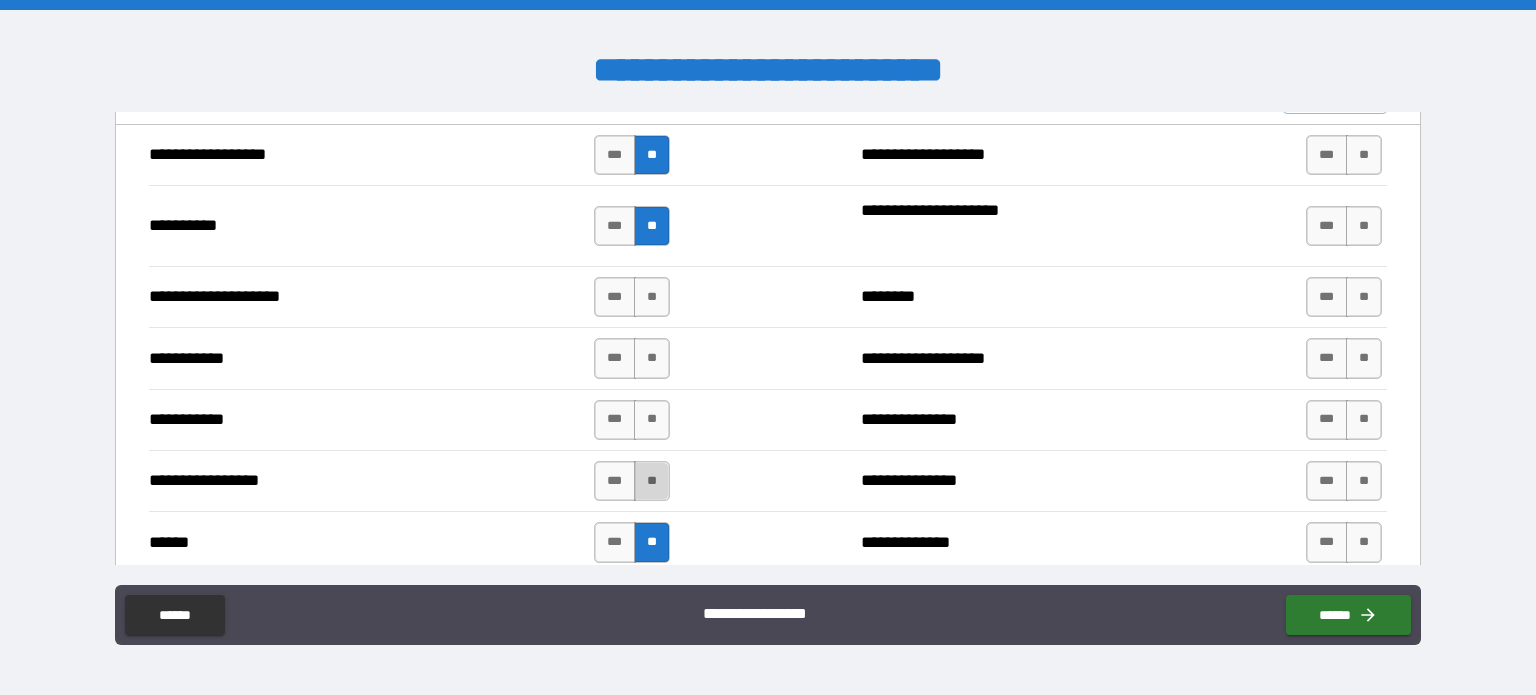 click on "**" at bounding box center (652, 481) 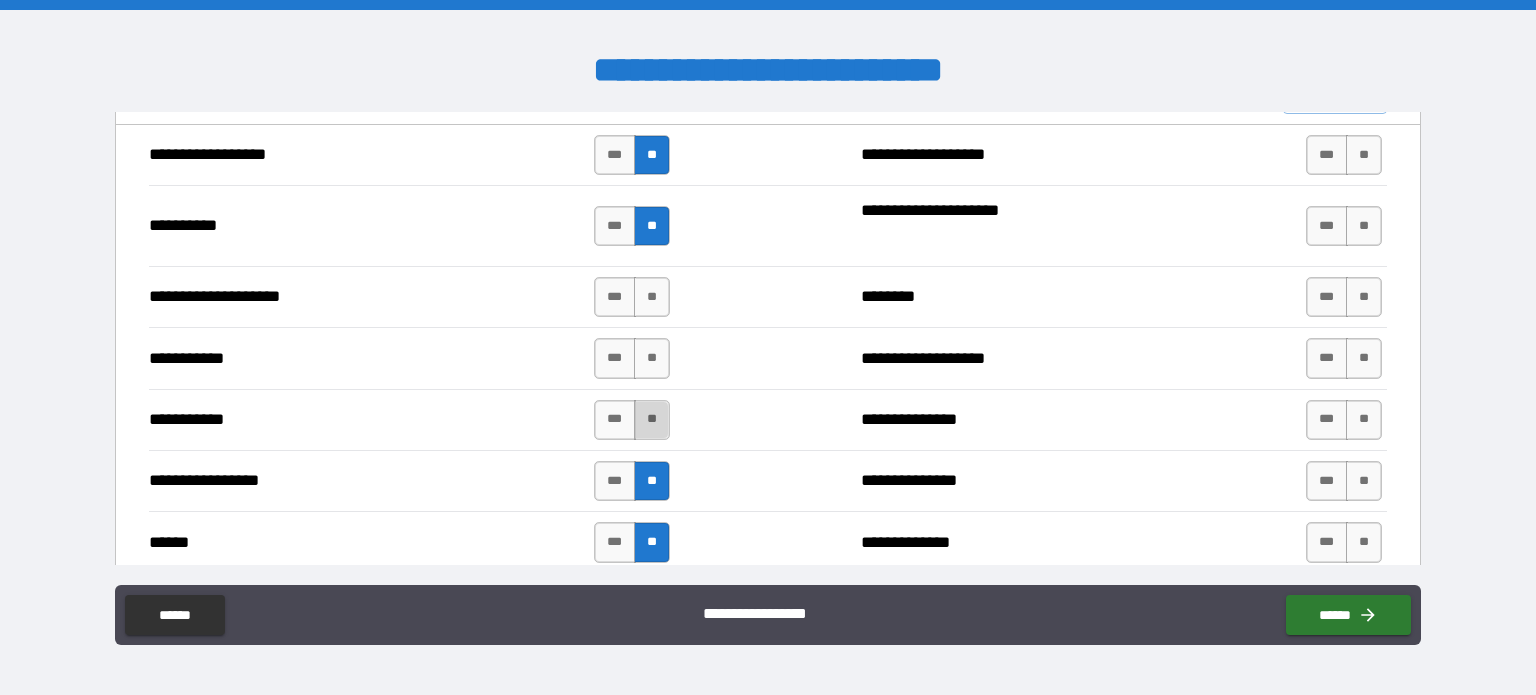 click on "**" at bounding box center [652, 420] 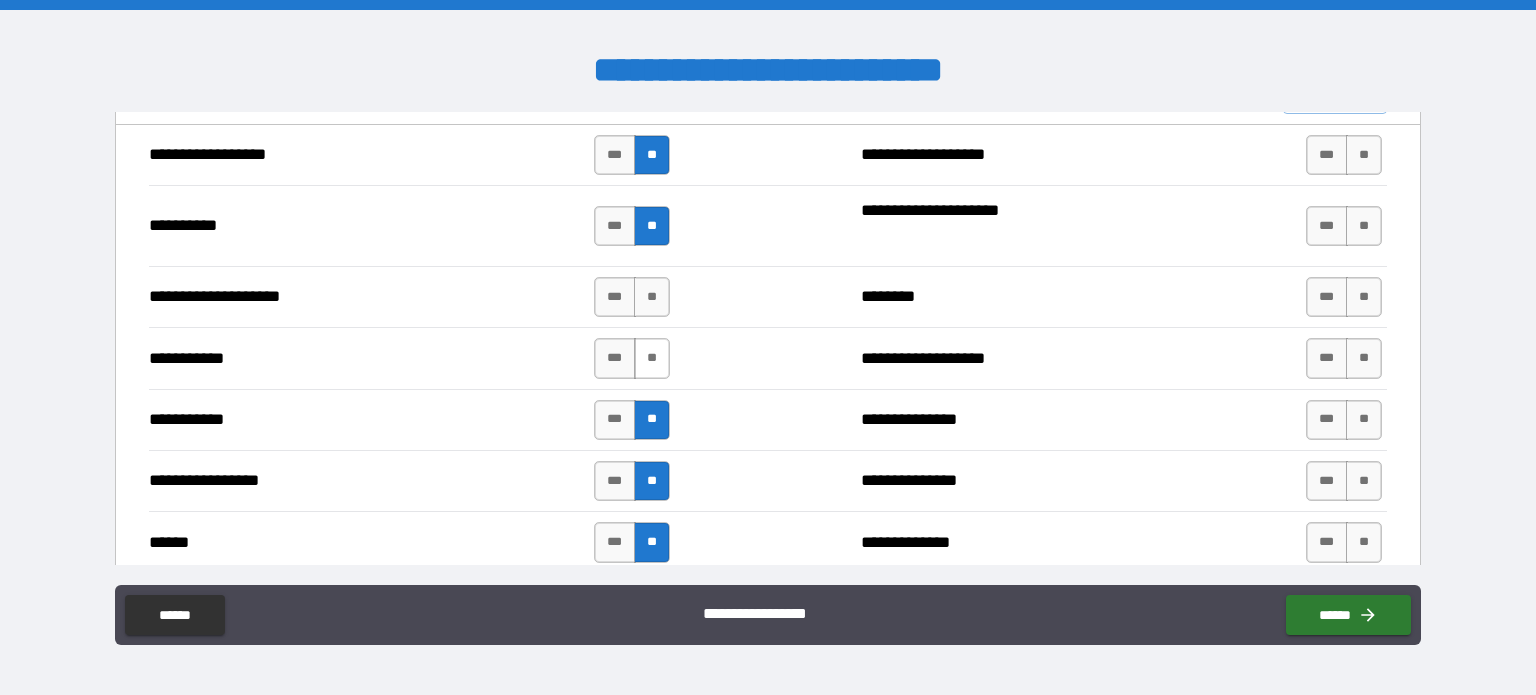 click on "**" at bounding box center [652, 358] 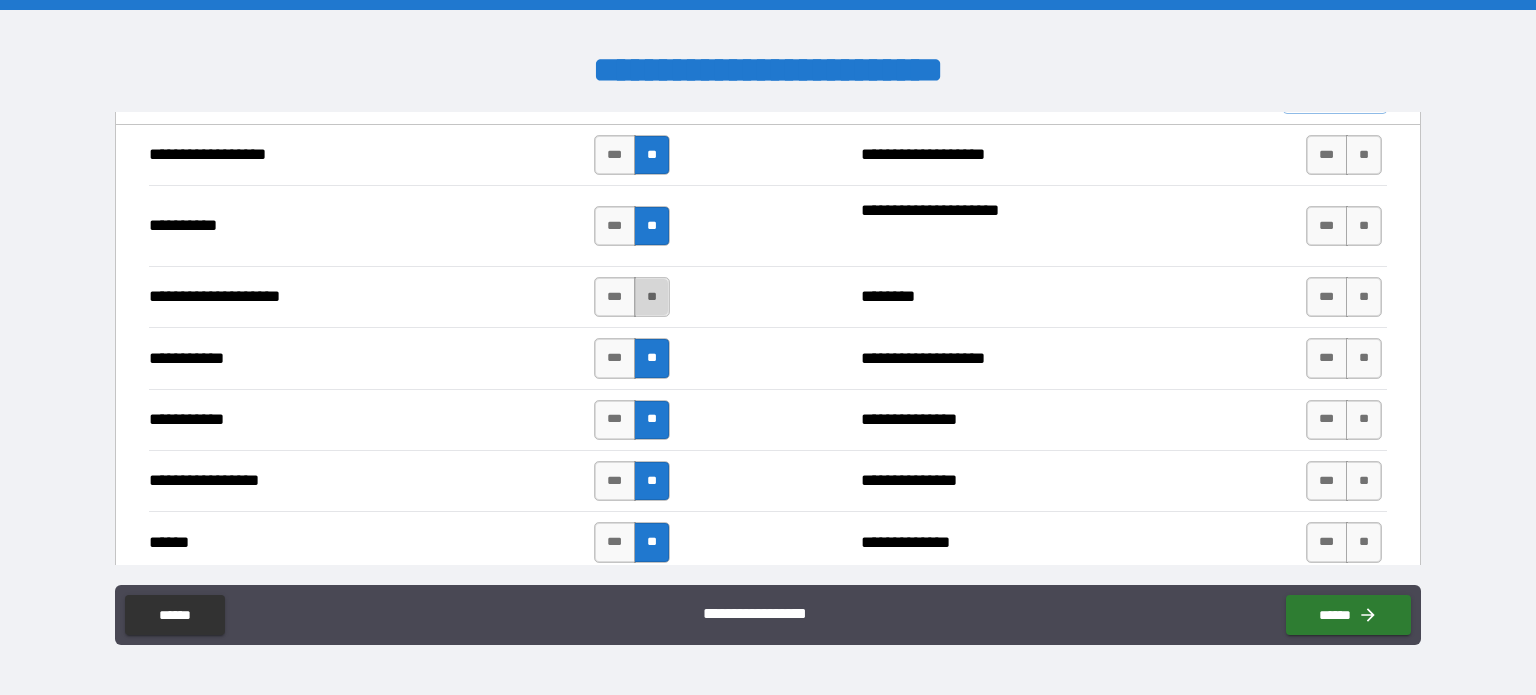 click on "**" at bounding box center (652, 297) 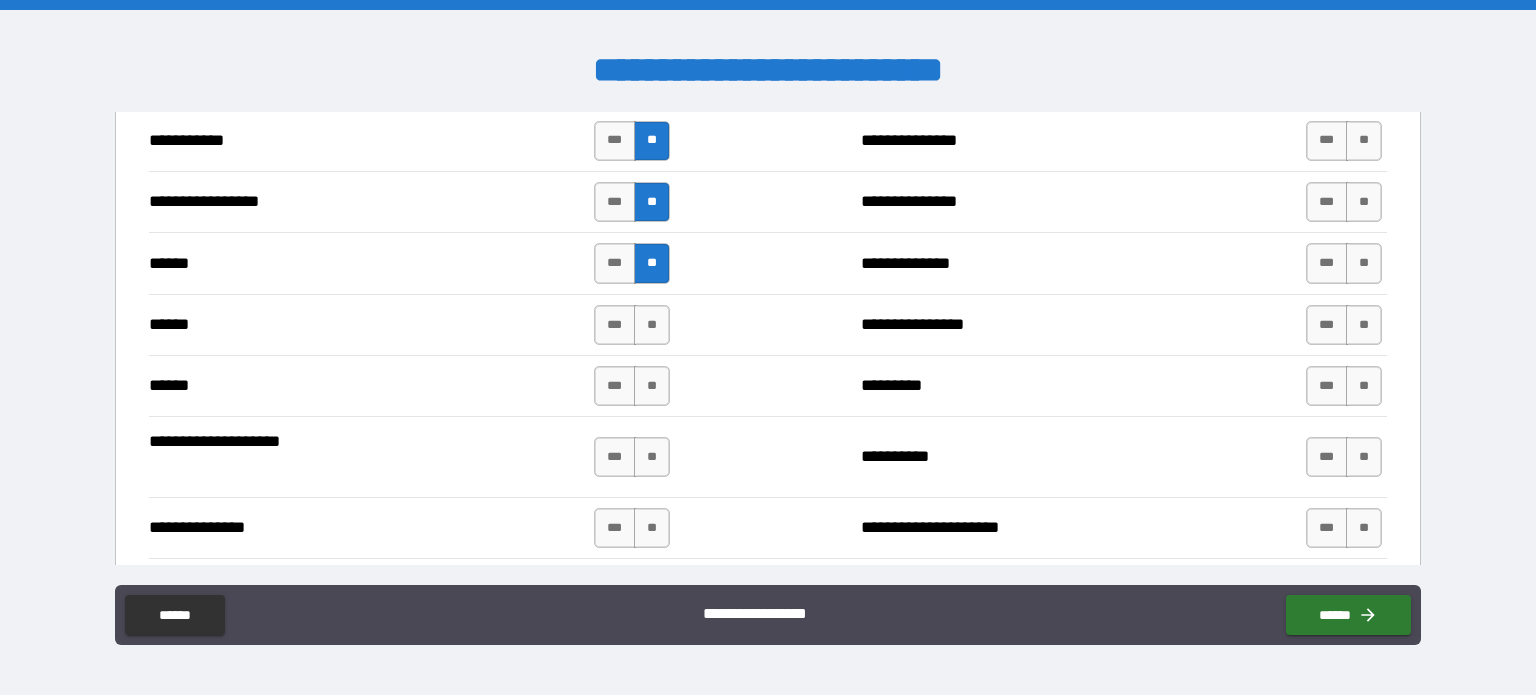 scroll, scrollTop: 2216, scrollLeft: 0, axis: vertical 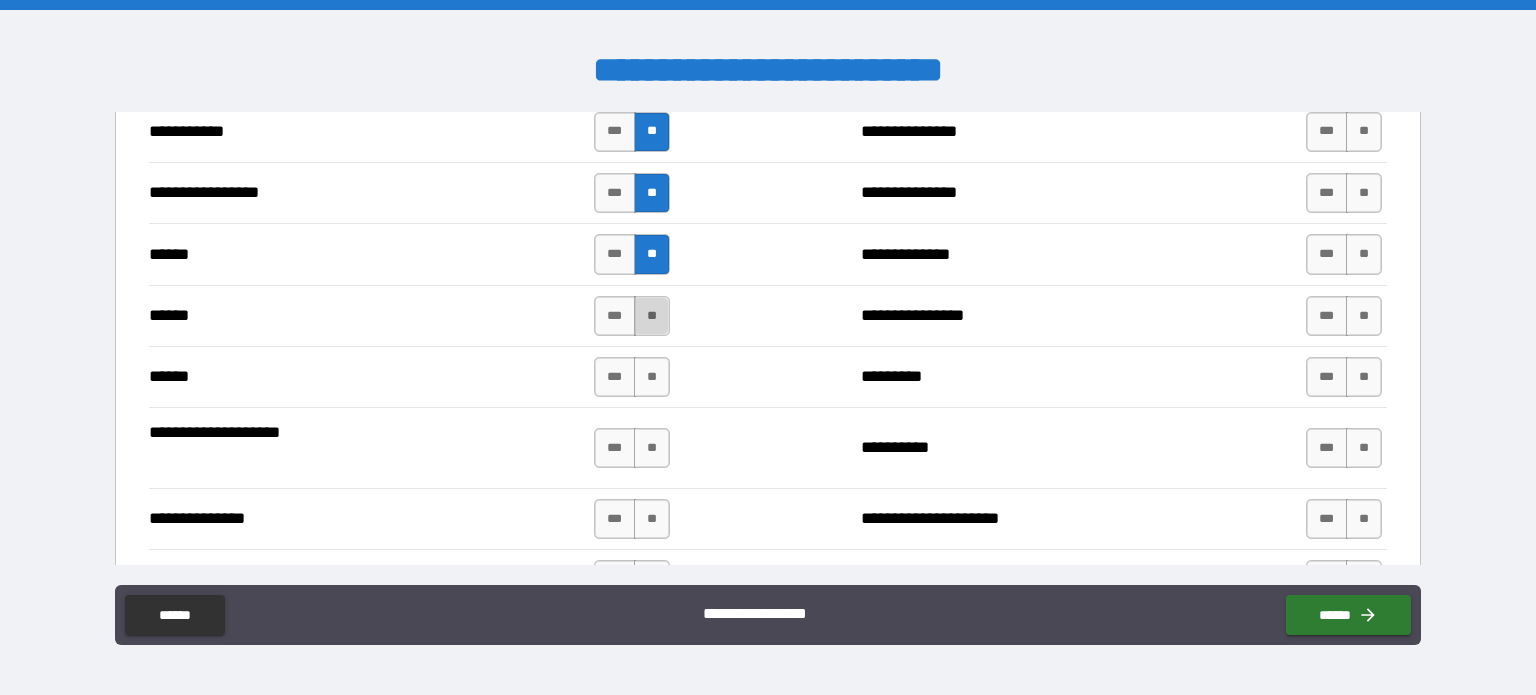 click on "**" at bounding box center [652, 316] 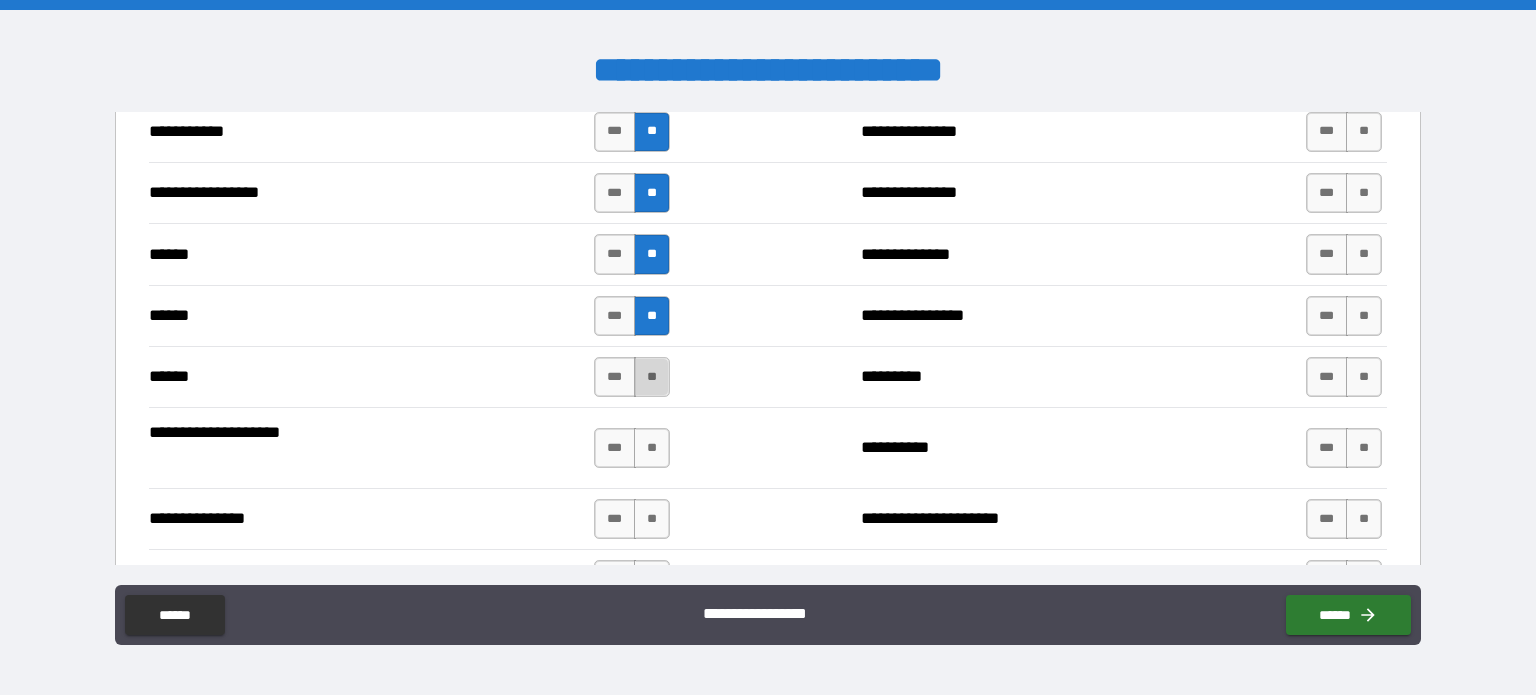 click on "**" at bounding box center (652, 377) 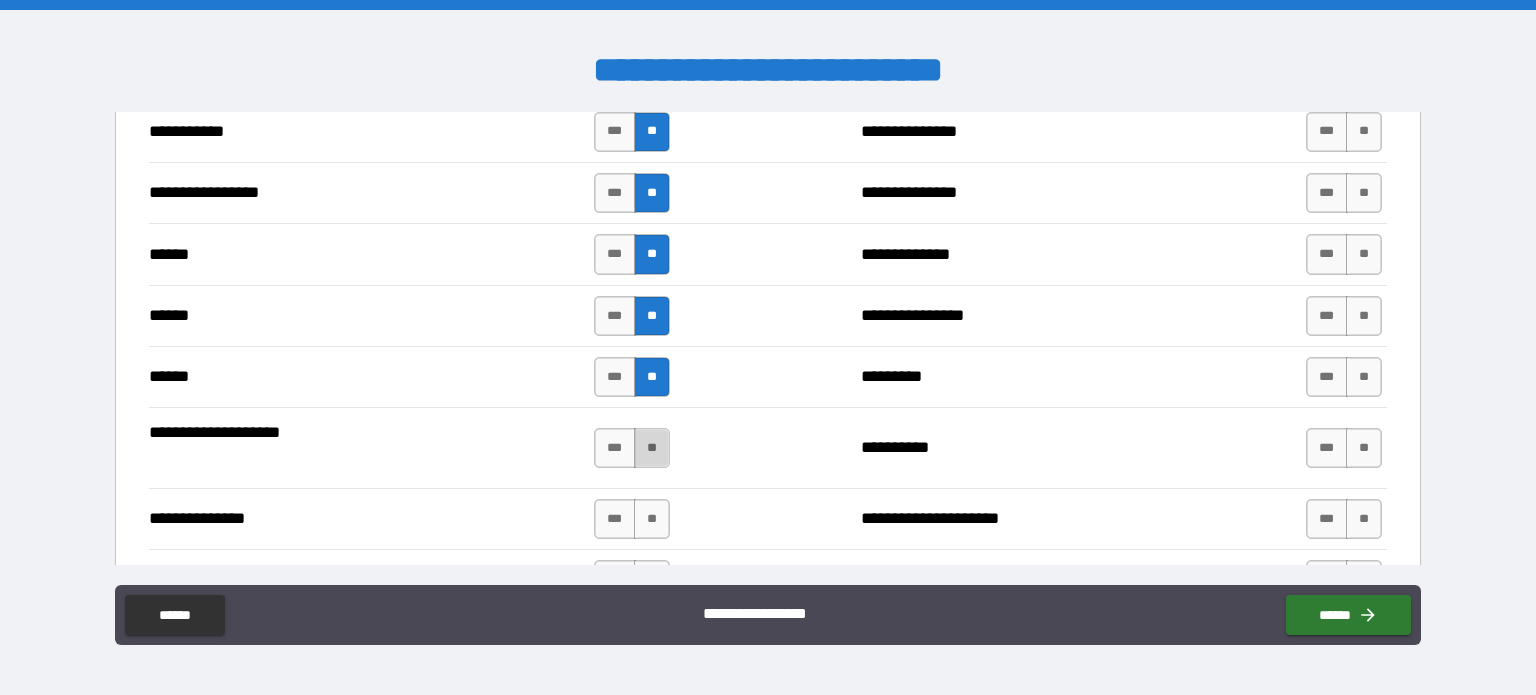 click on "**" at bounding box center [652, 448] 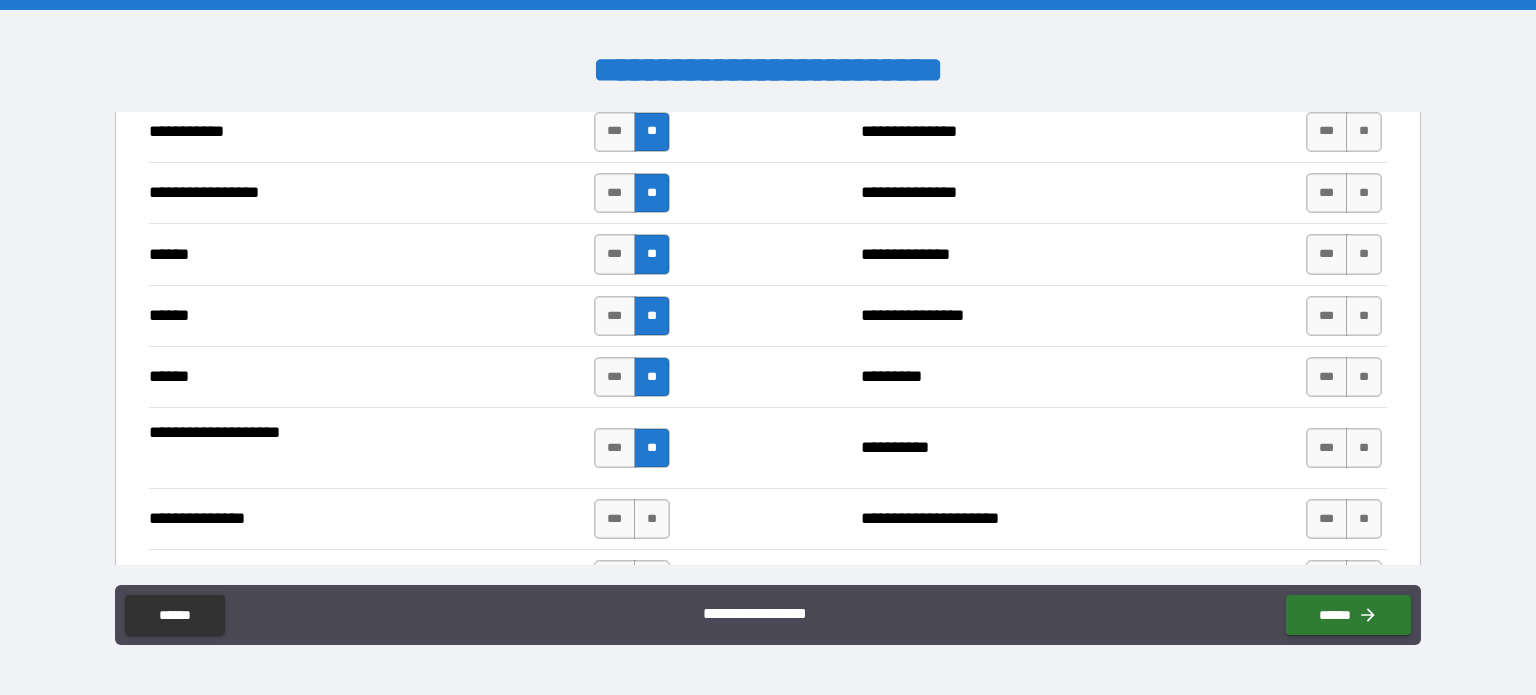 scroll, scrollTop: 2428, scrollLeft: 0, axis: vertical 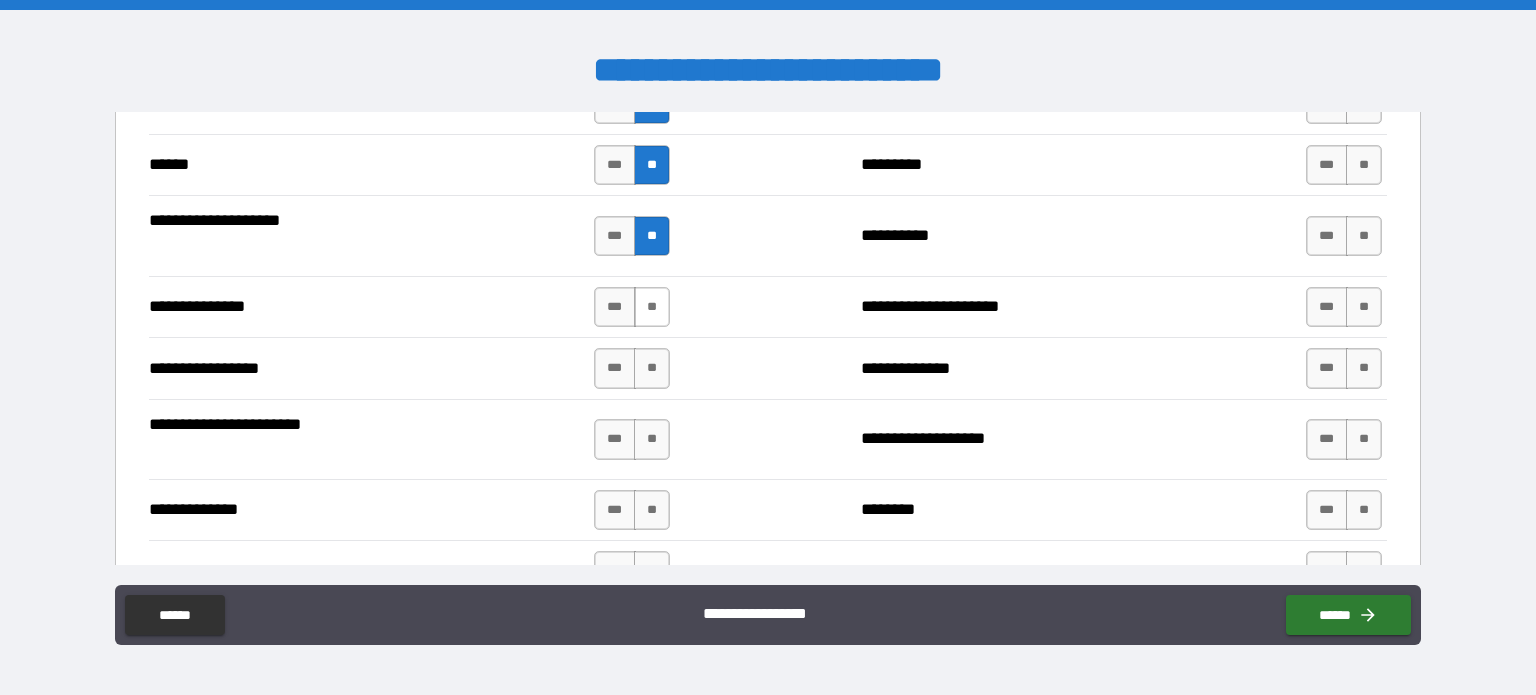 click on "**" at bounding box center [652, 307] 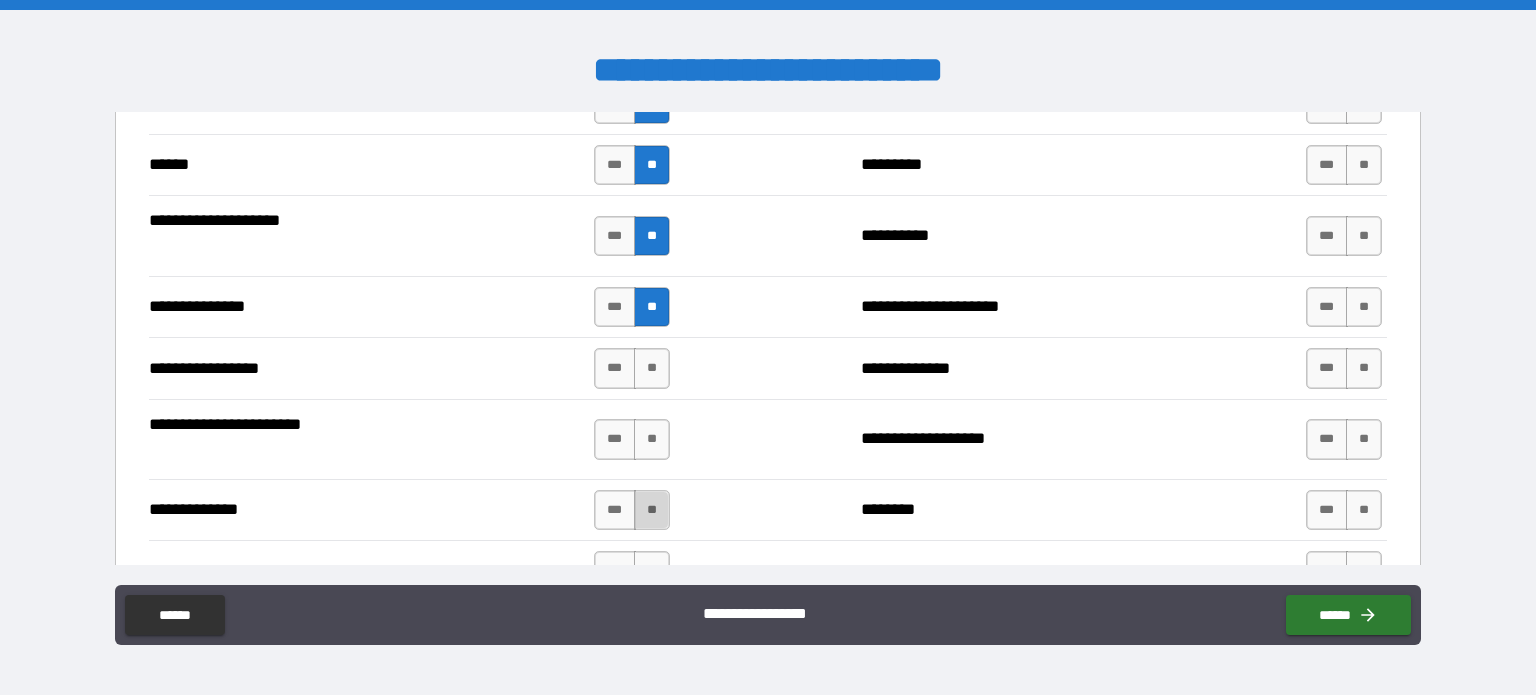 click on "**" at bounding box center (652, 510) 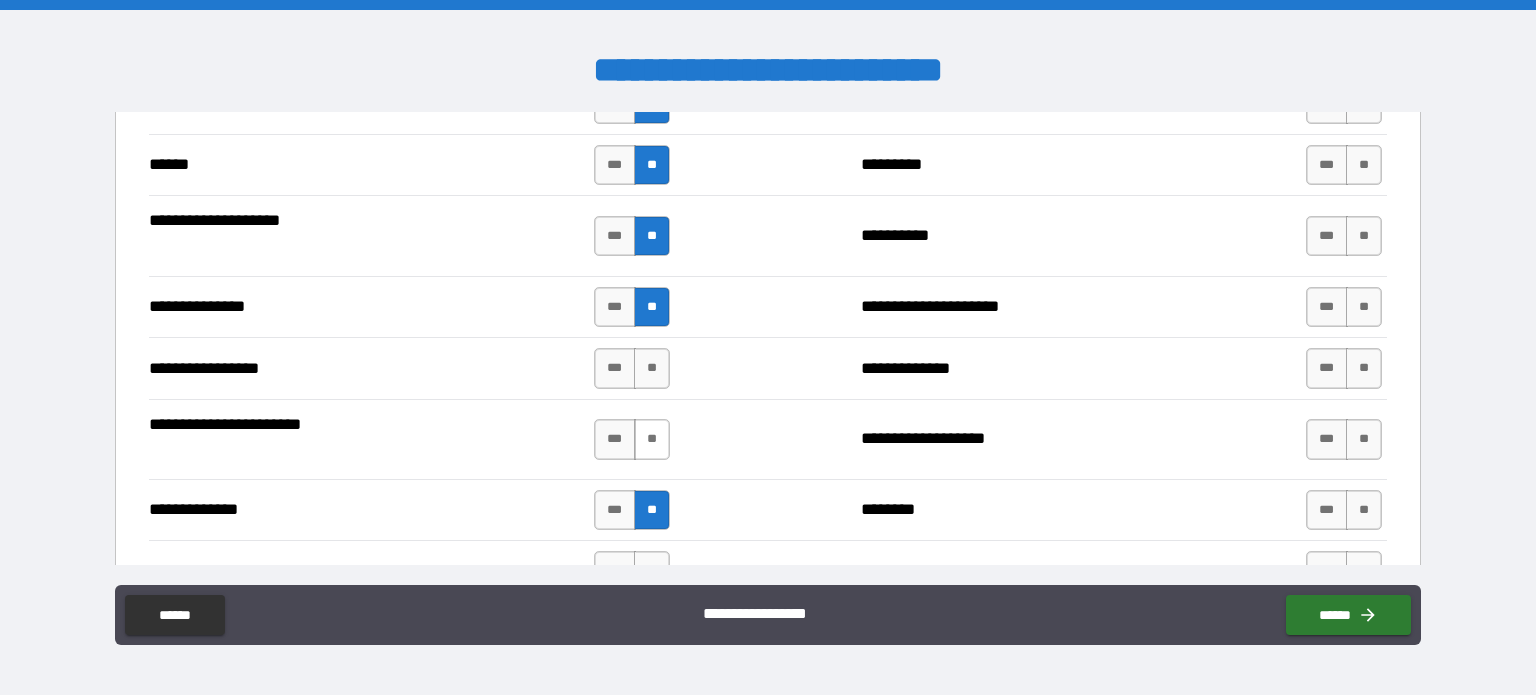 click on "**" at bounding box center (652, 439) 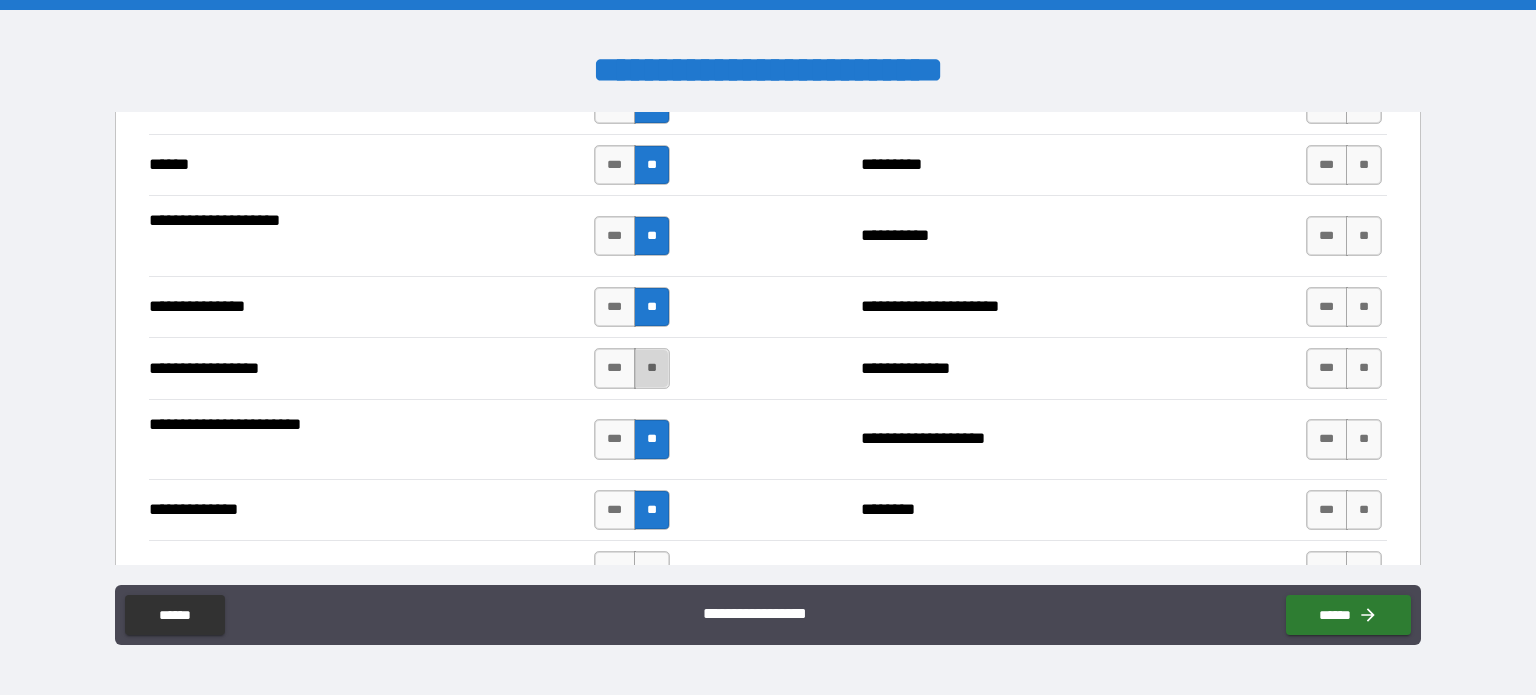 click on "**" at bounding box center (652, 368) 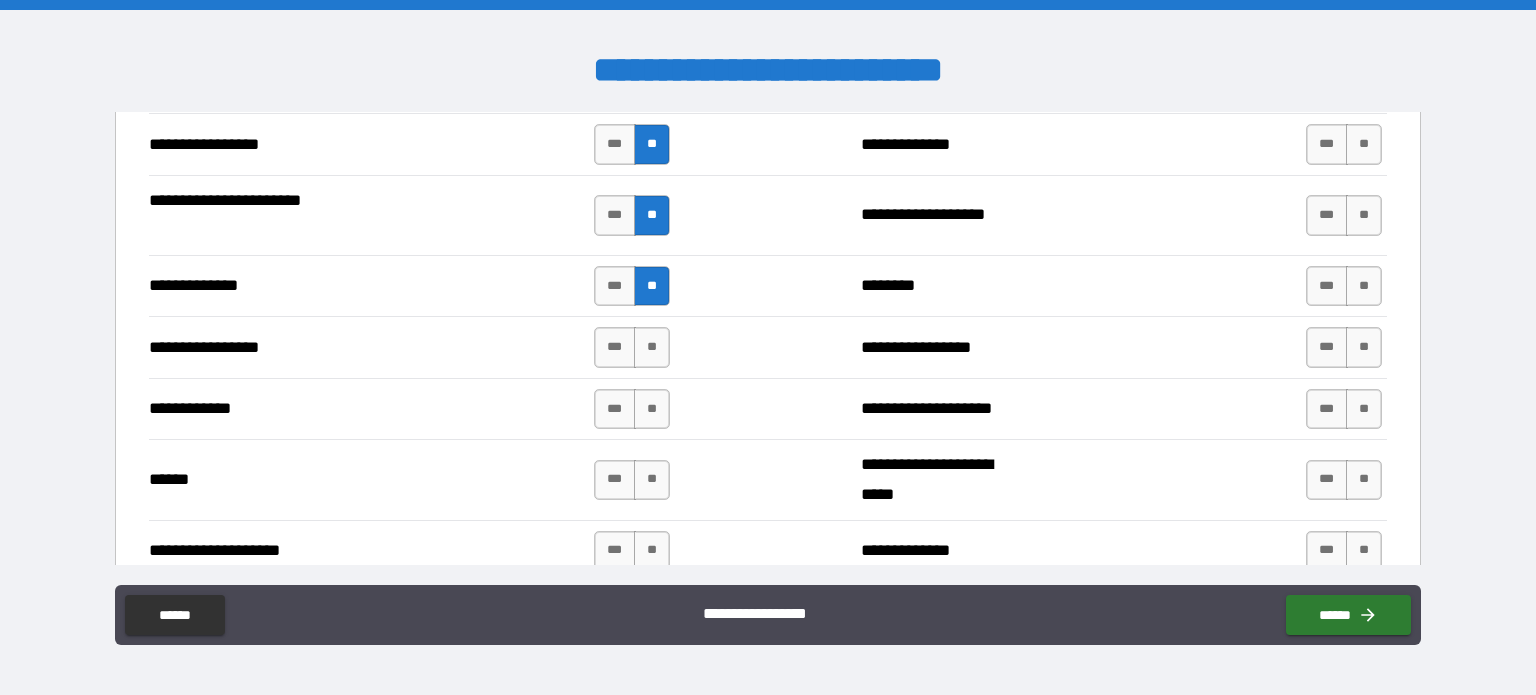 scroll, scrollTop: 2654, scrollLeft: 0, axis: vertical 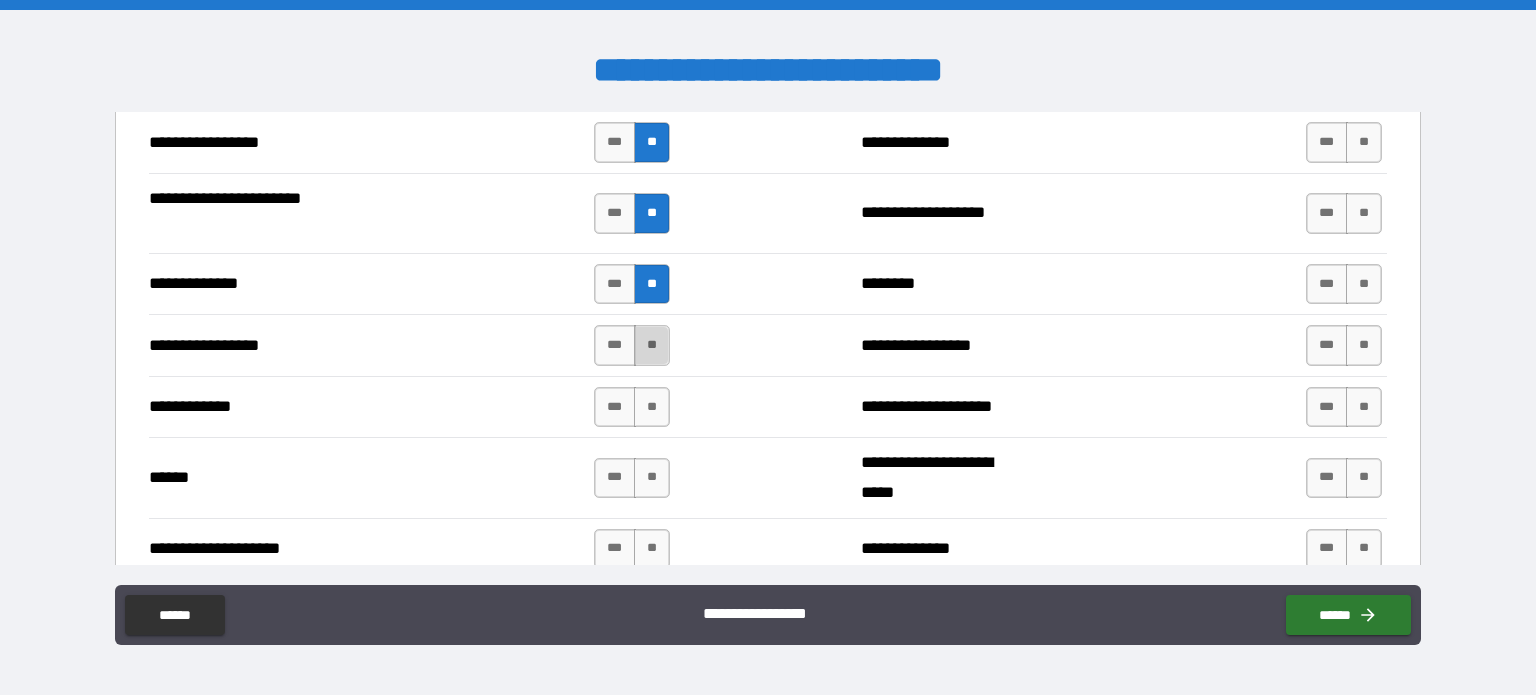 click on "**" at bounding box center (652, 345) 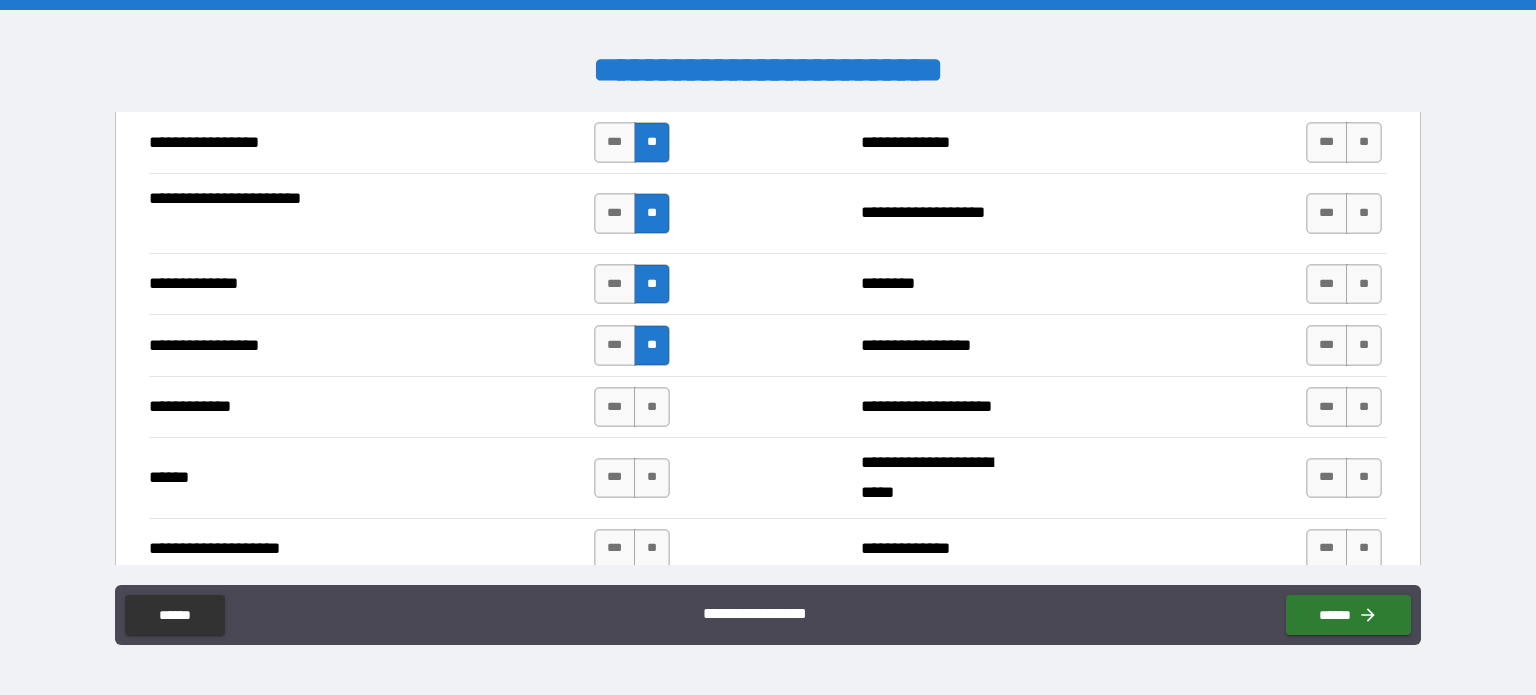 click on "*** **" at bounding box center (632, 407) 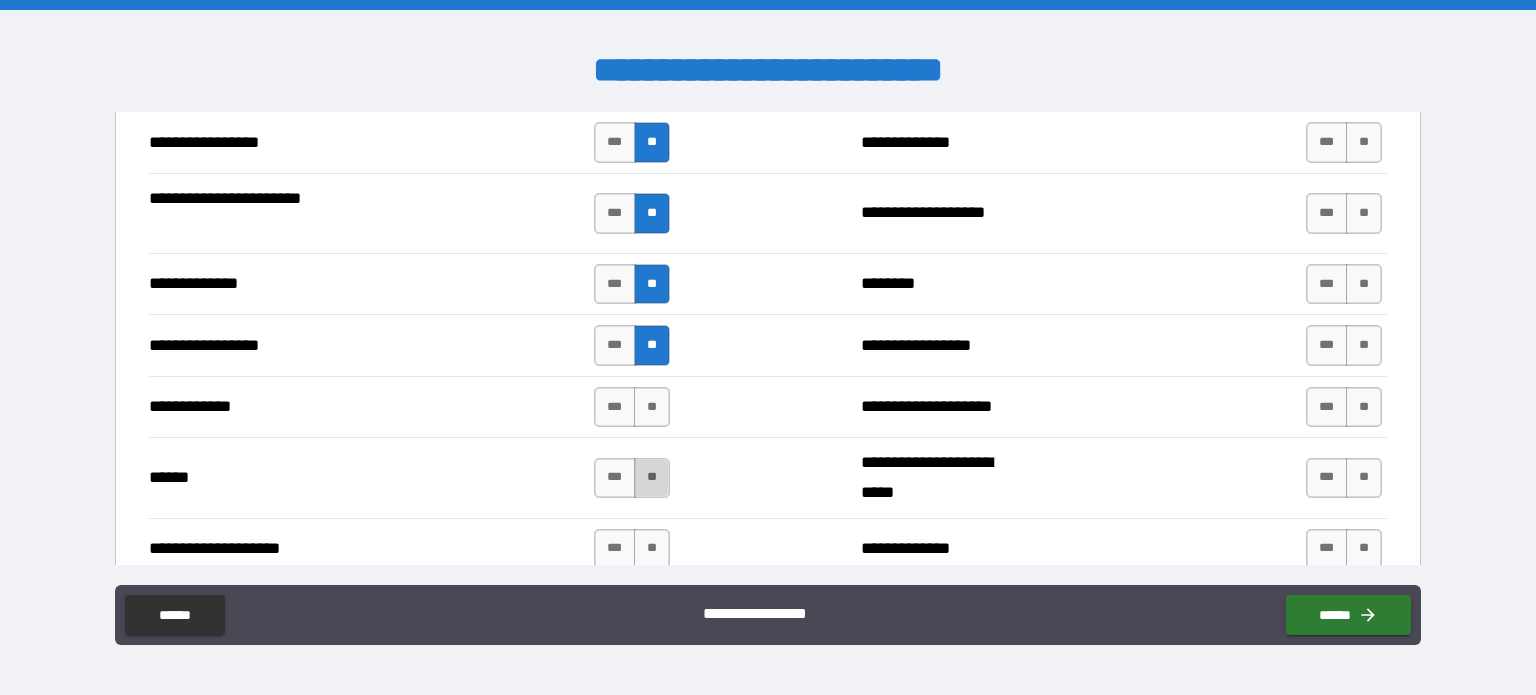 click on "**" at bounding box center [652, 478] 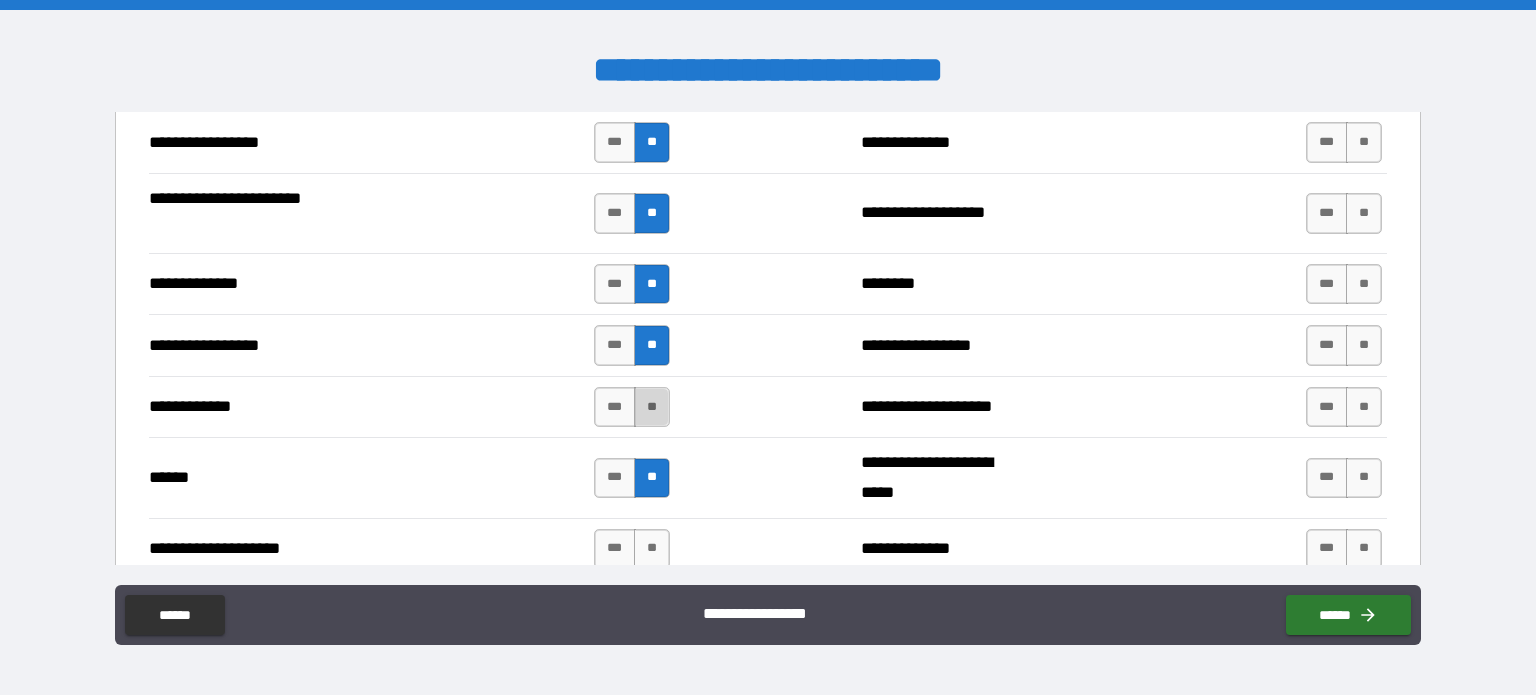 click on "**" at bounding box center [652, 407] 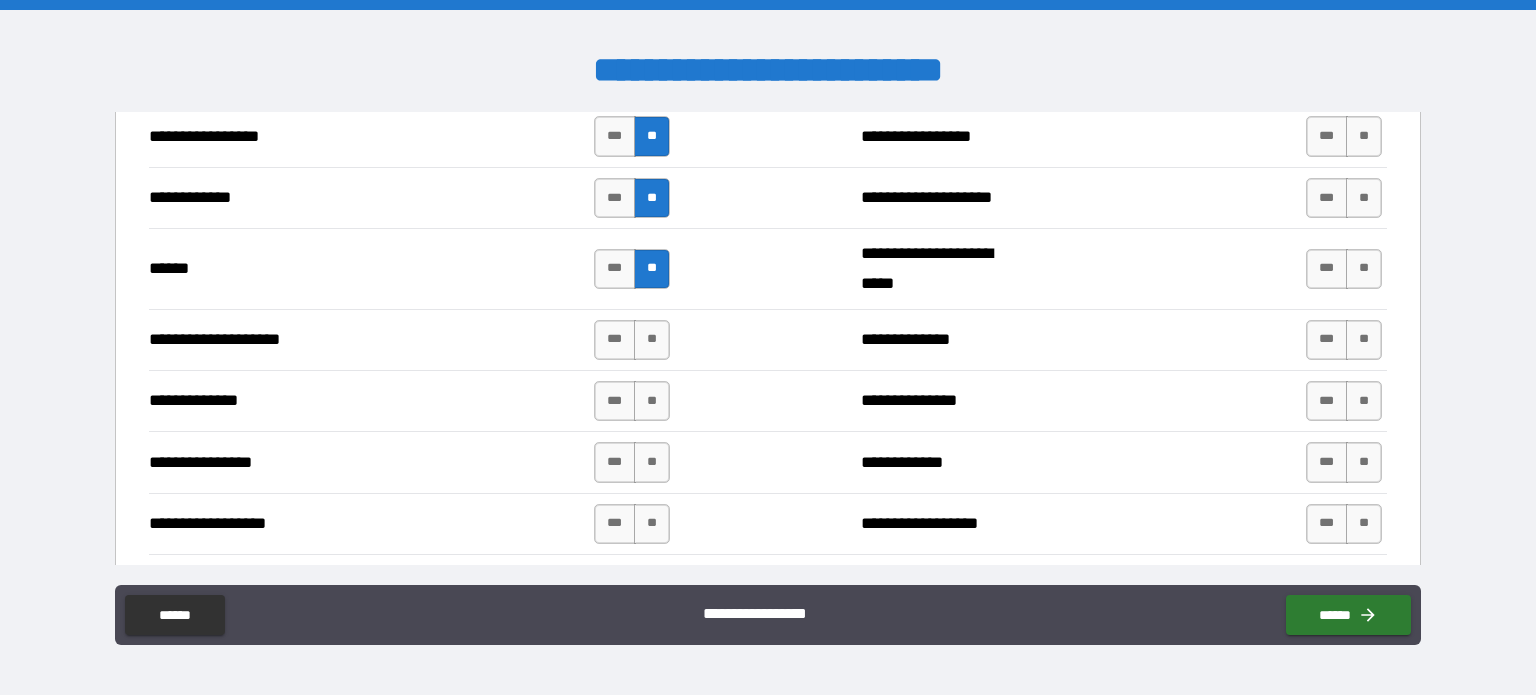 scroll, scrollTop: 2870, scrollLeft: 0, axis: vertical 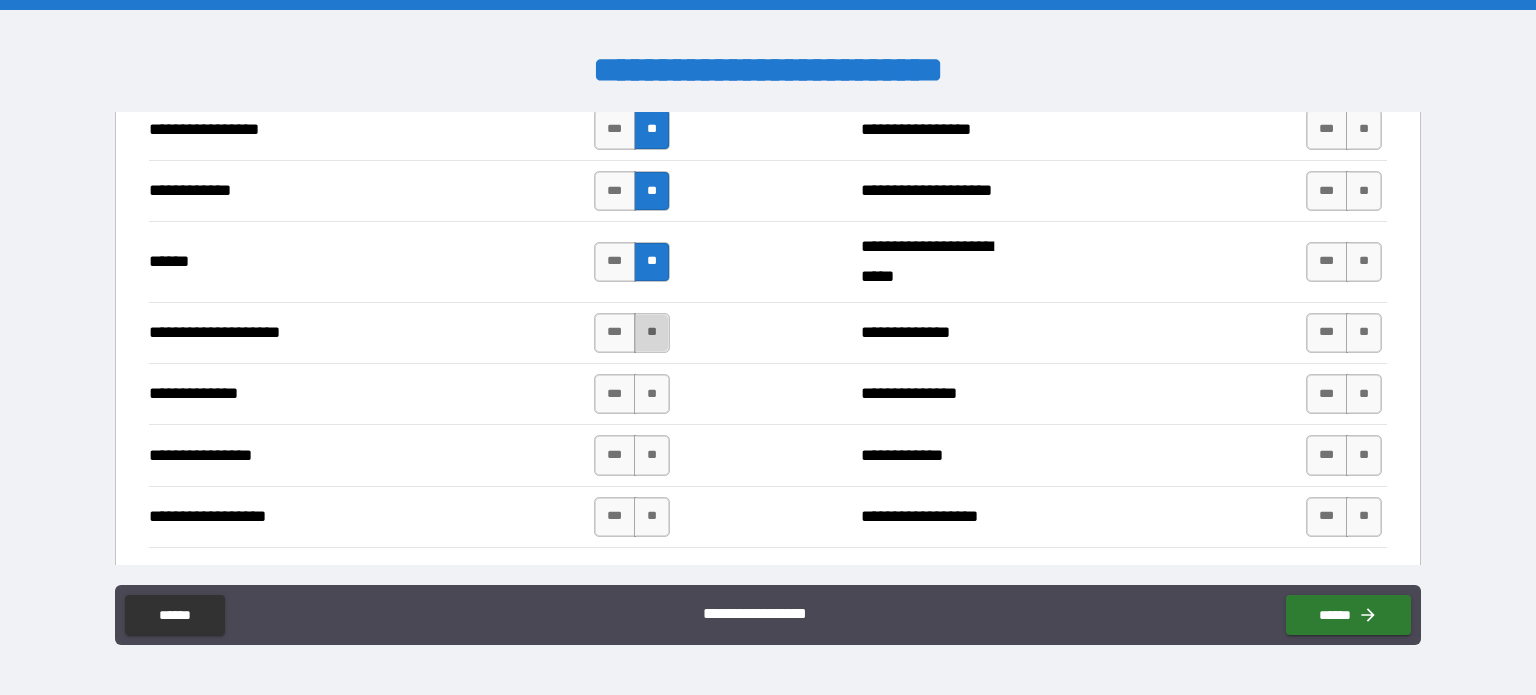 click on "**" at bounding box center (652, 333) 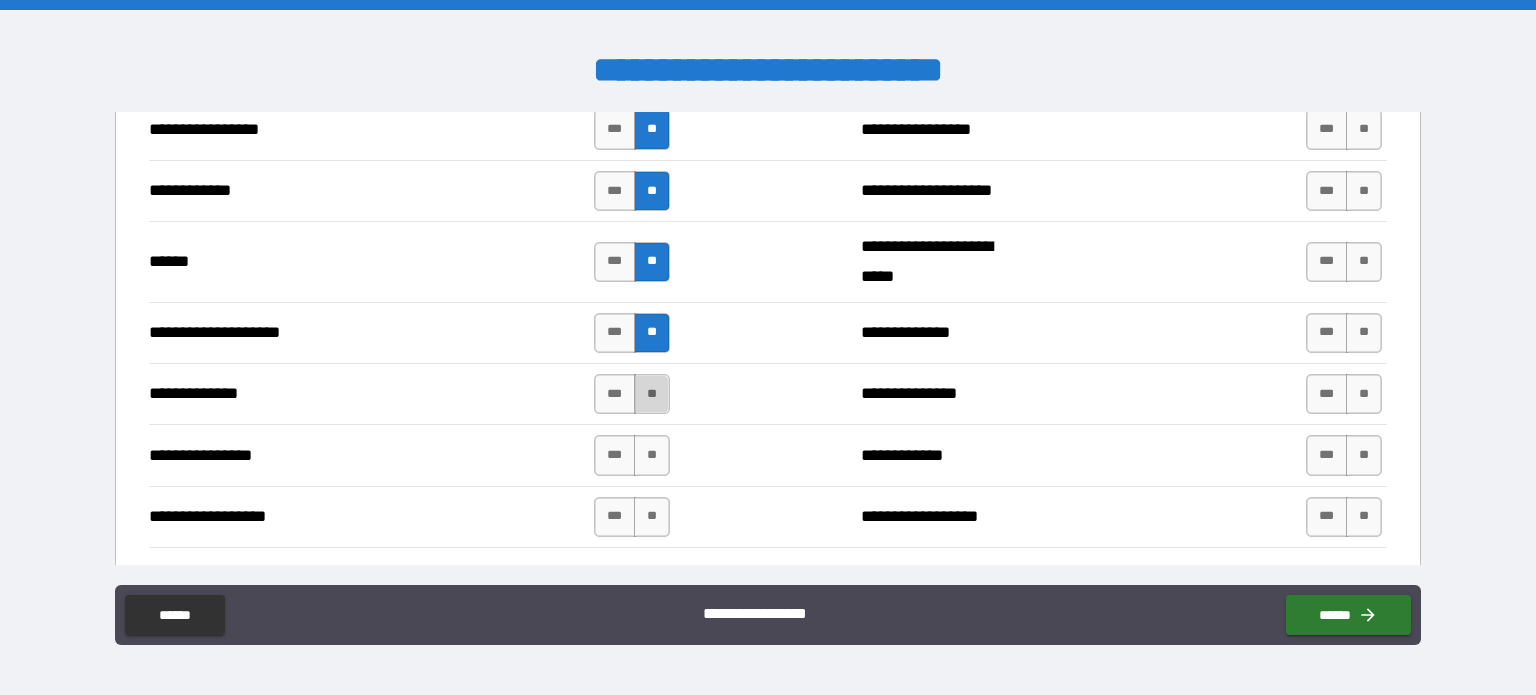 click on "**" at bounding box center [652, 394] 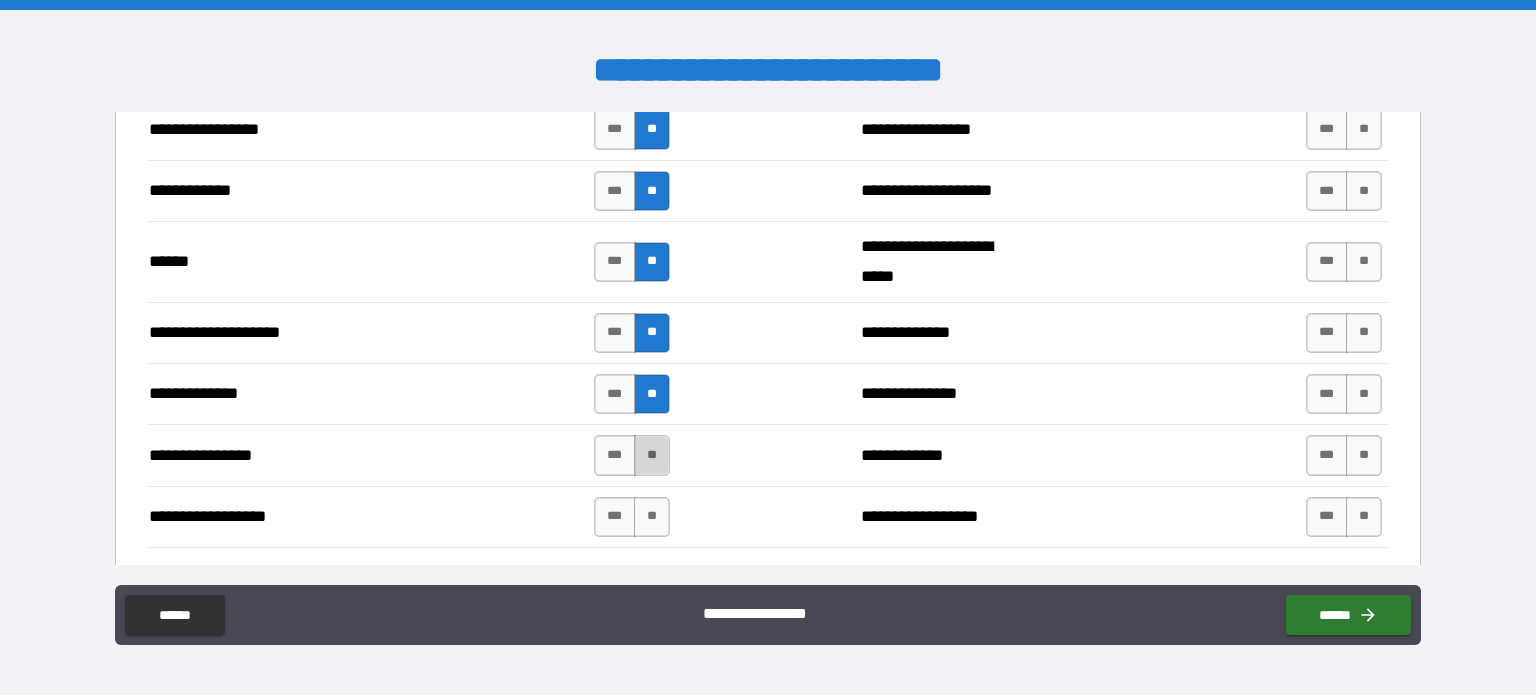 click on "**" at bounding box center [652, 455] 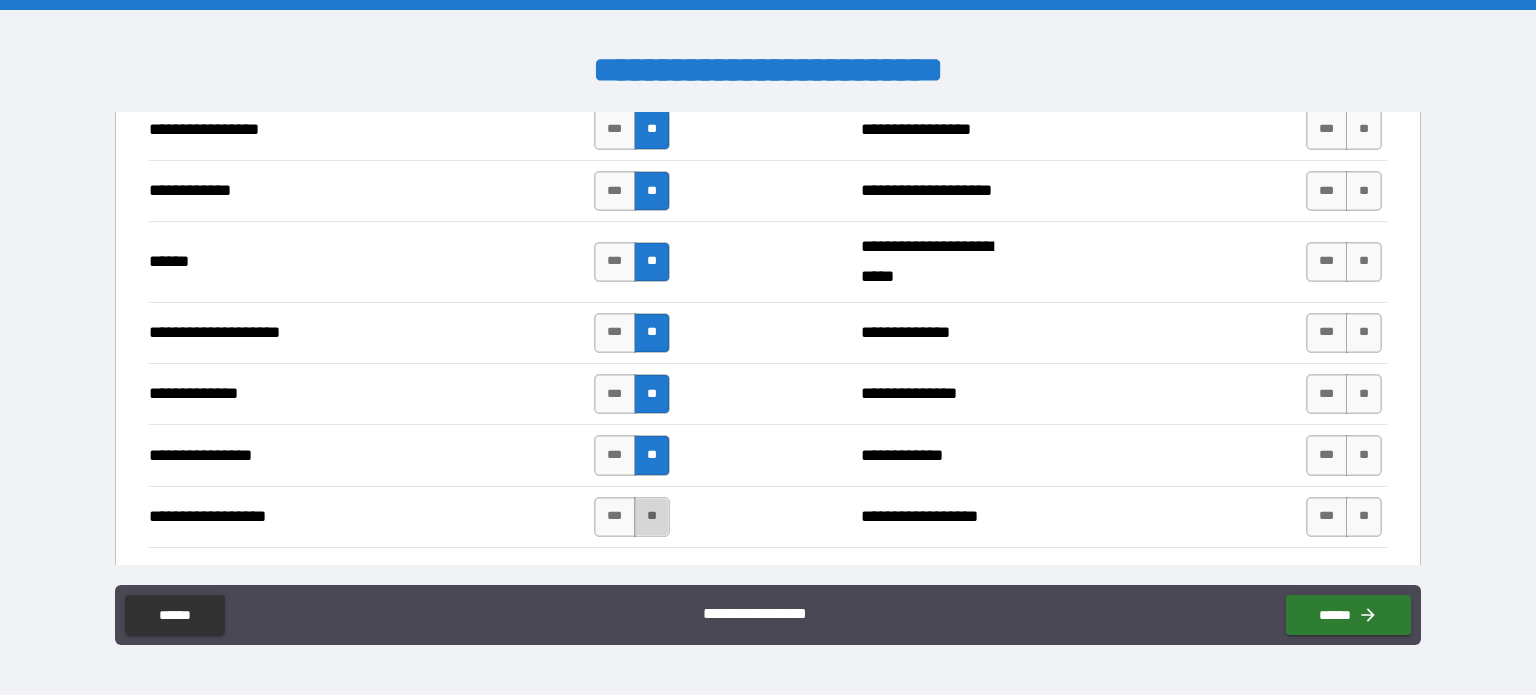 click on "**" at bounding box center (652, 517) 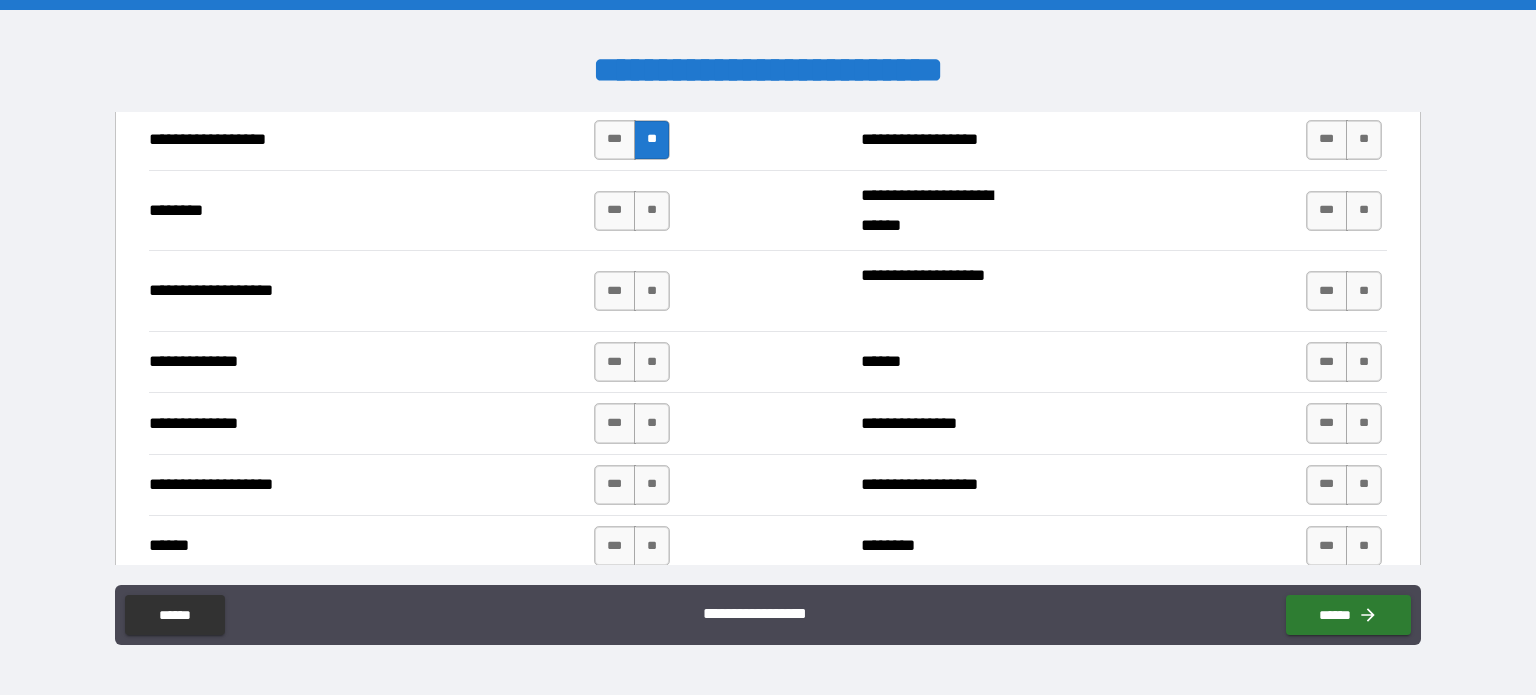 scroll, scrollTop: 3248, scrollLeft: 0, axis: vertical 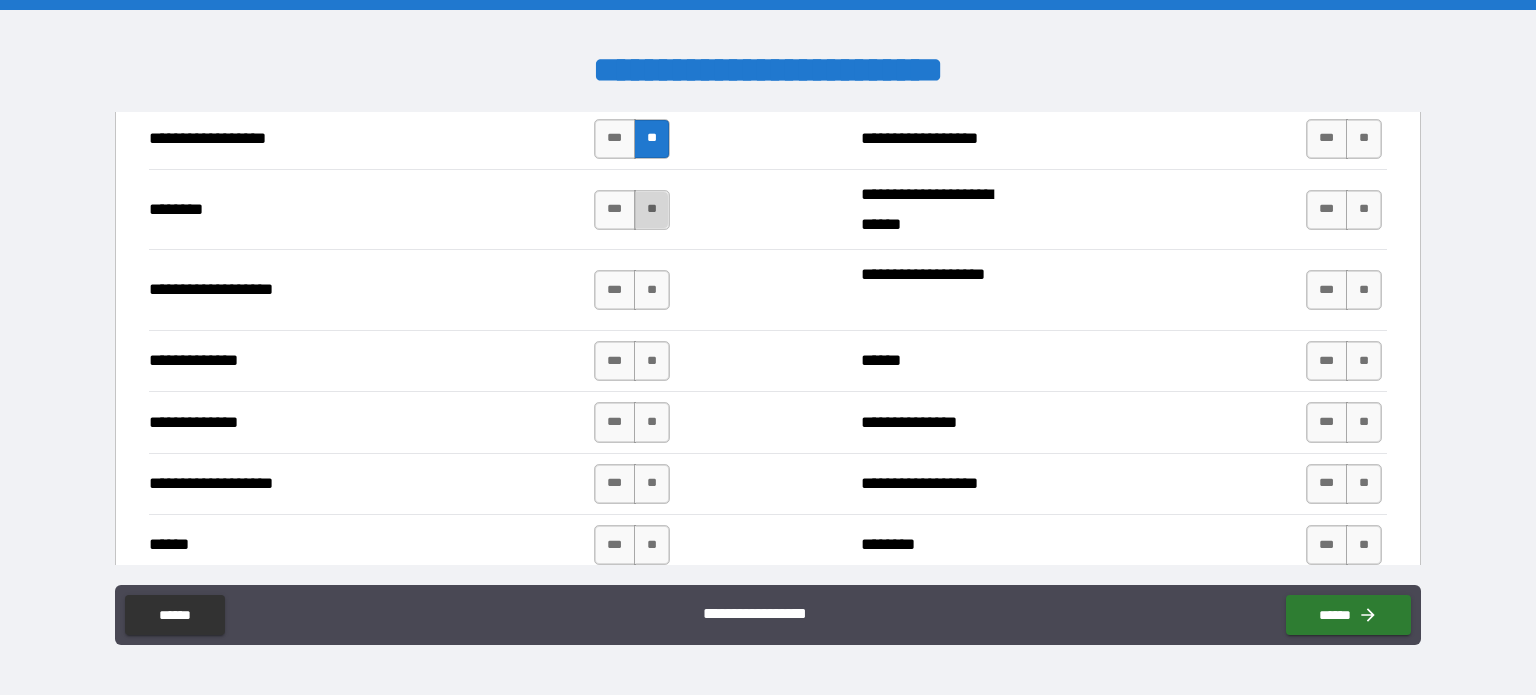 click on "**" at bounding box center [652, 210] 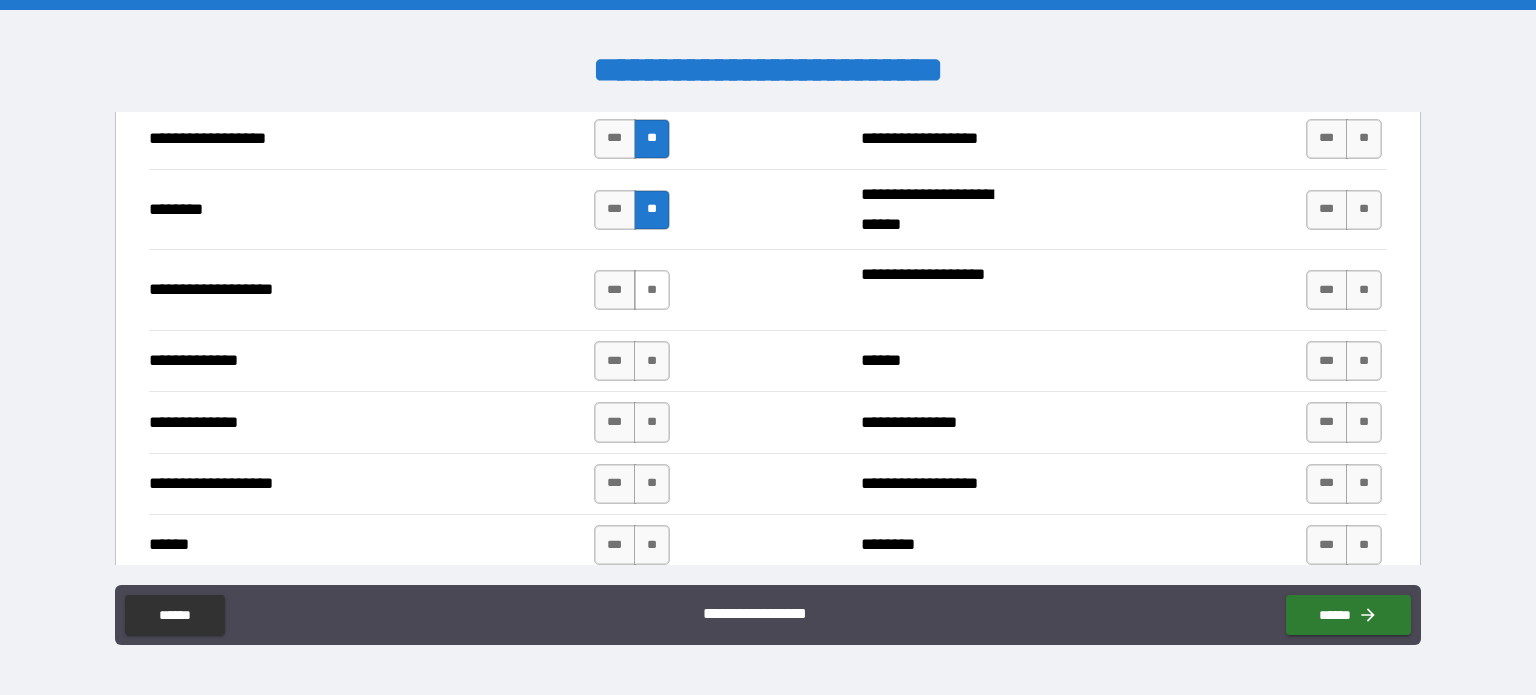 click on "**" at bounding box center (652, 290) 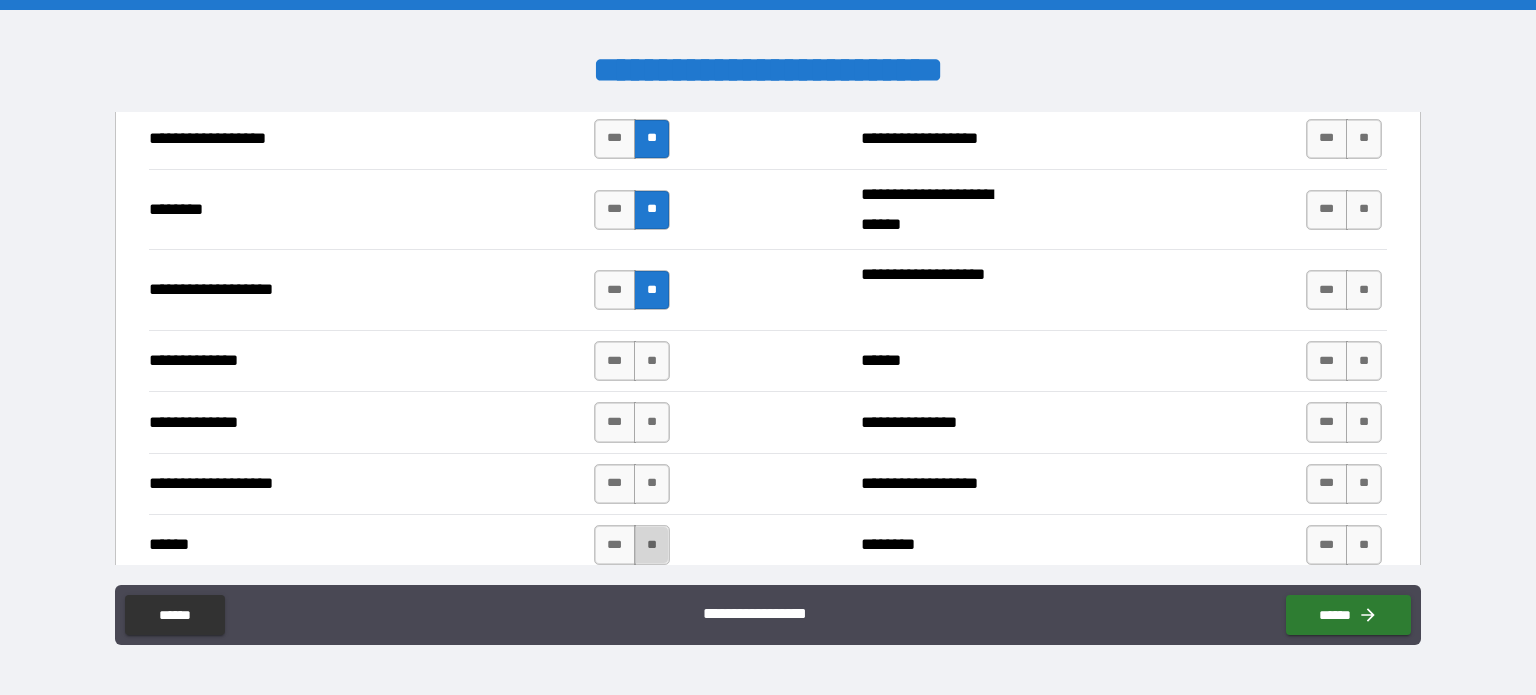 click on "**" at bounding box center [652, 545] 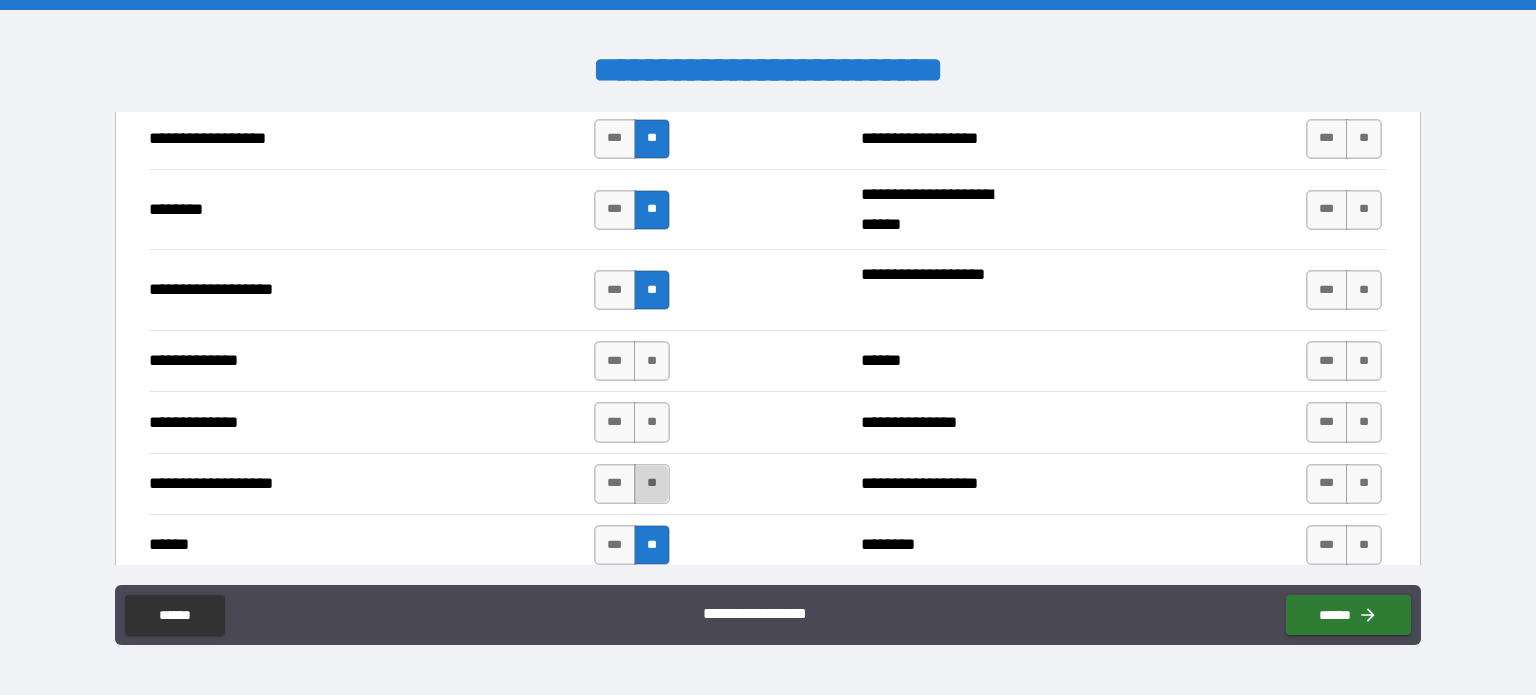 click on "**" at bounding box center (652, 484) 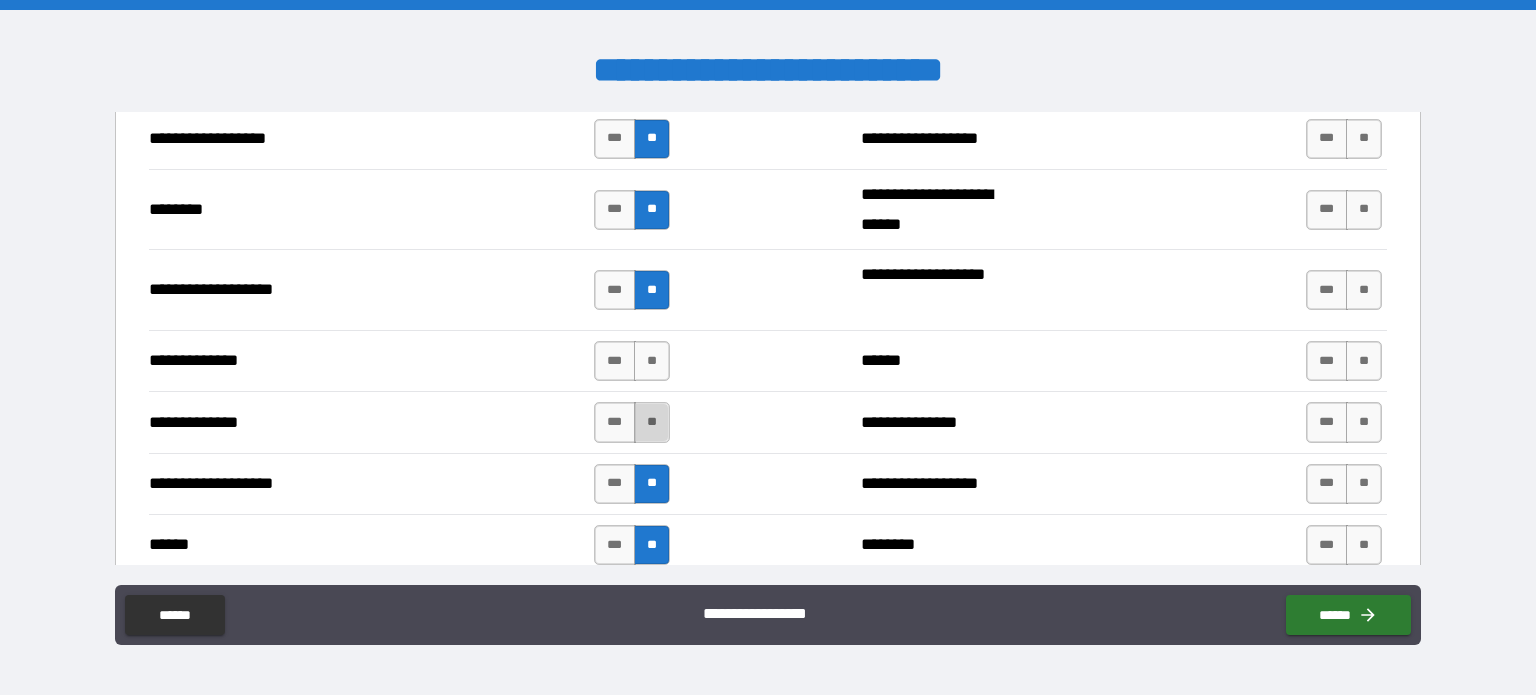 click on "**" at bounding box center (652, 422) 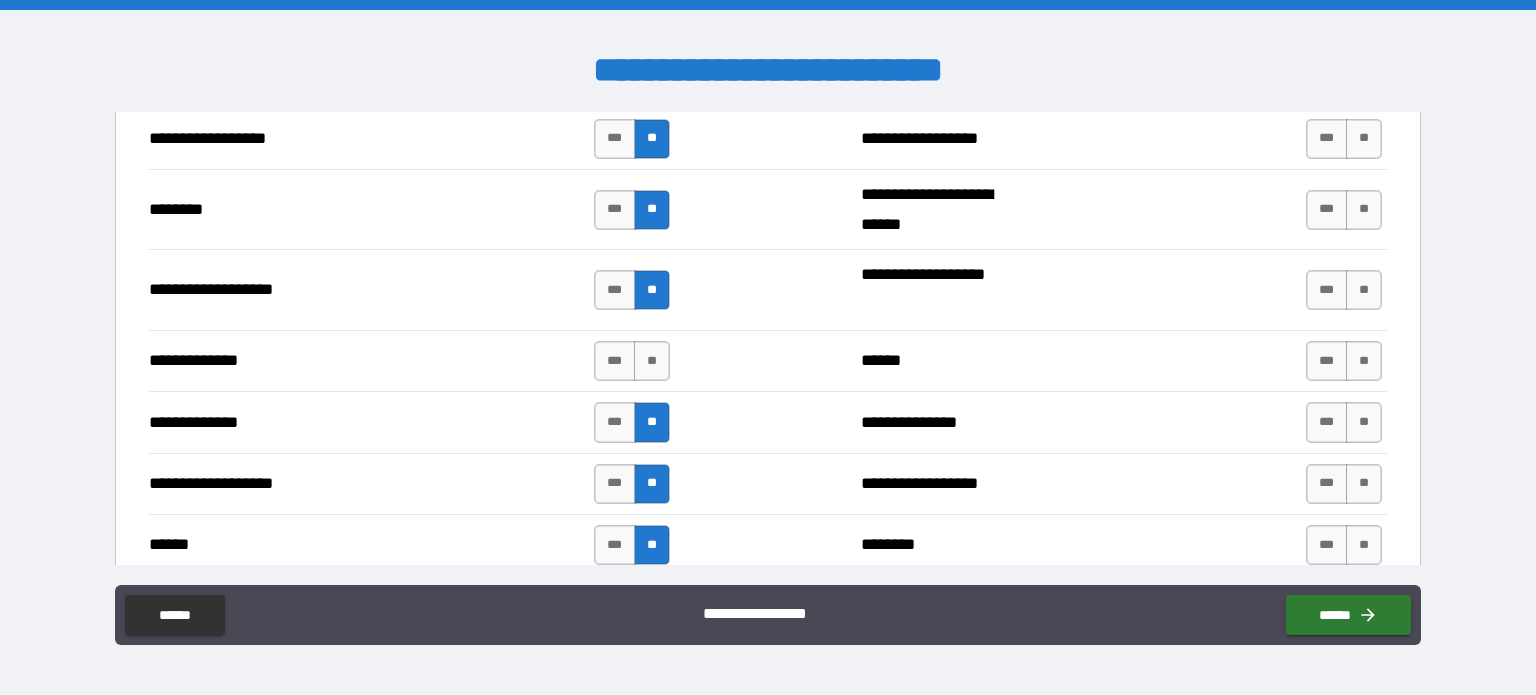 drag, startPoint x: 649, startPoint y: 367, endPoint x: 744, endPoint y: 375, distance: 95.33625 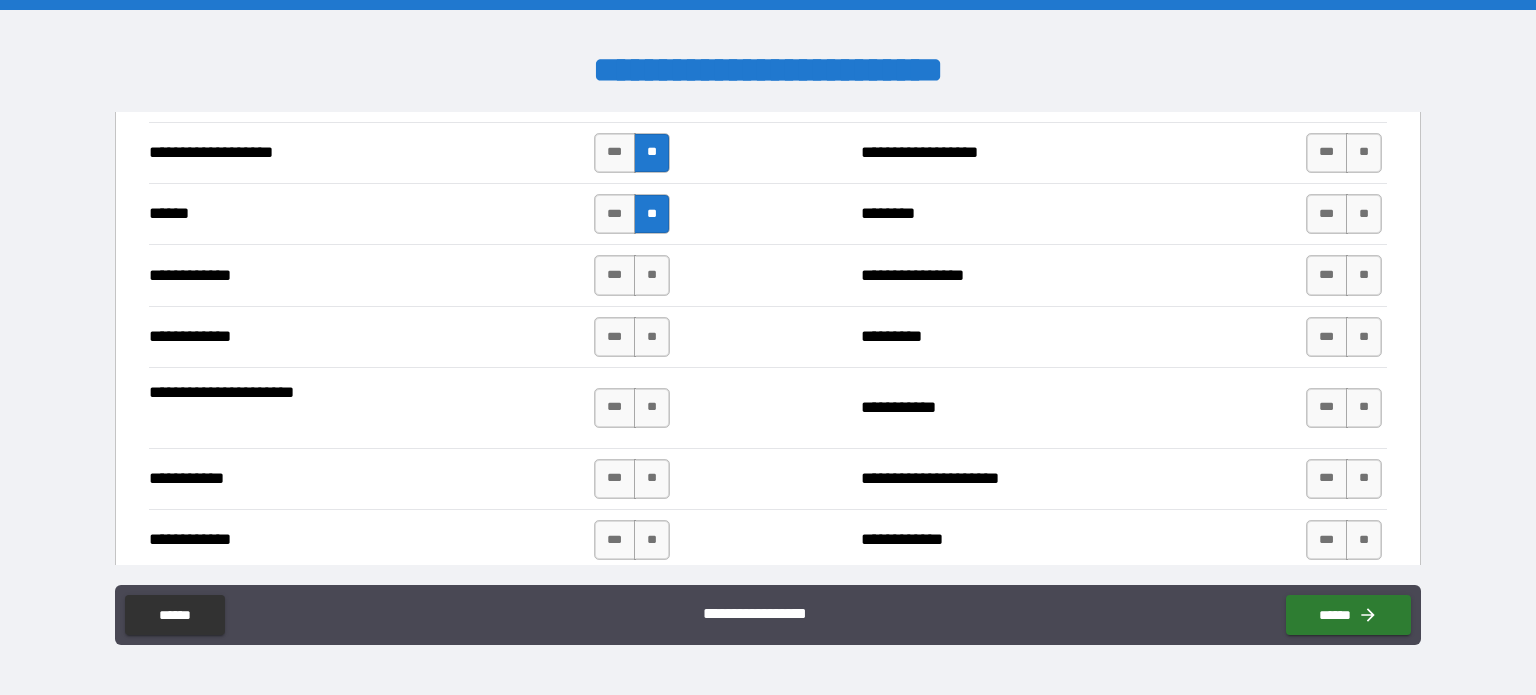 scroll, scrollTop: 3467, scrollLeft: 0, axis: vertical 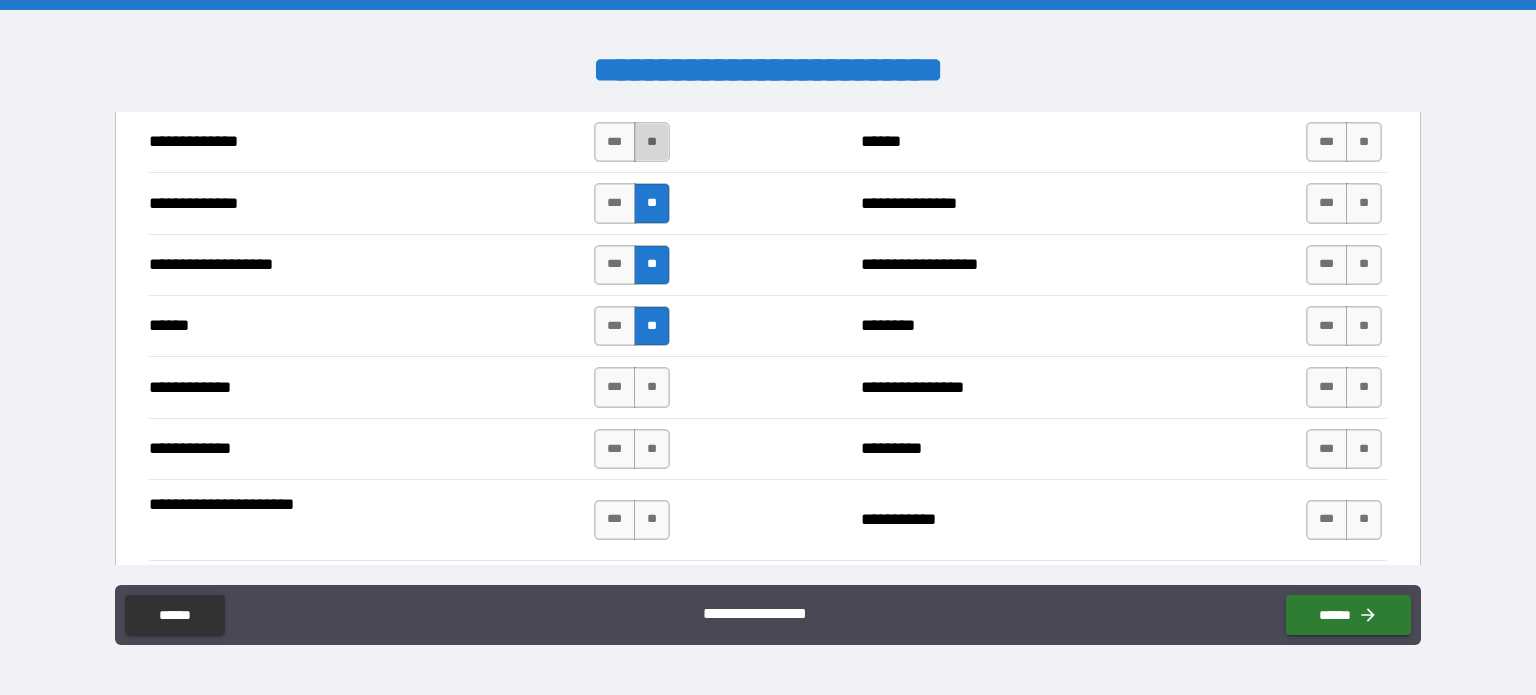 click on "**" at bounding box center (652, 142) 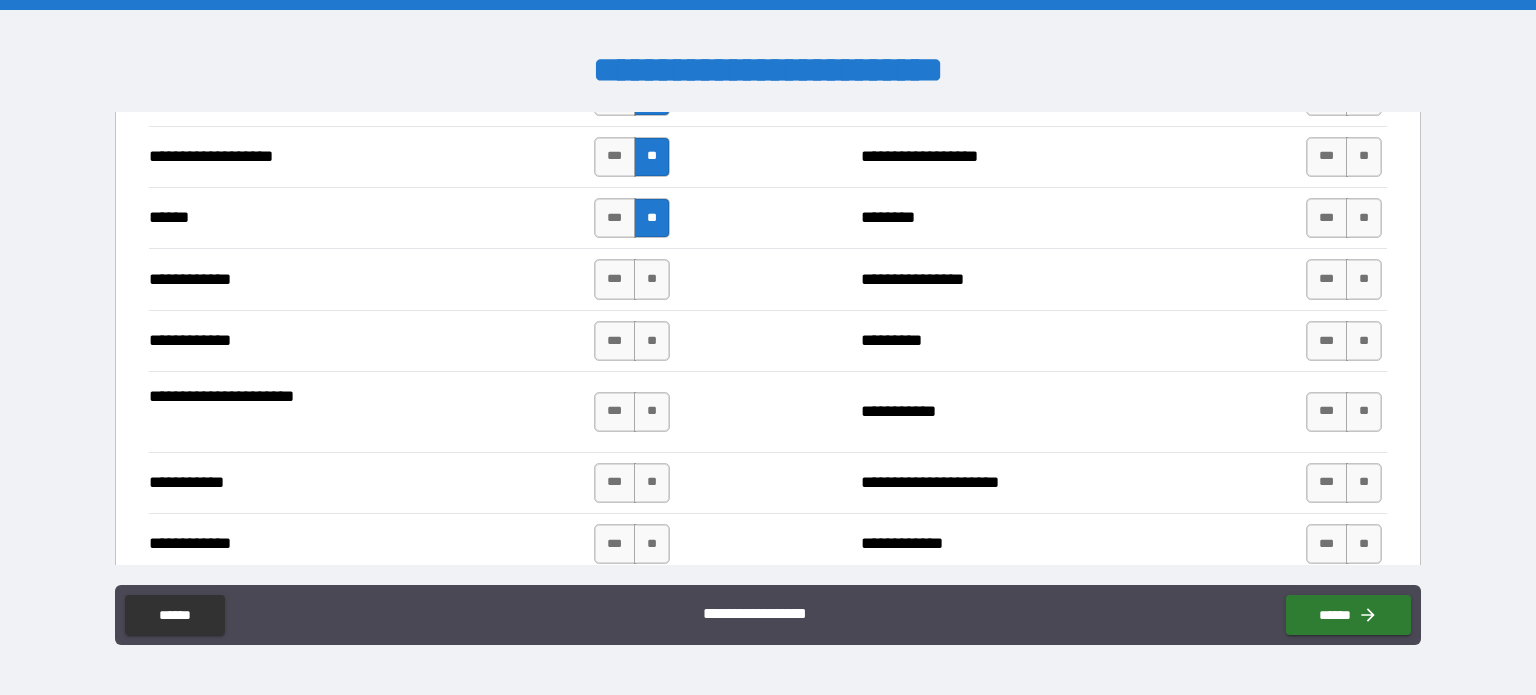 scroll, scrollTop: 3582, scrollLeft: 0, axis: vertical 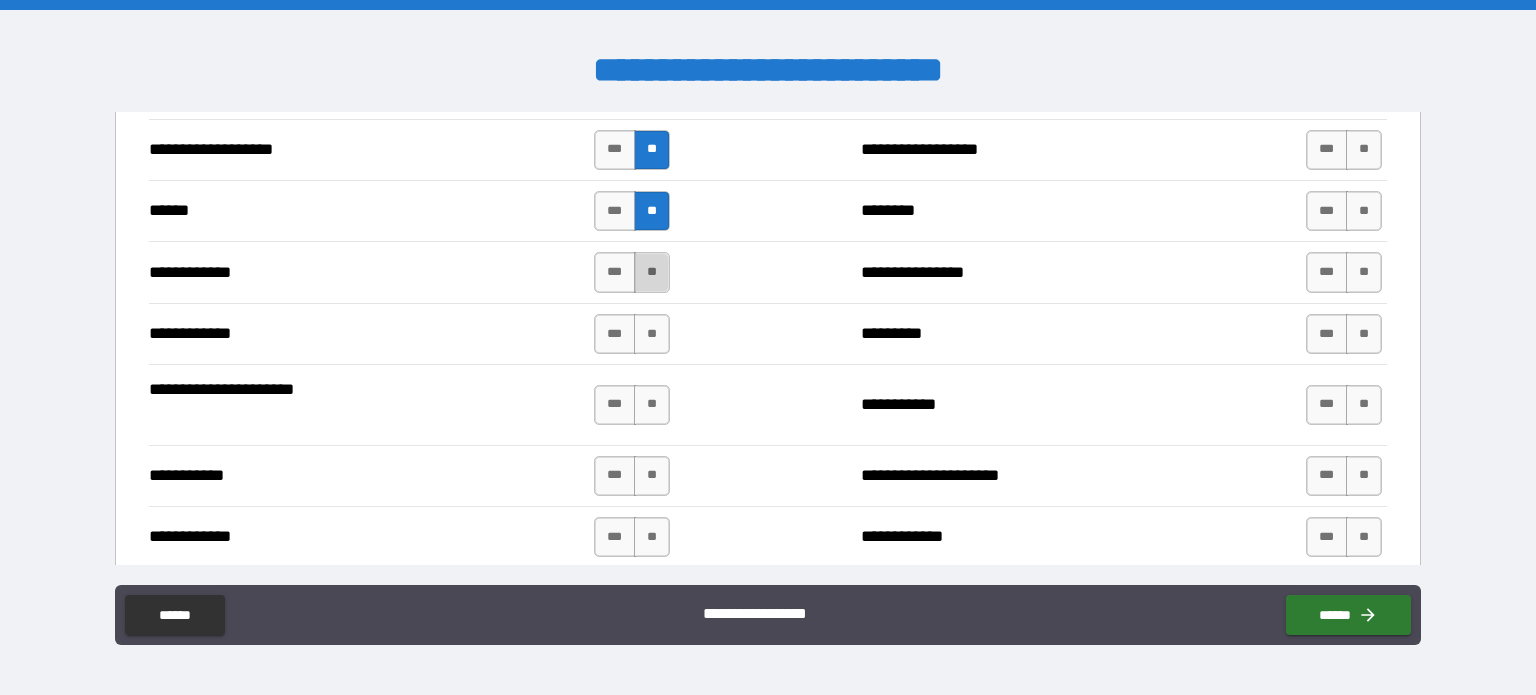 click on "**" at bounding box center [652, 272] 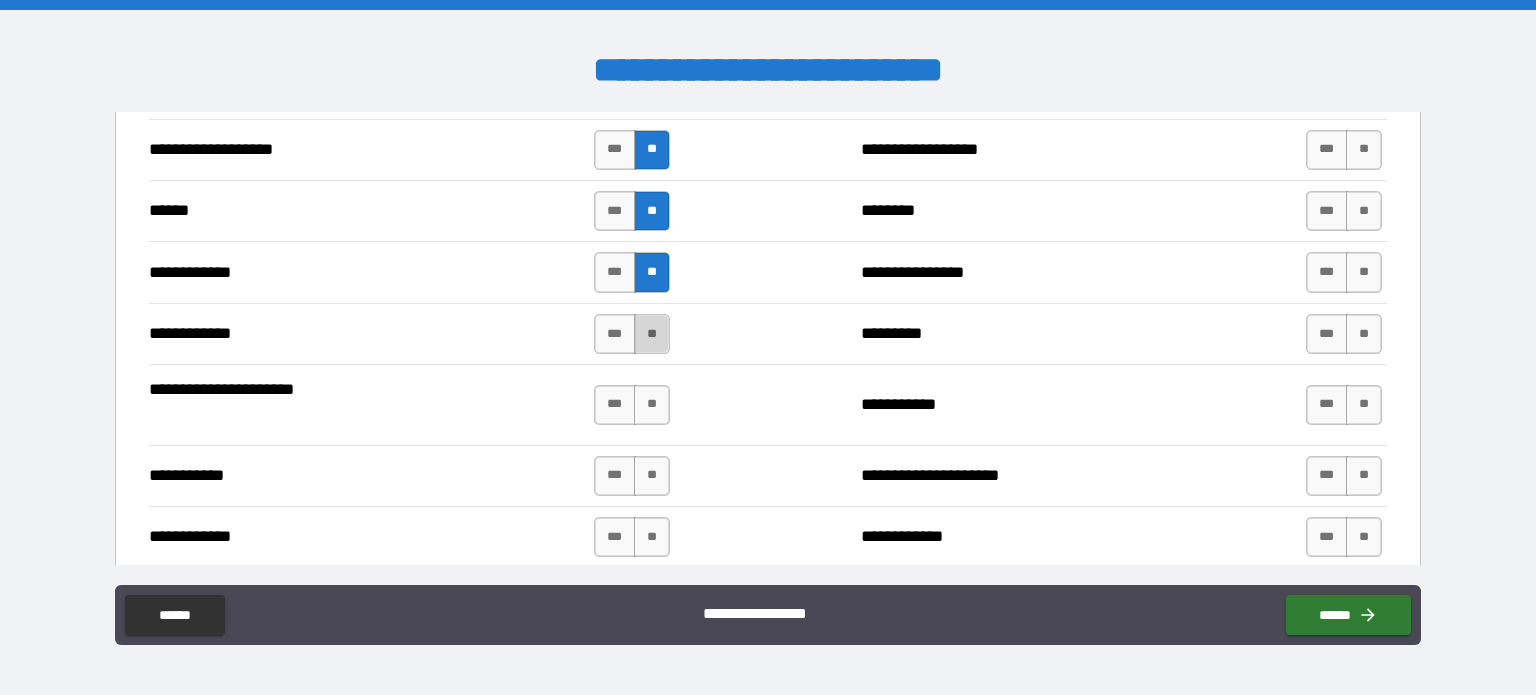 click on "**" at bounding box center (652, 334) 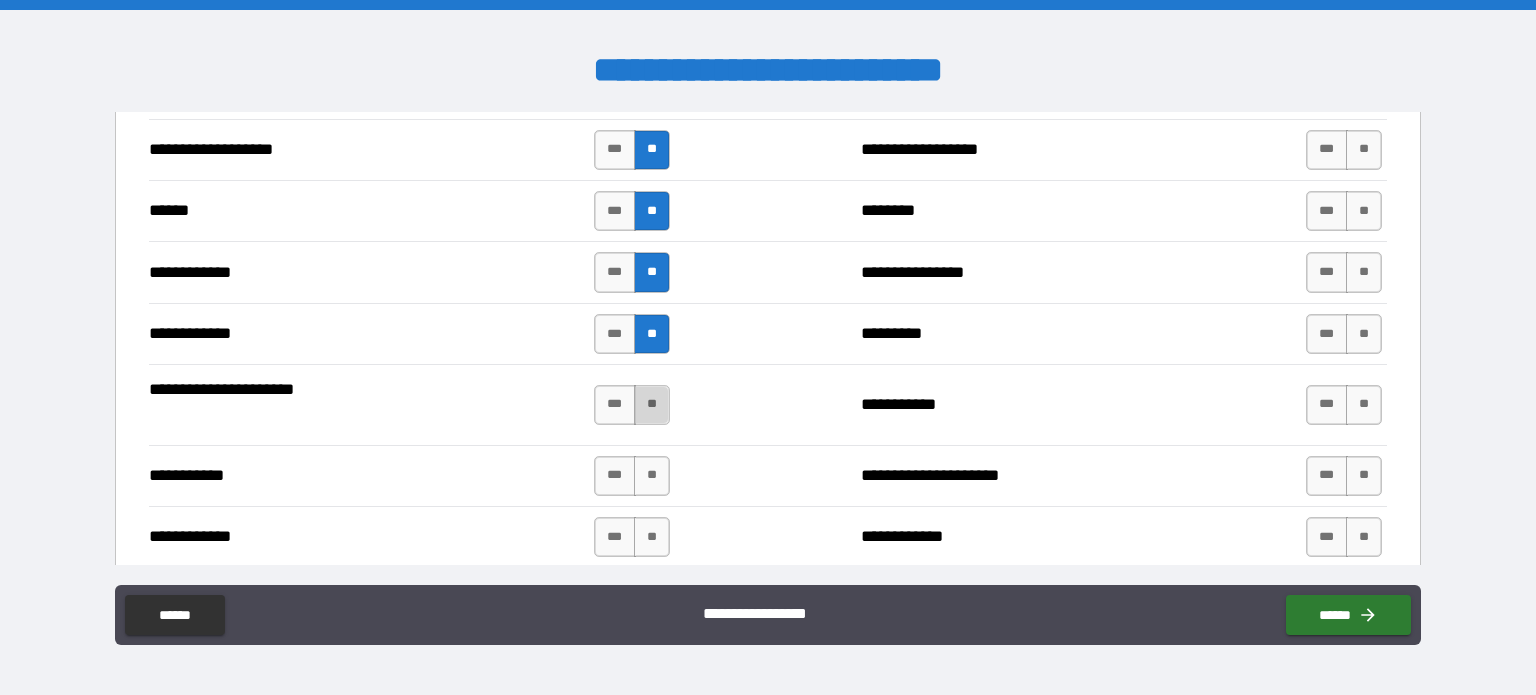 click on "**" at bounding box center (652, 405) 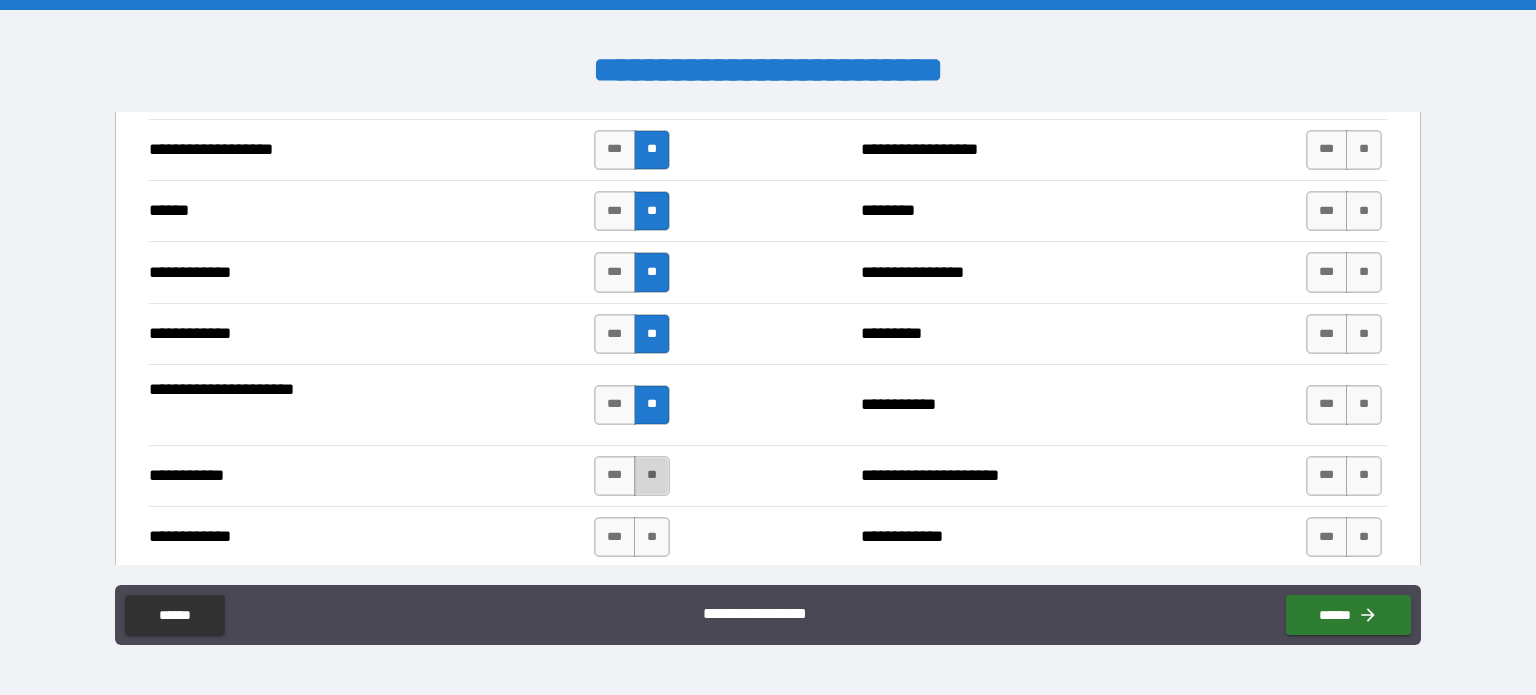 click on "**" at bounding box center (652, 476) 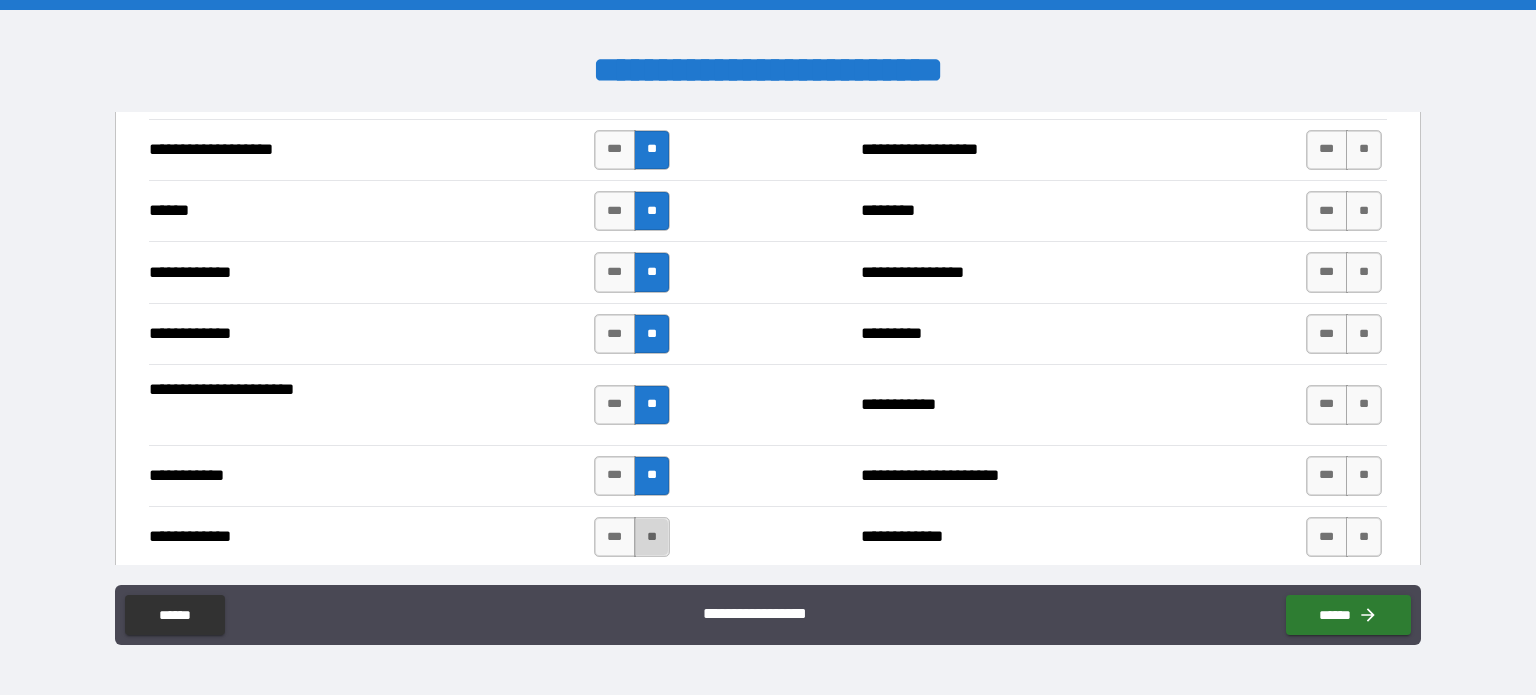 click on "**" at bounding box center (652, 537) 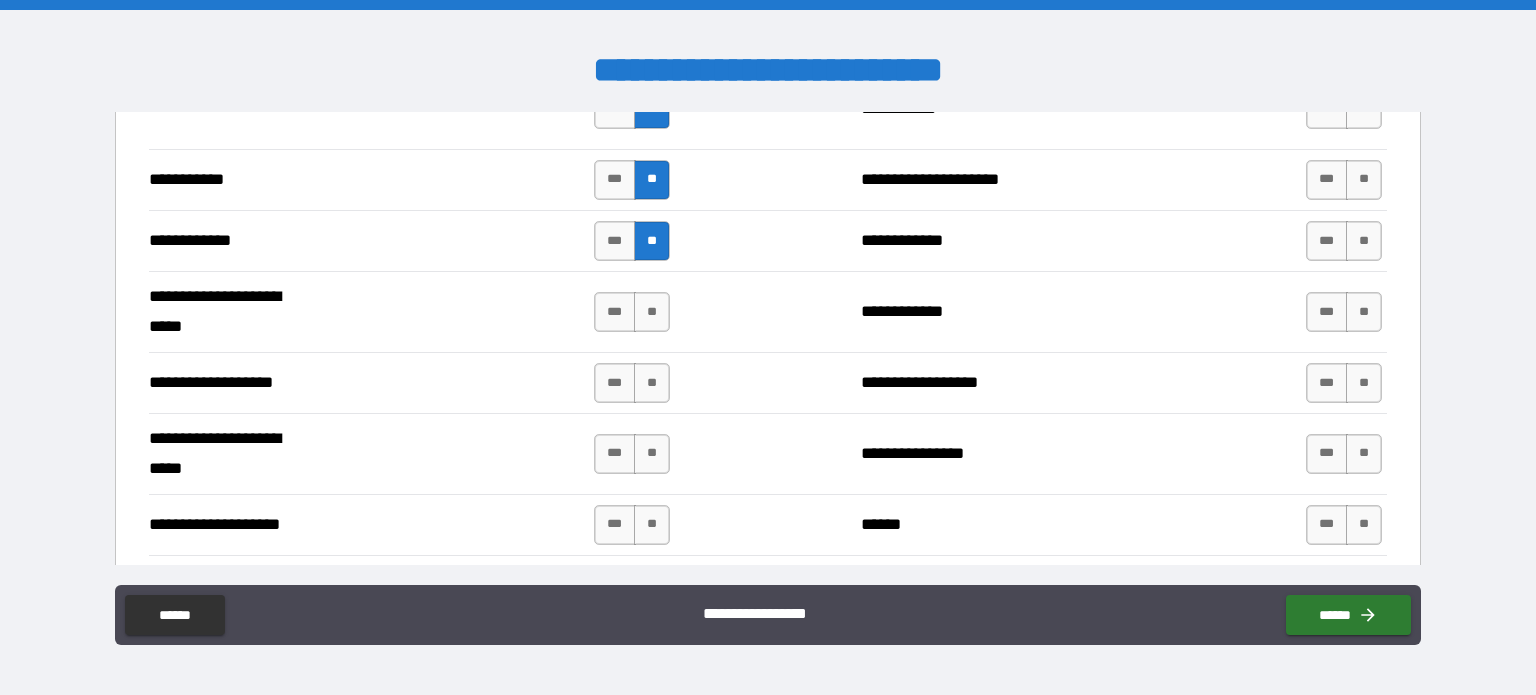scroll, scrollTop: 3882, scrollLeft: 0, axis: vertical 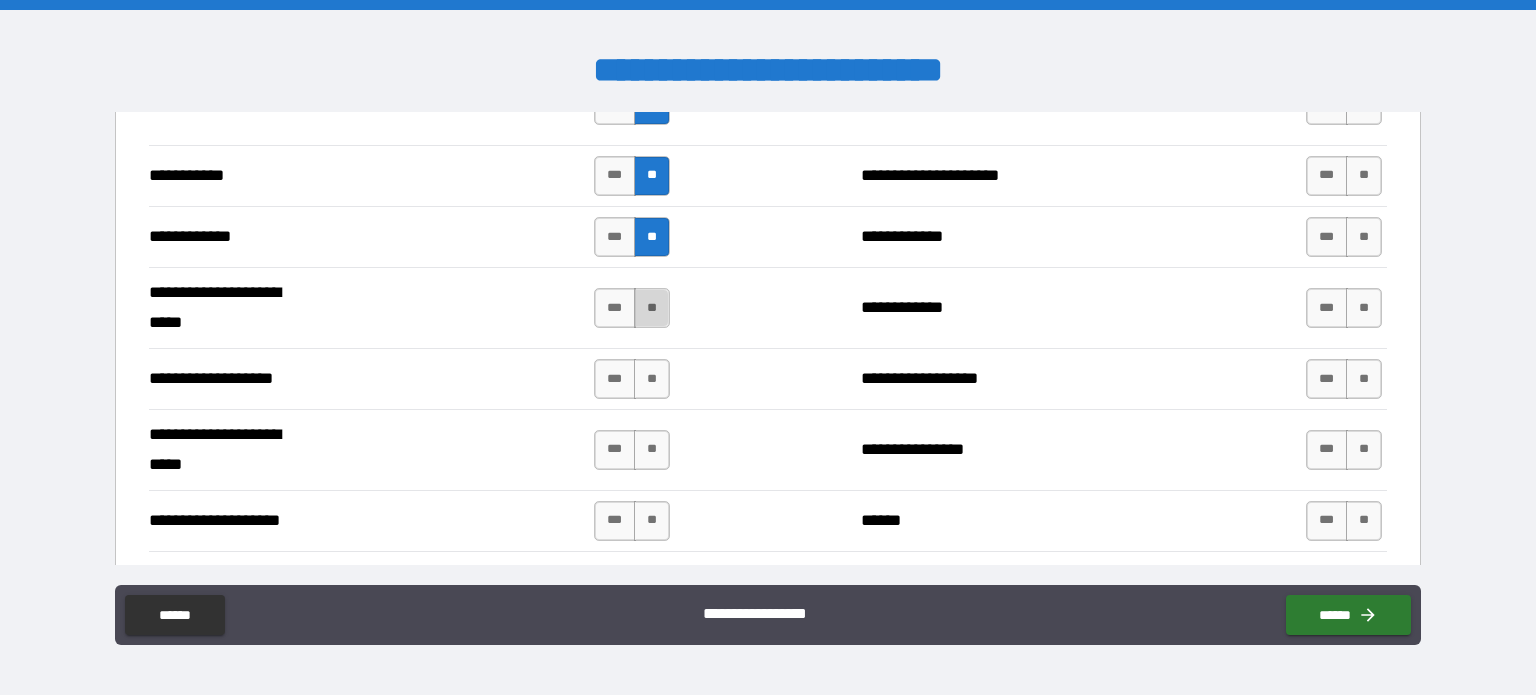 click on "**" at bounding box center (652, 308) 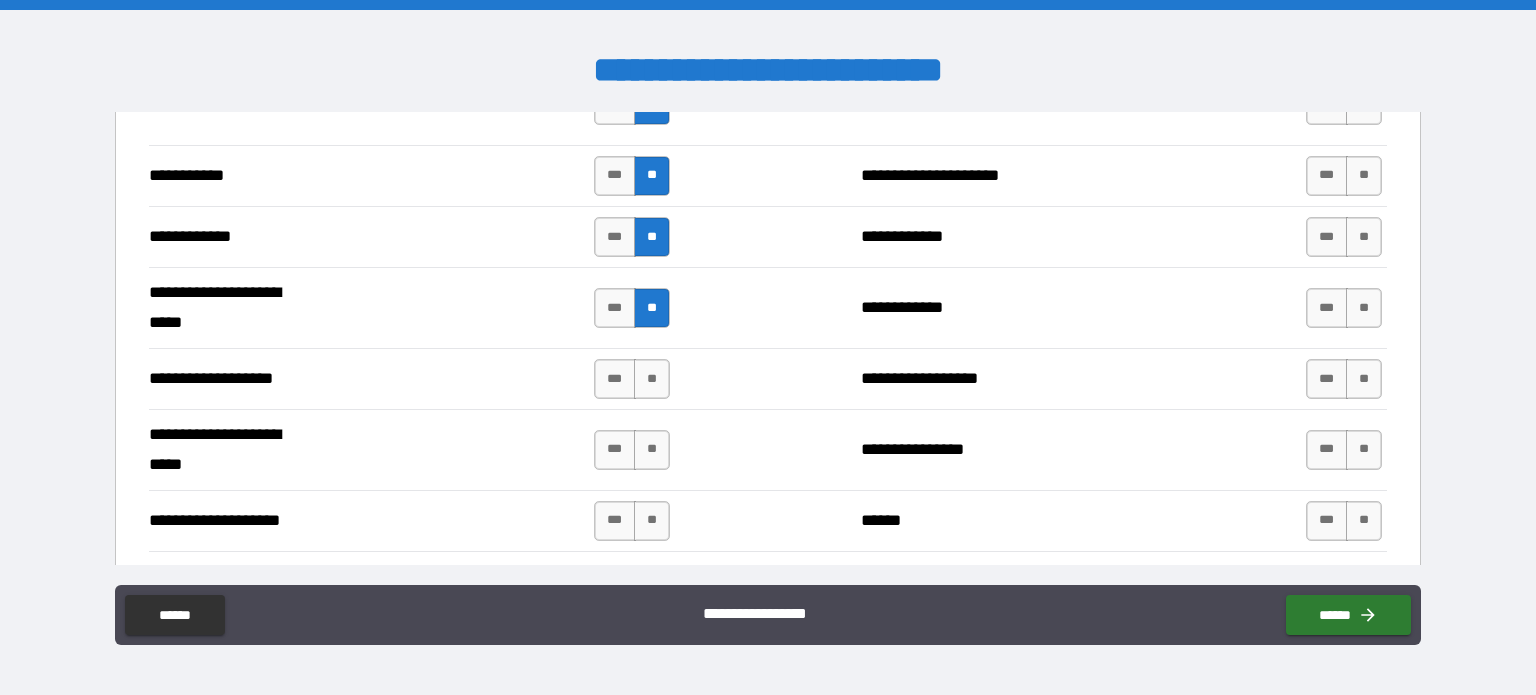 click on "**********" at bounding box center (768, 378) 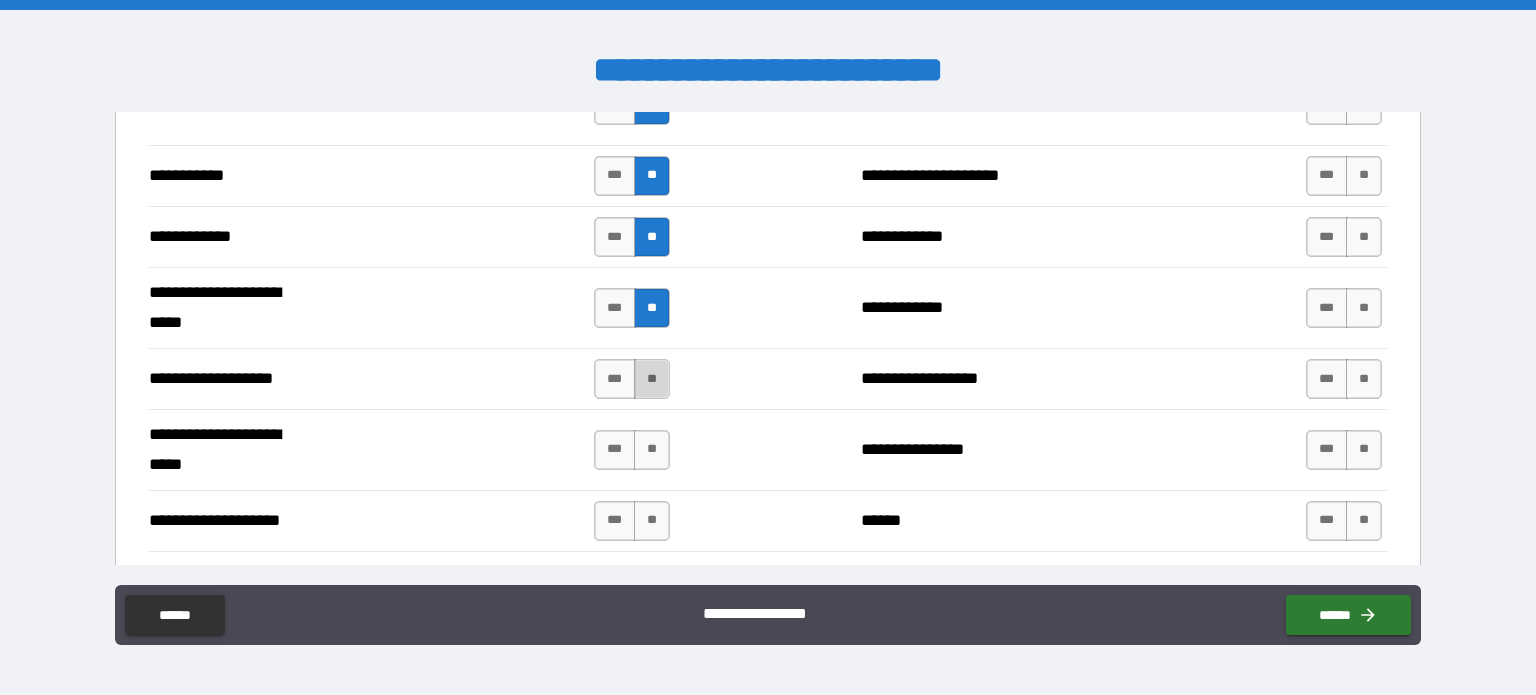 click on "**" at bounding box center (652, 379) 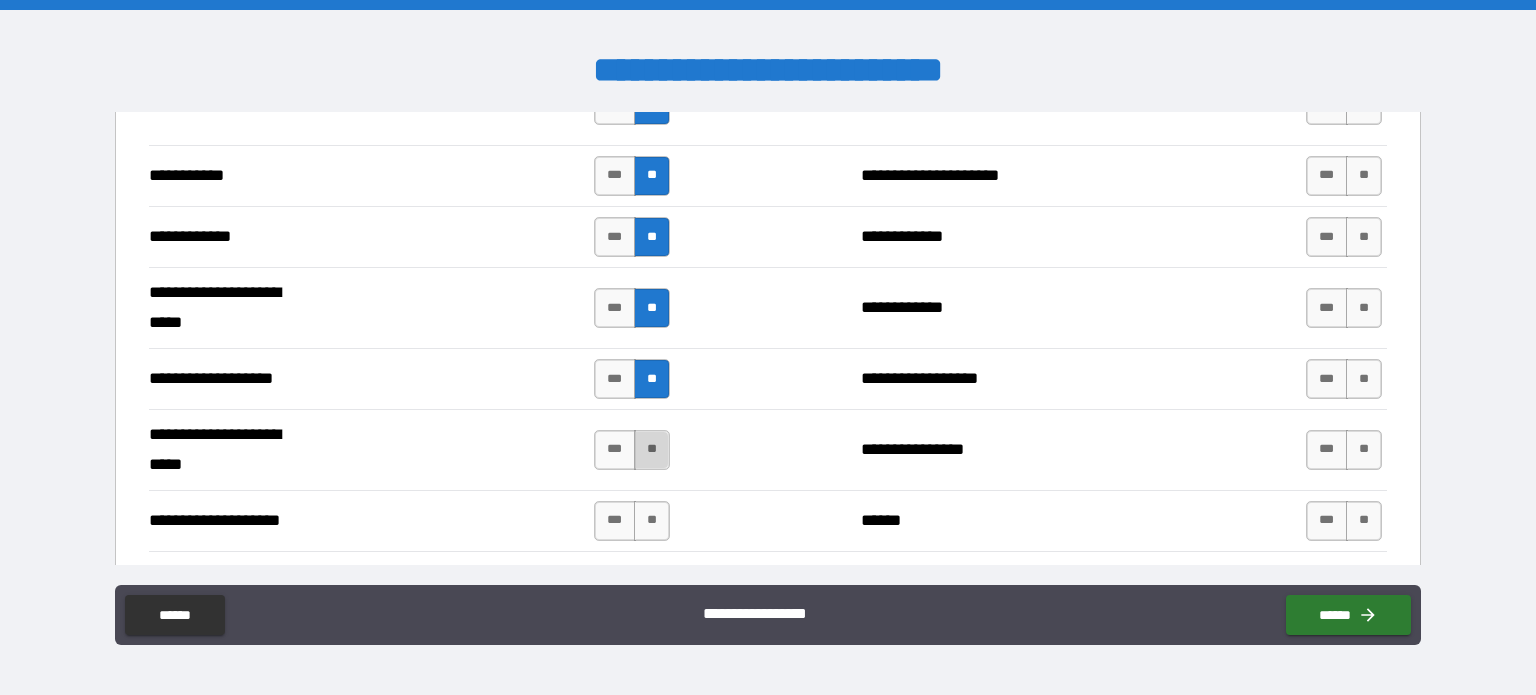 click on "**" at bounding box center (652, 450) 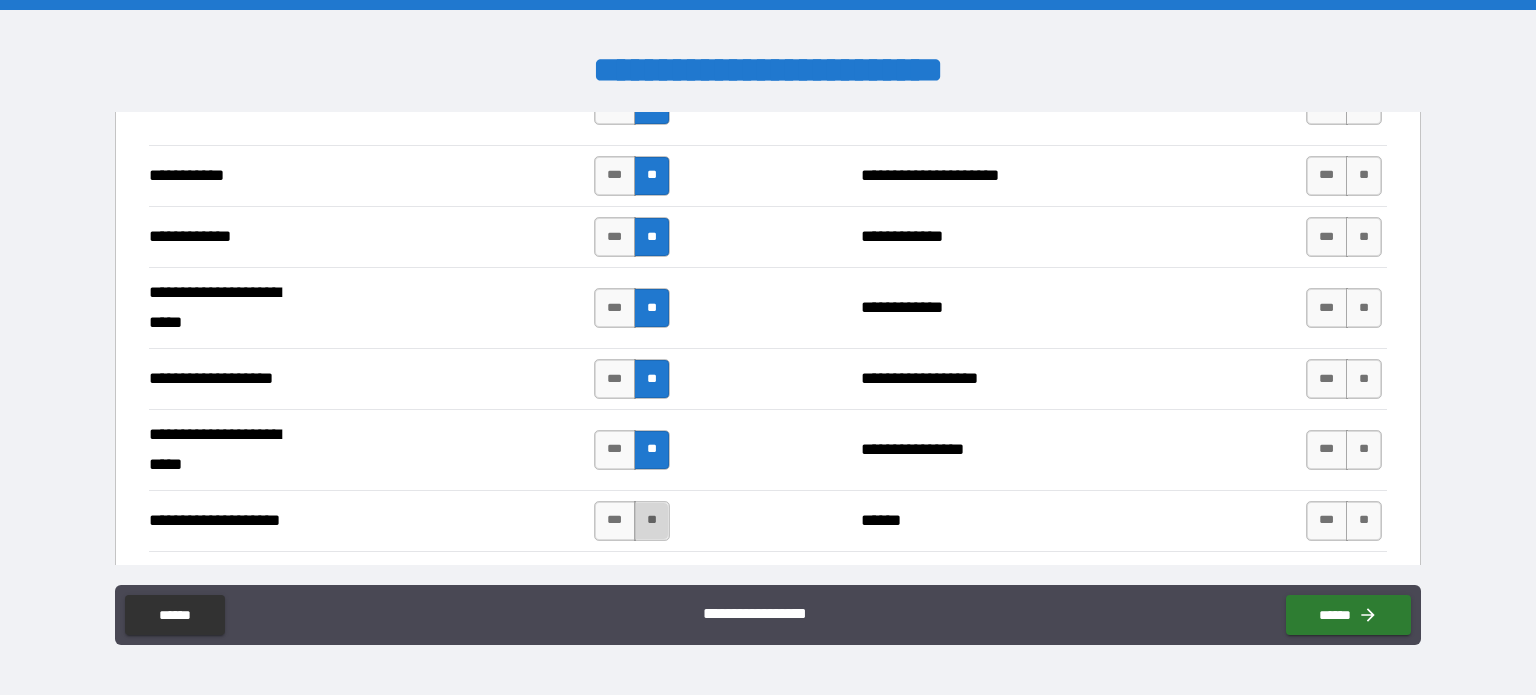 click on "**" at bounding box center (652, 521) 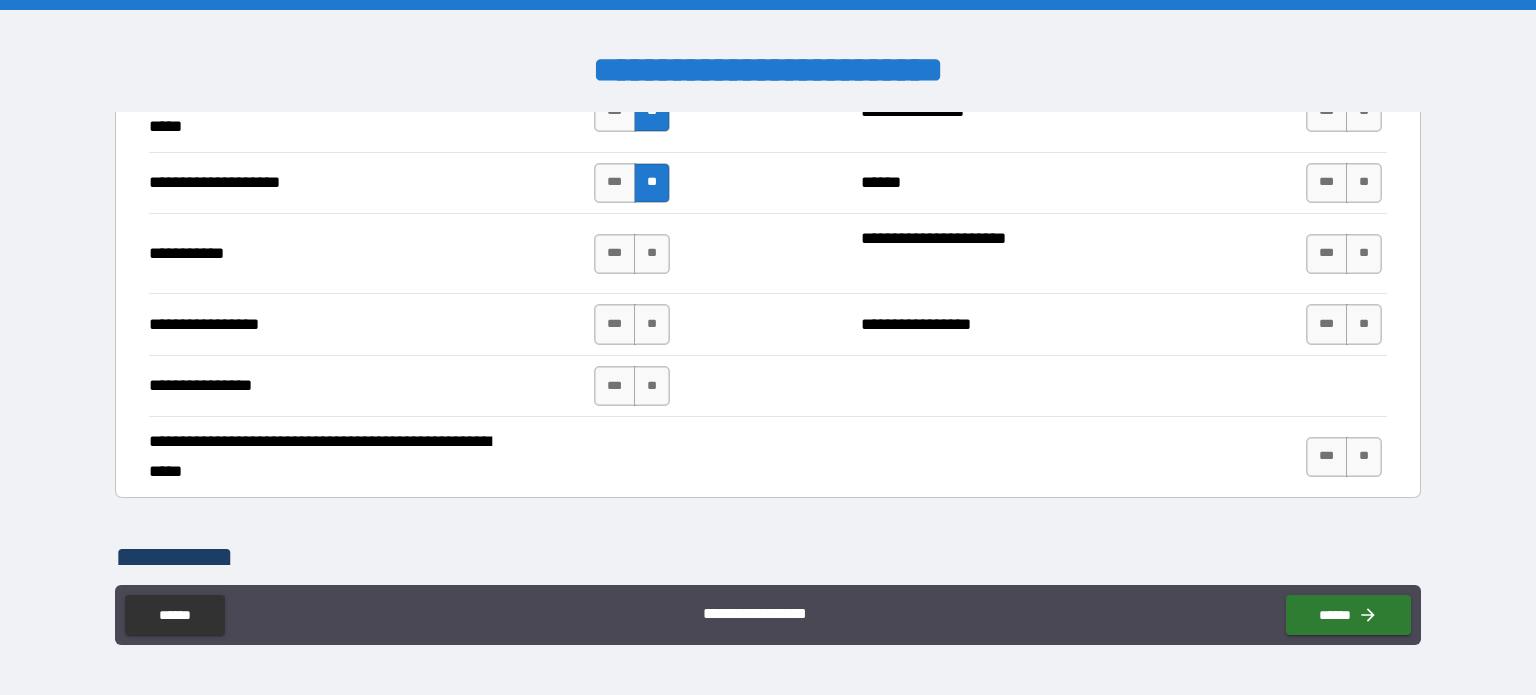 scroll, scrollTop: 4224, scrollLeft: 0, axis: vertical 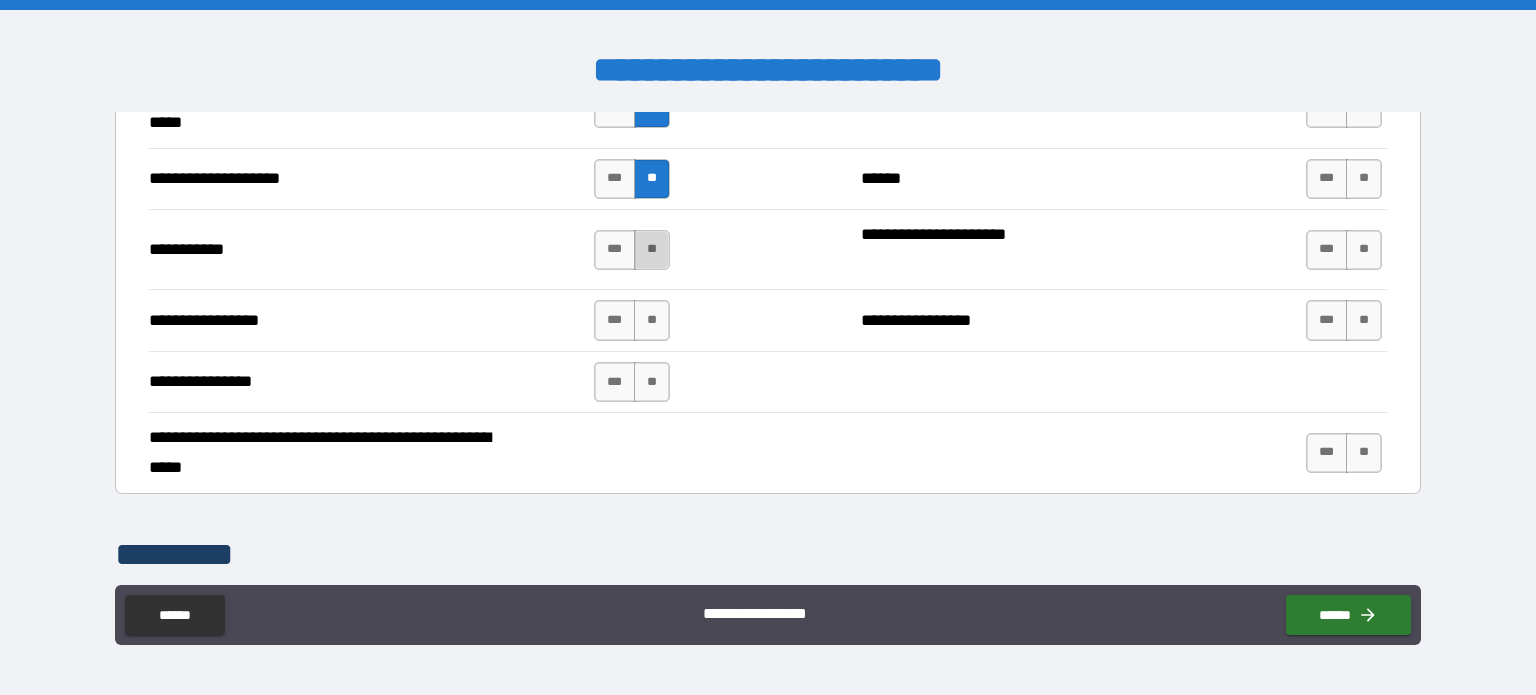 click on "**" at bounding box center (652, 250) 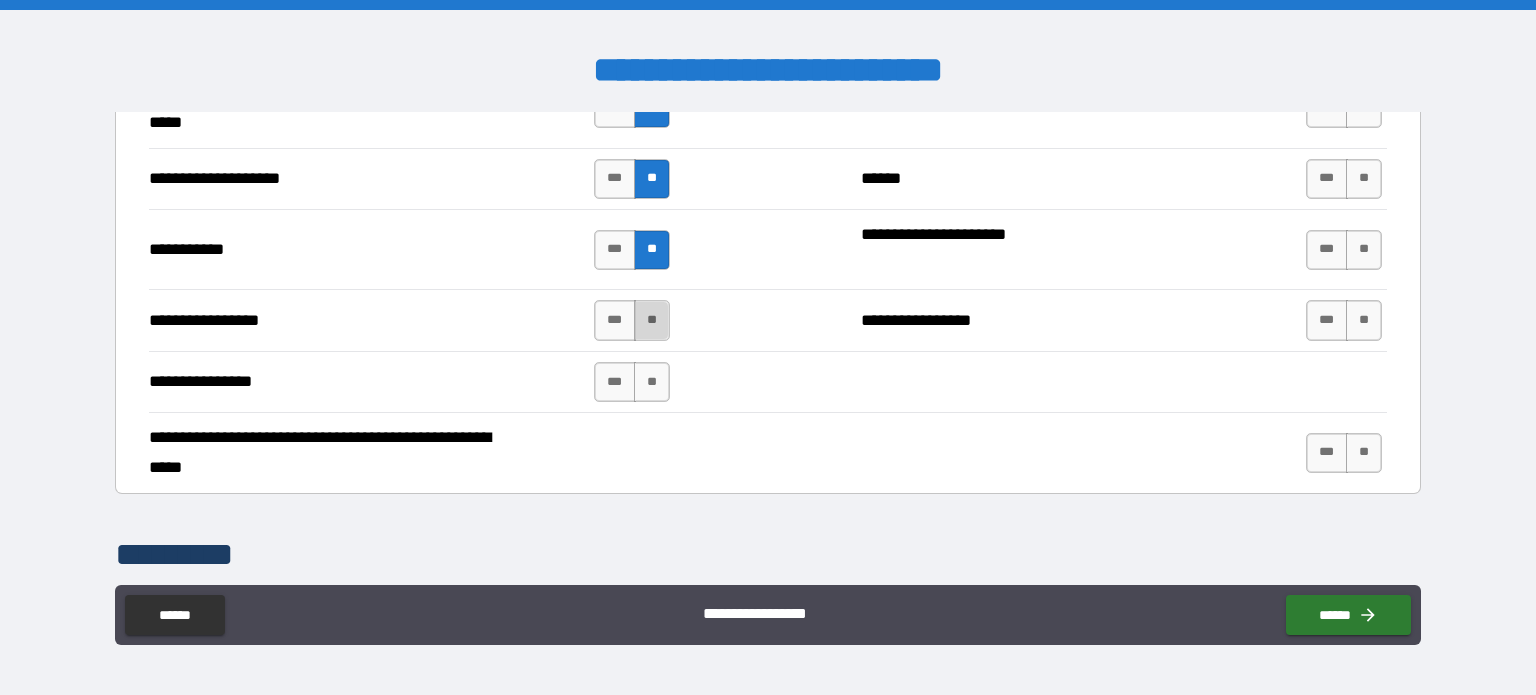 click on "**" at bounding box center [652, 320] 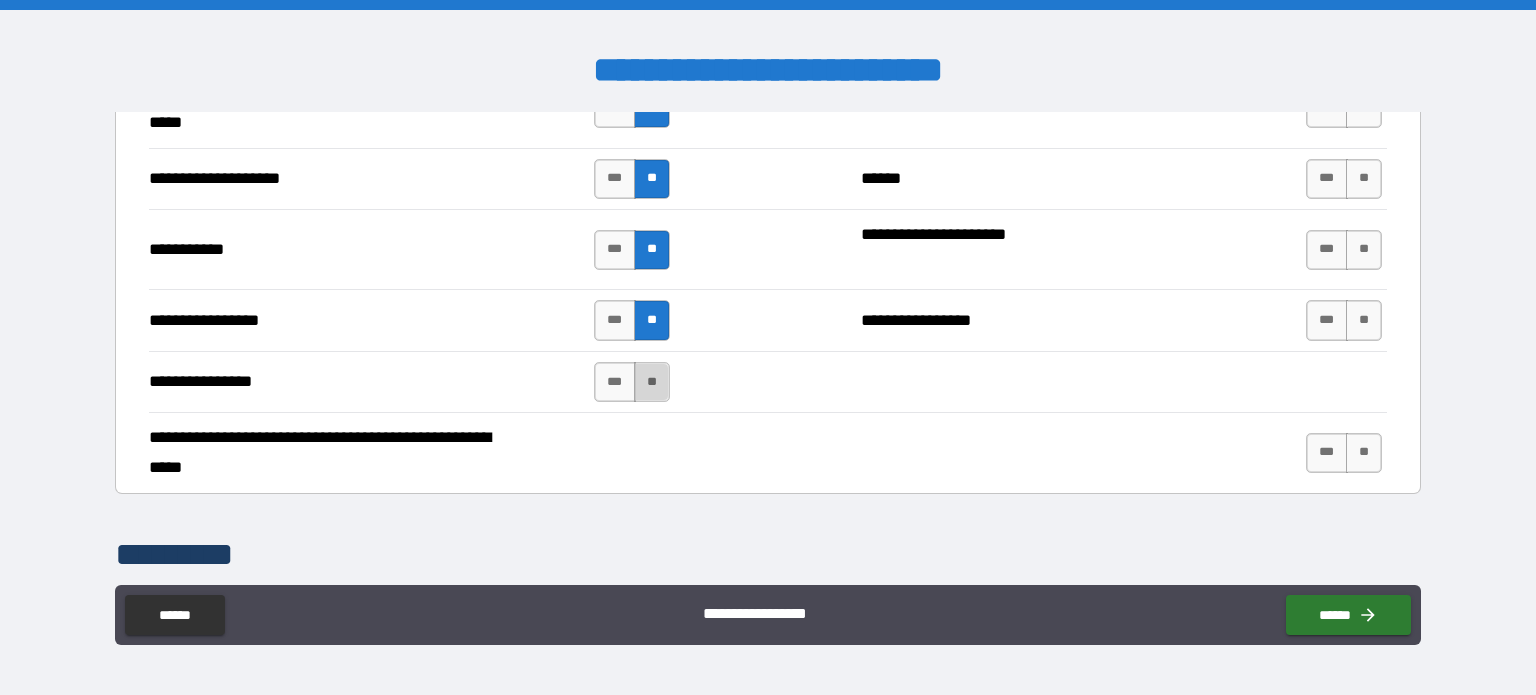 click on "**" at bounding box center [652, 382] 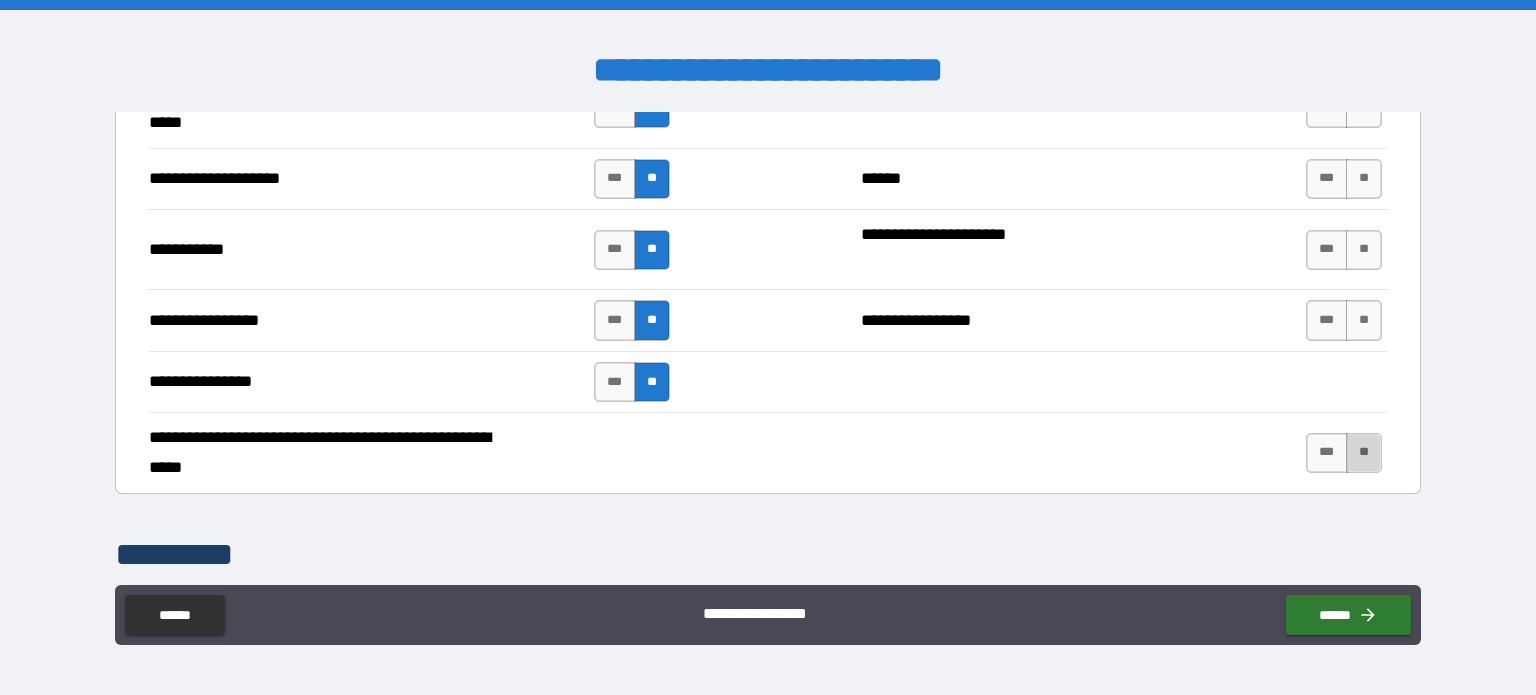 click on "**" at bounding box center [1364, 453] 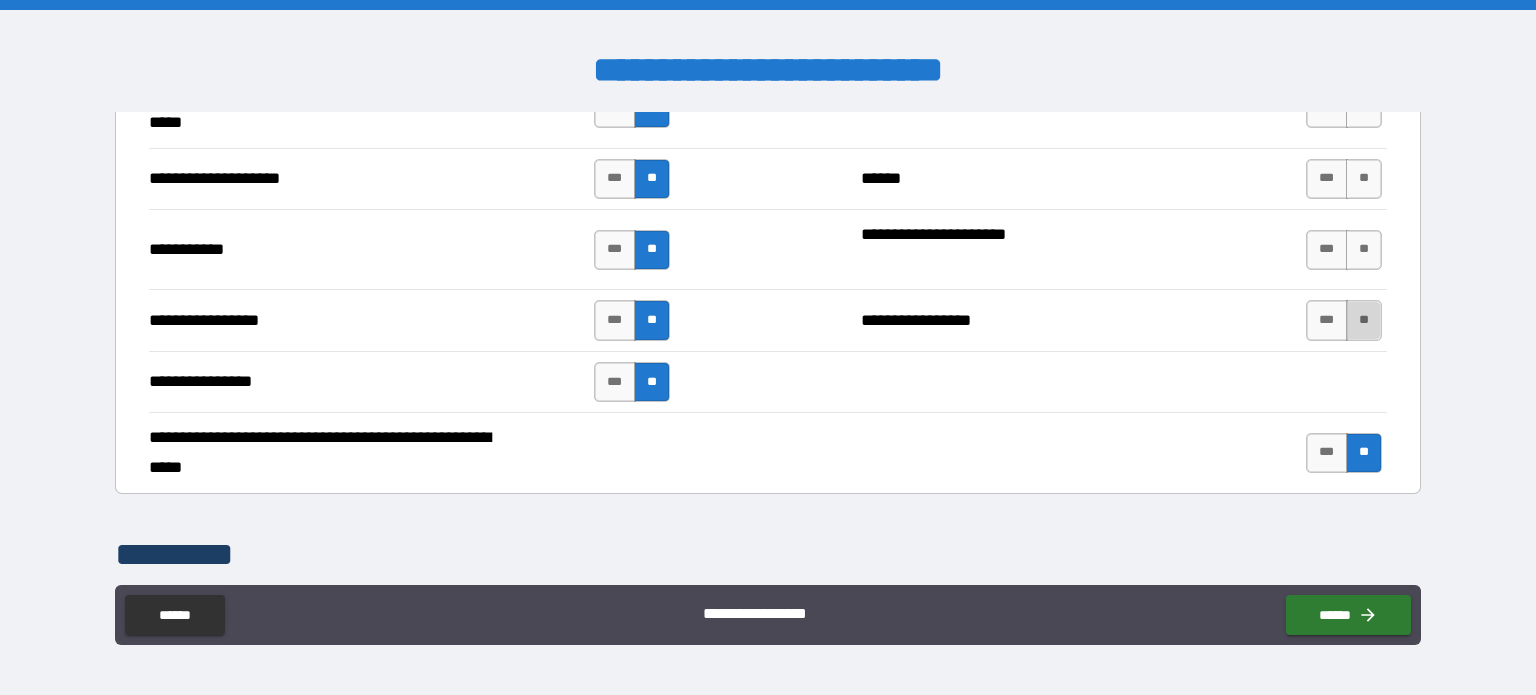 click on "**" at bounding box center (1364, 320) 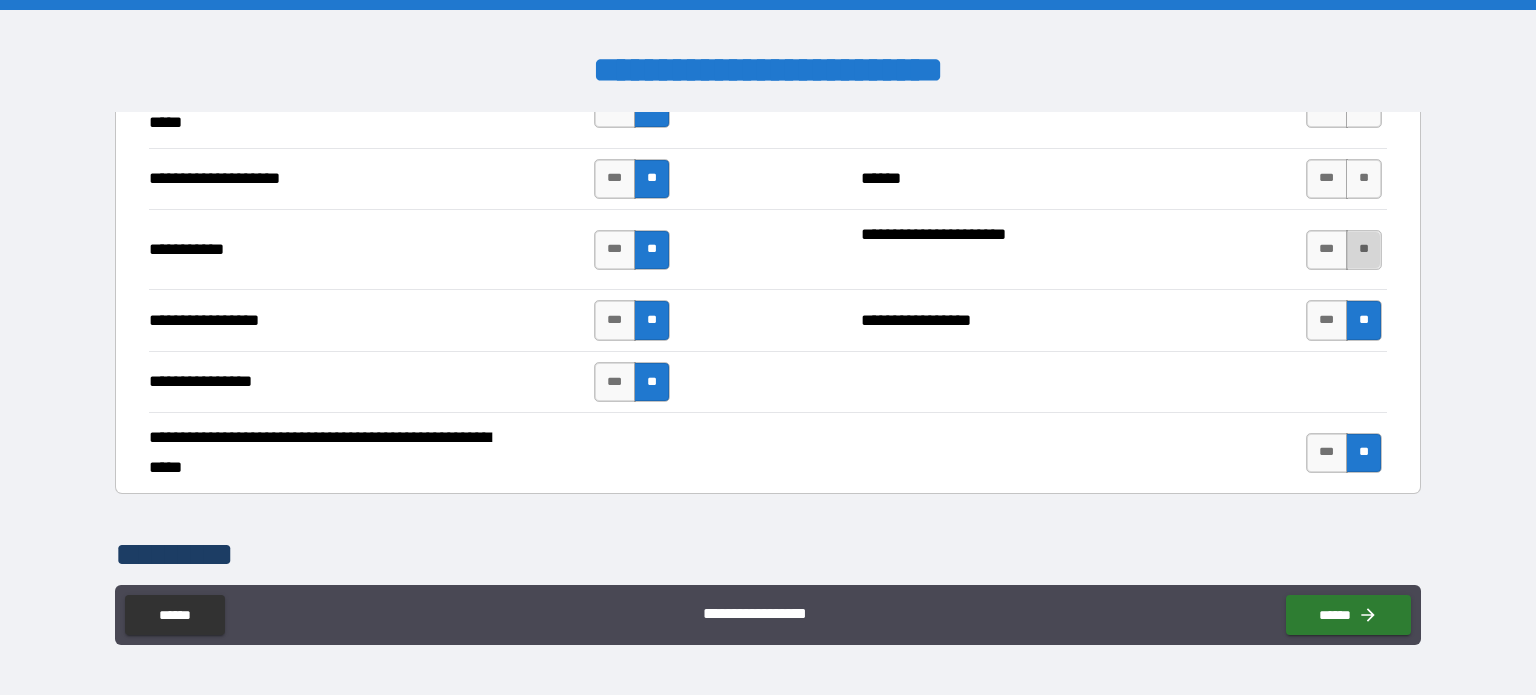 click on "**" at bounding box center (1364, 250) 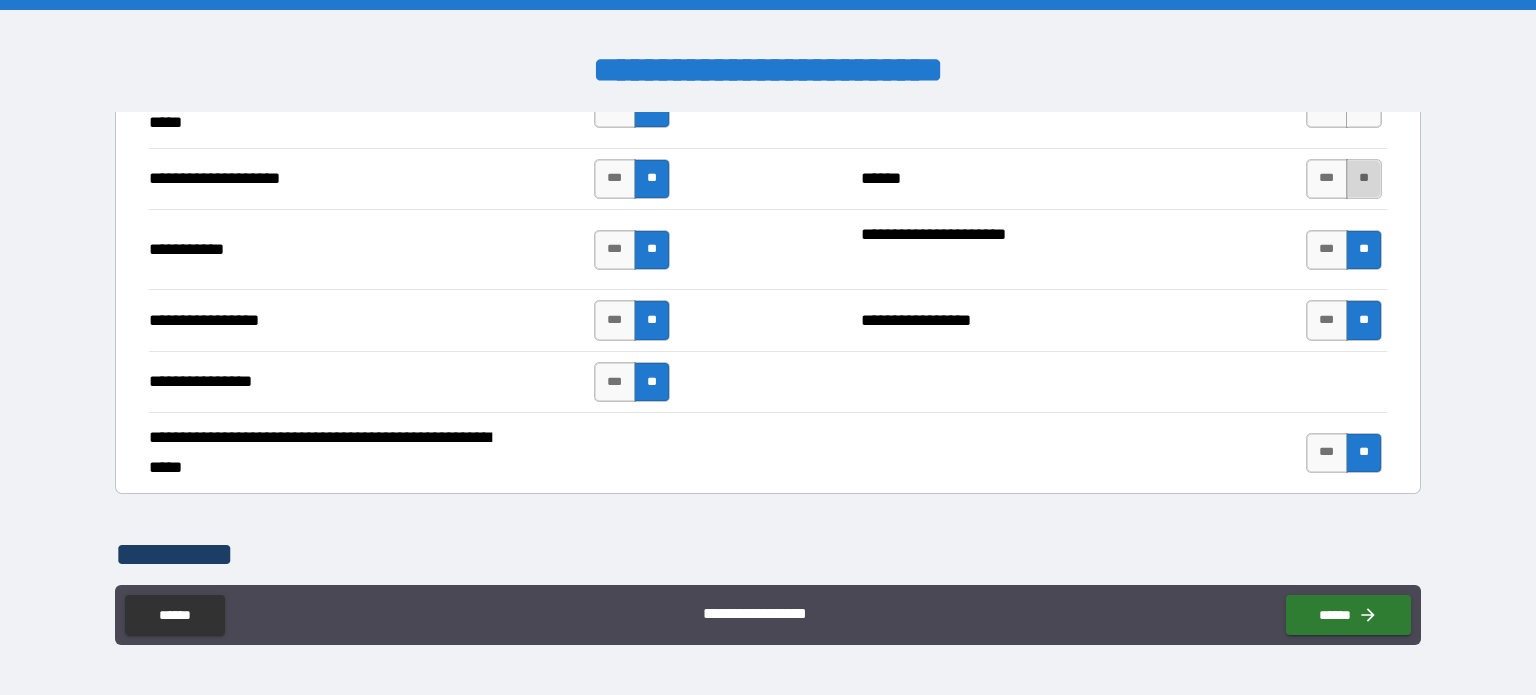click on "**" at bounding box center (1364, 179) 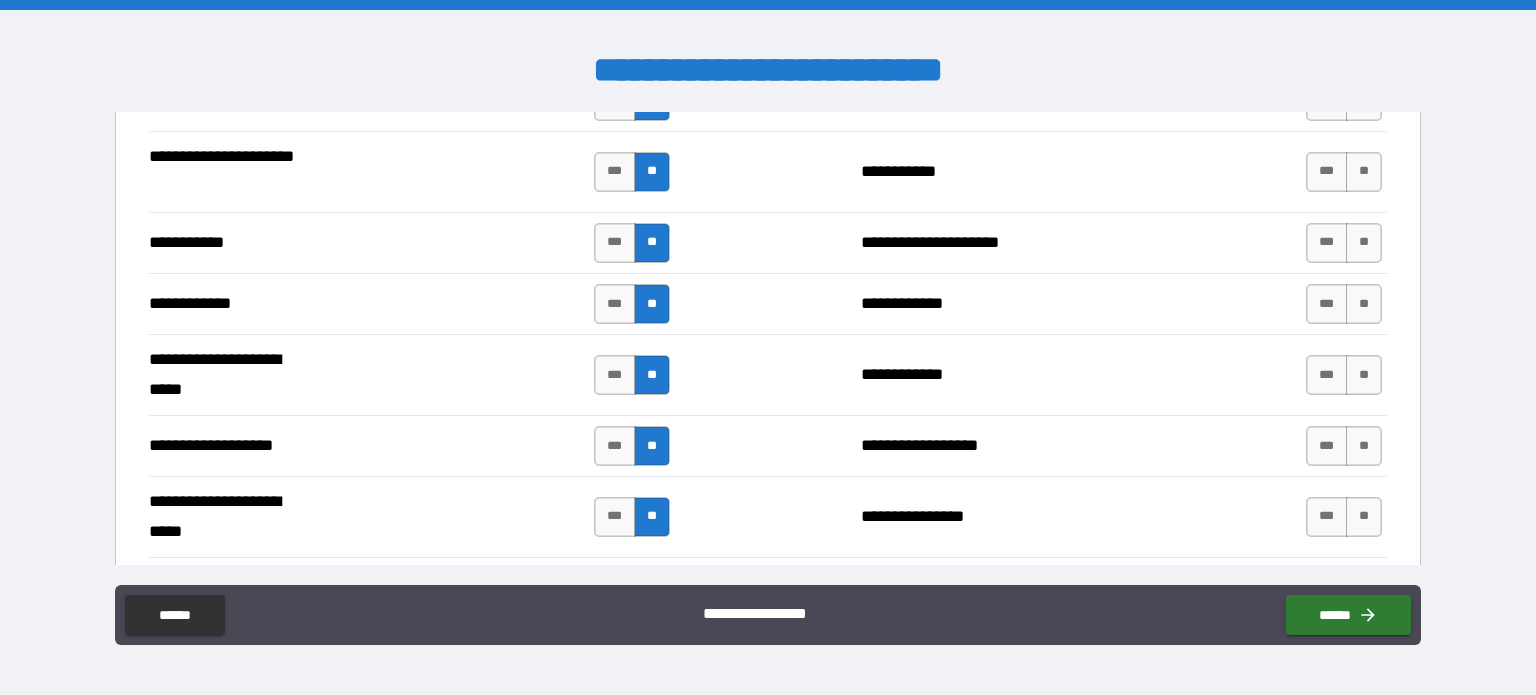 scroll, scrollTop: 3819, scrollLeft: 0, axis: vertical 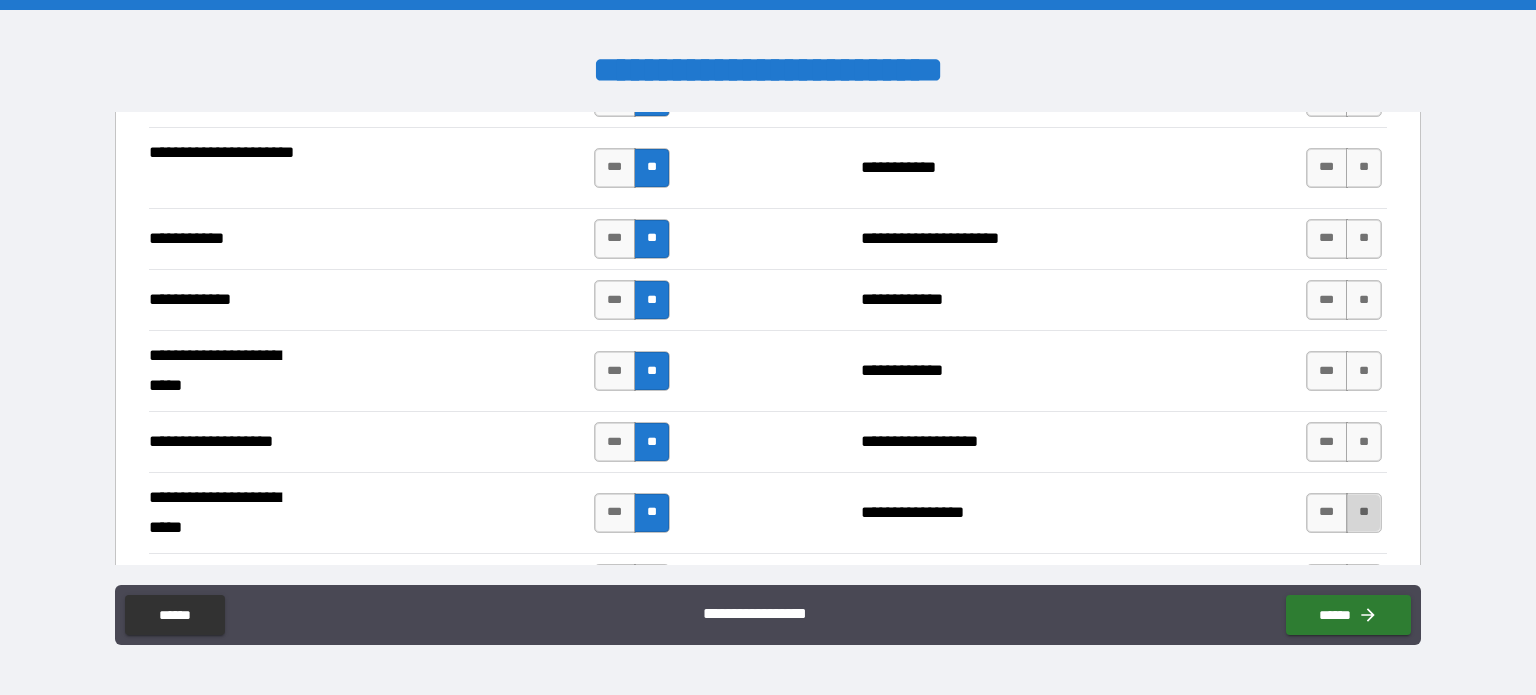 click on "**" at bounding box center (1364, 513) 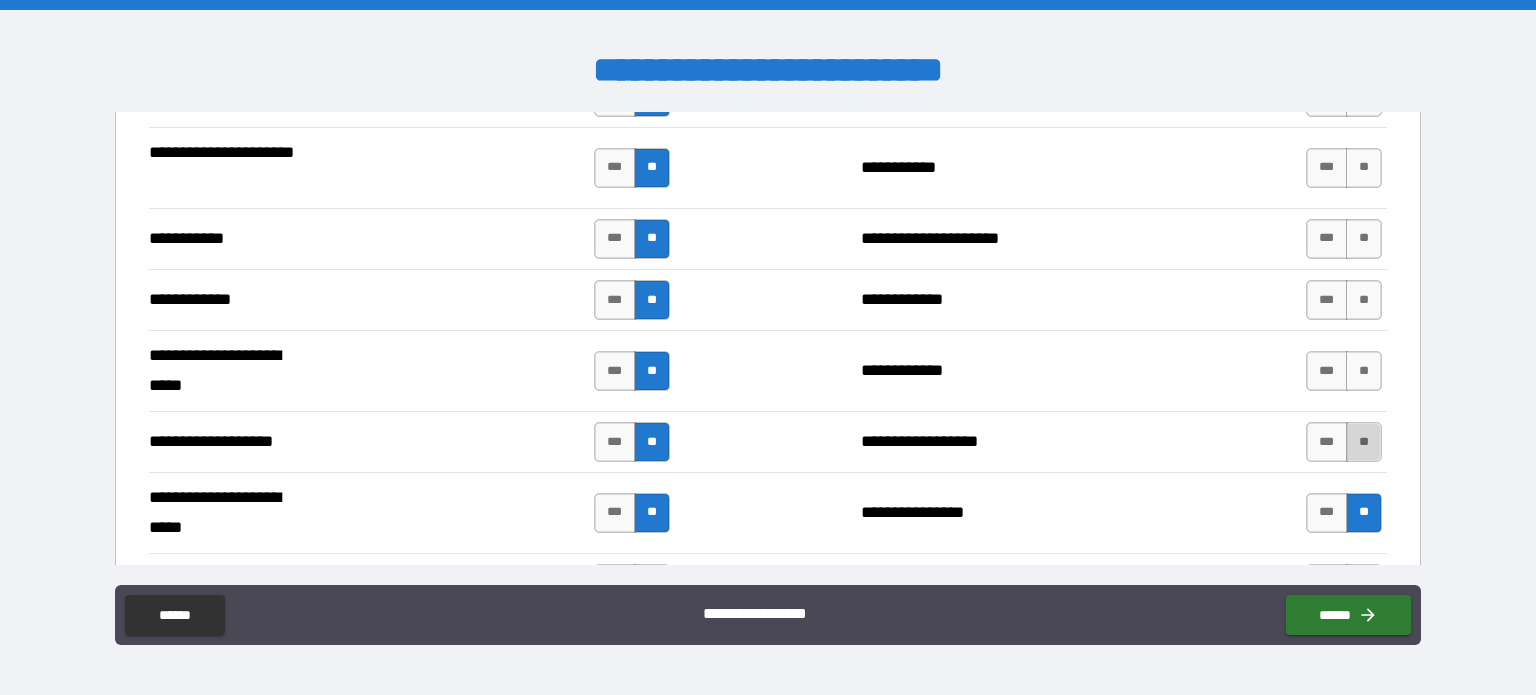 click on "**" at bounding box center [1364, 442] 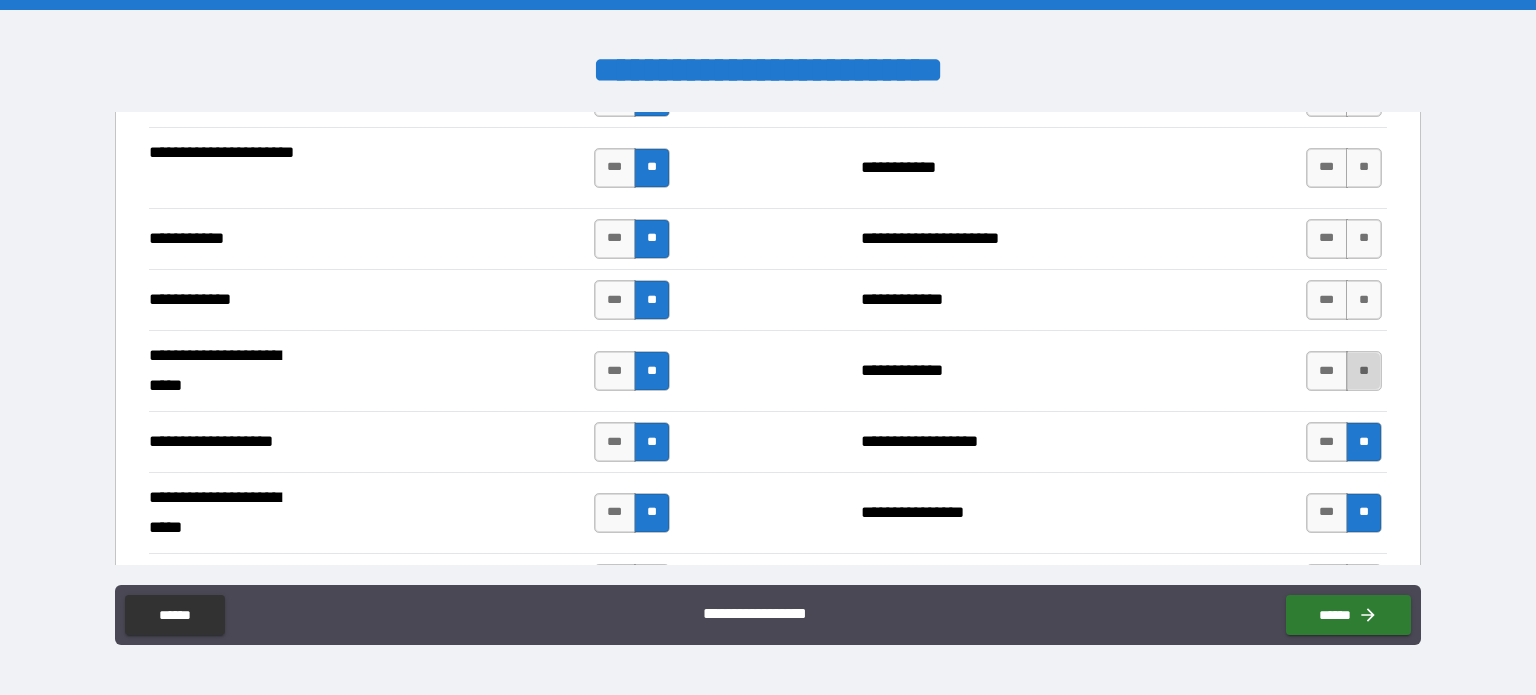 click on "**" at bounding box center [1364, 371] 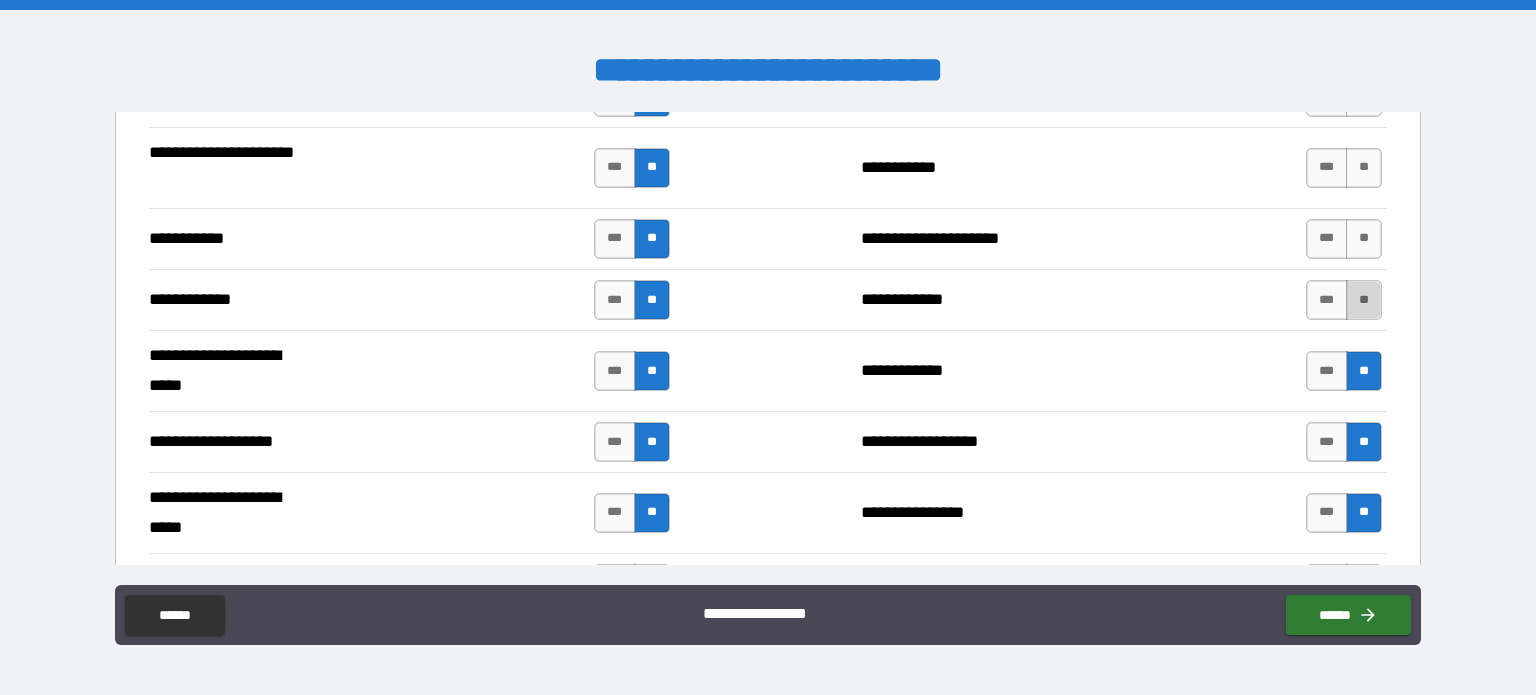 click on "**" at bounding box center [1364, 300] 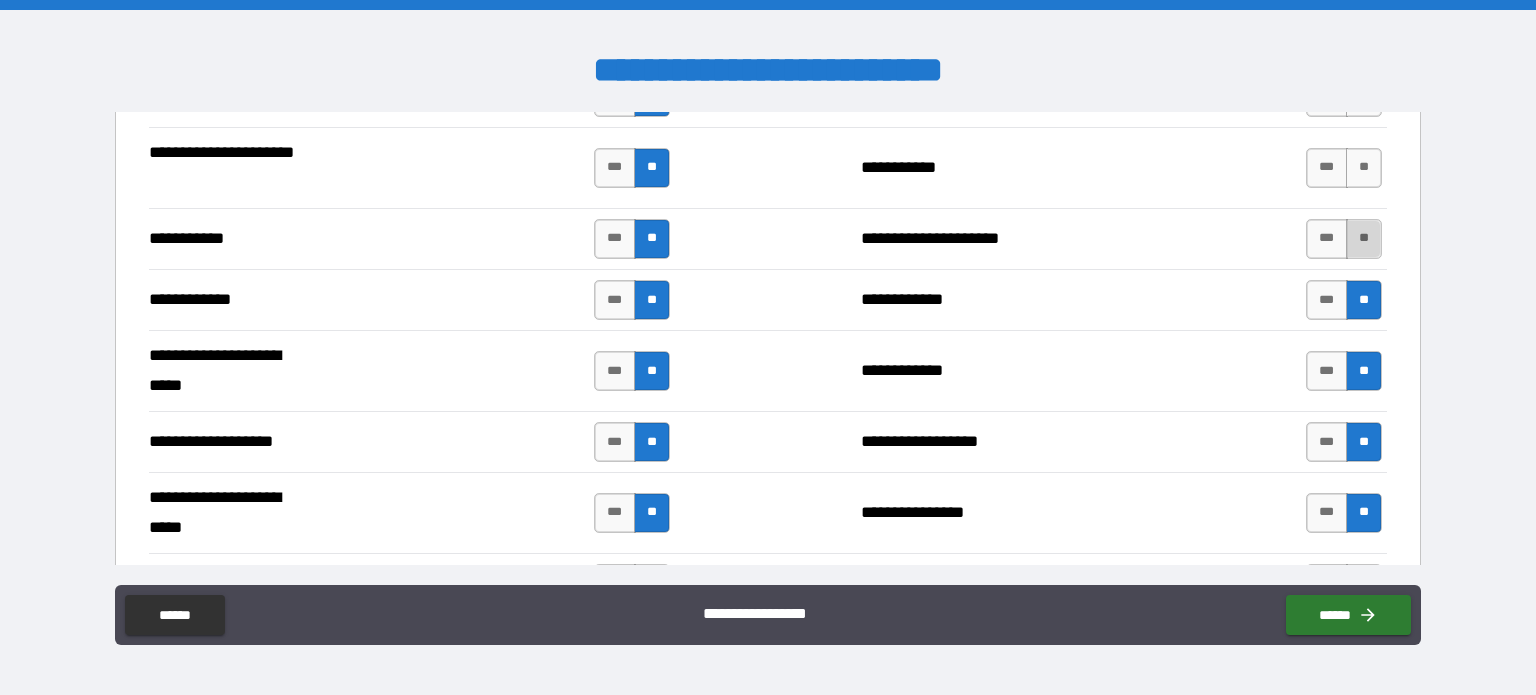 click on "**" at bounding box center [1364, 239] 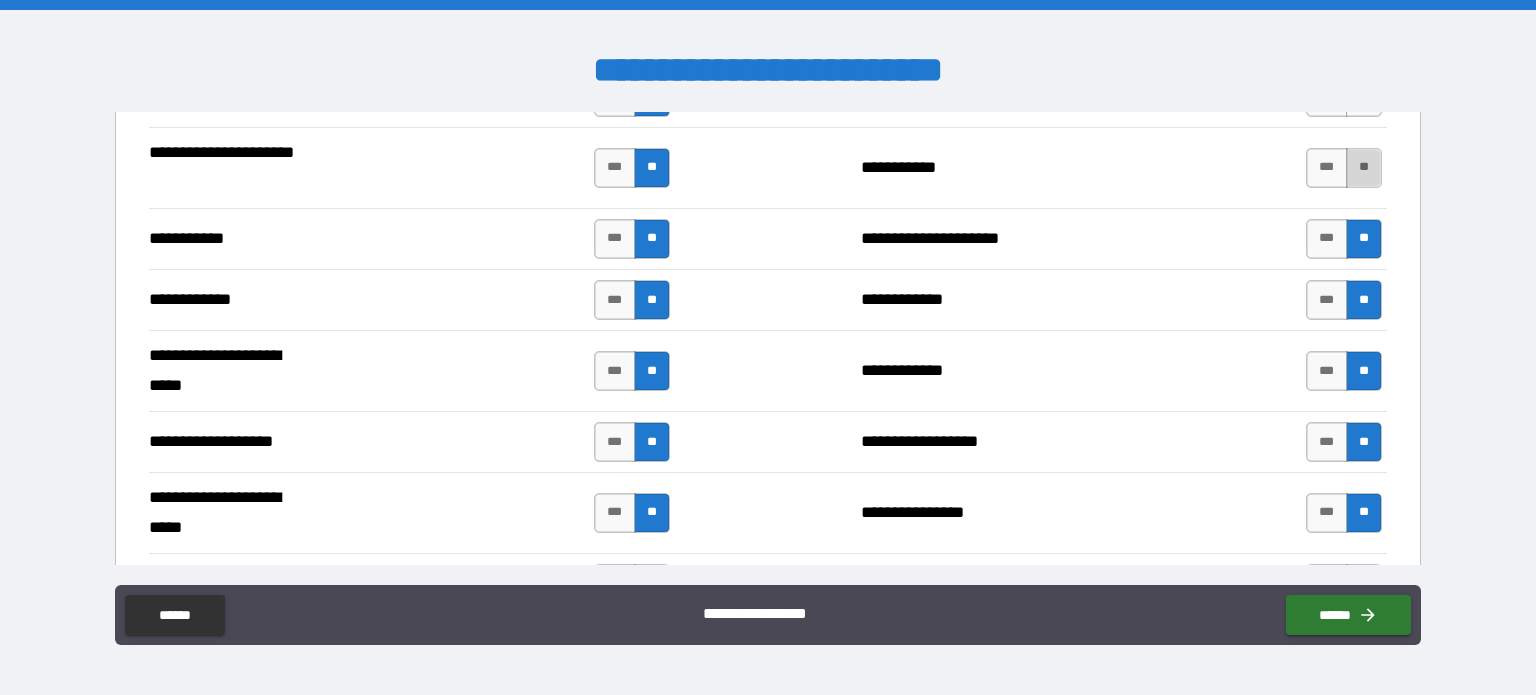 click on "**" at bounding box center [1364, 168] 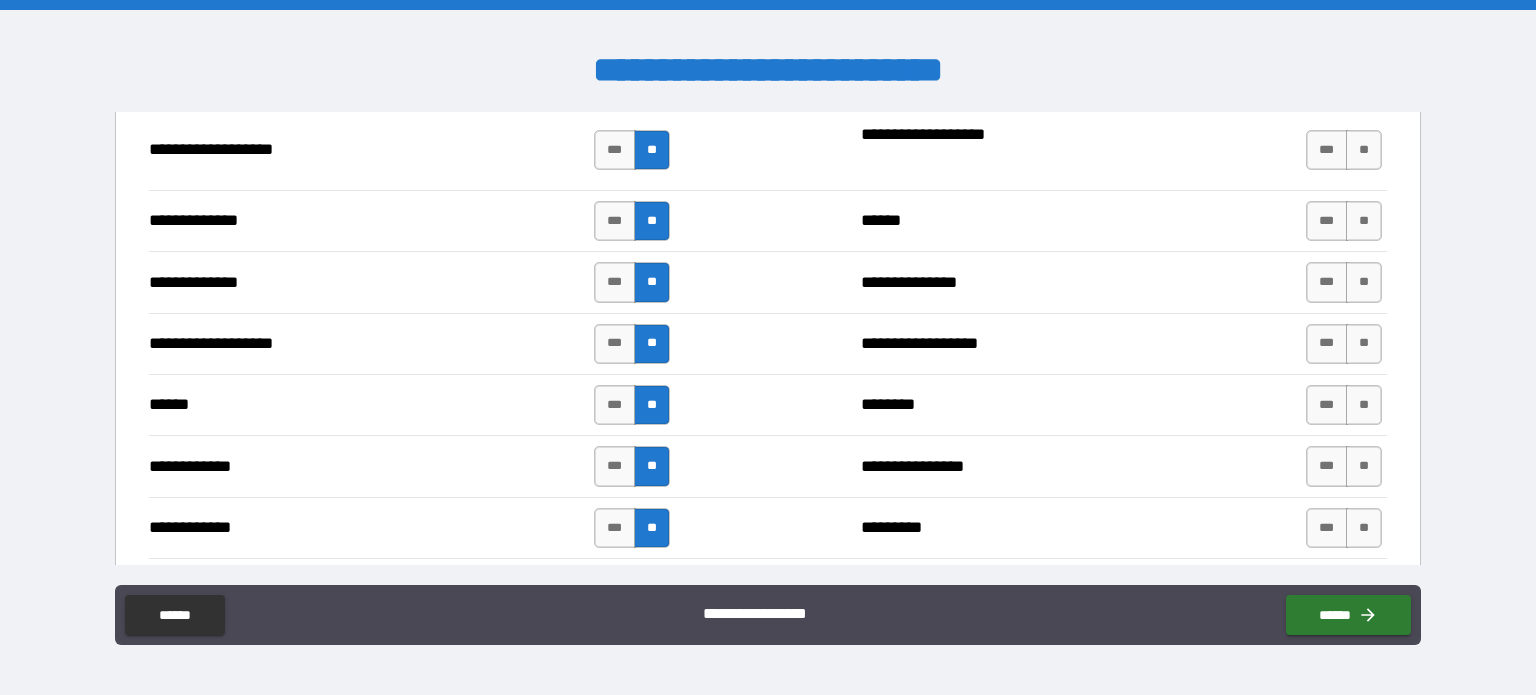 scroll, scrollTop: 3382, scrollLeft: 0, axis: vertical 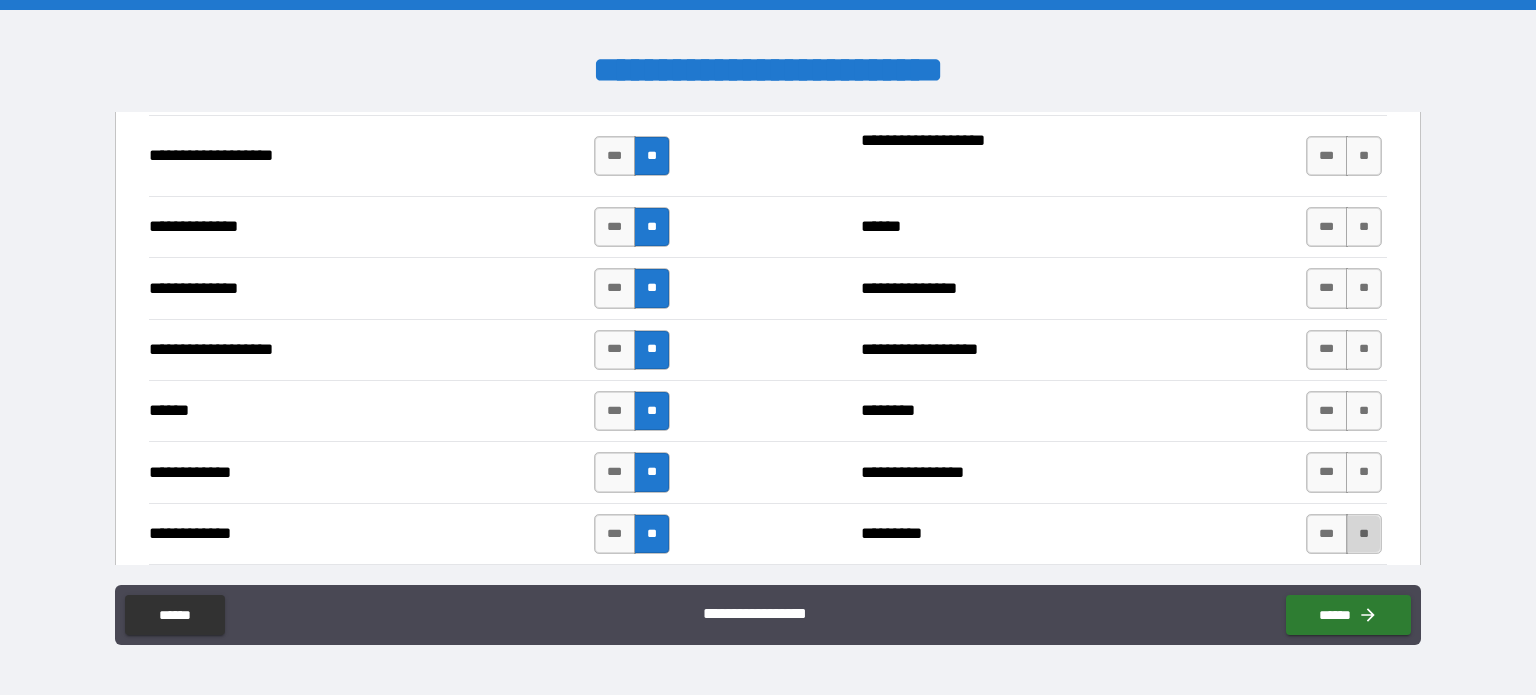 click on "**" at bounding box center [1364, 534] 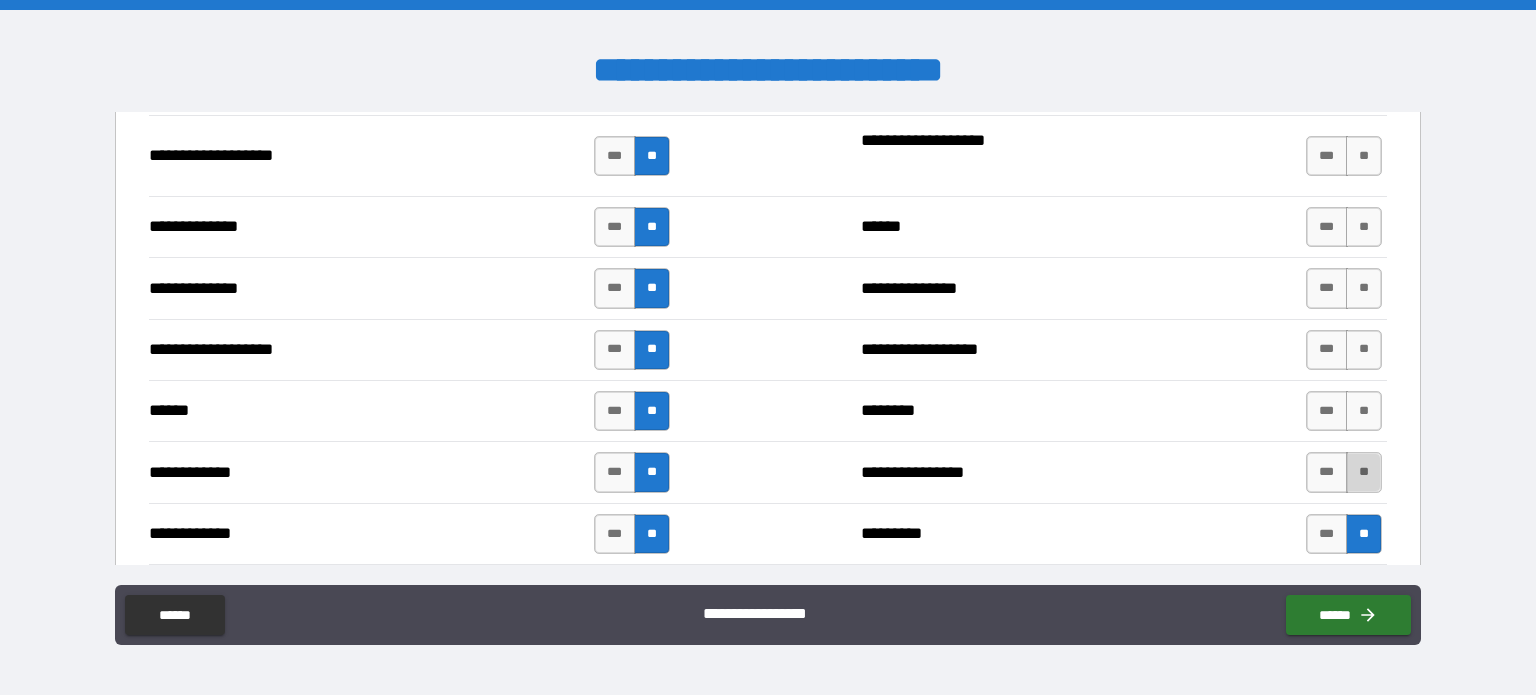 click on "**" at bounding box center (1364, 472) 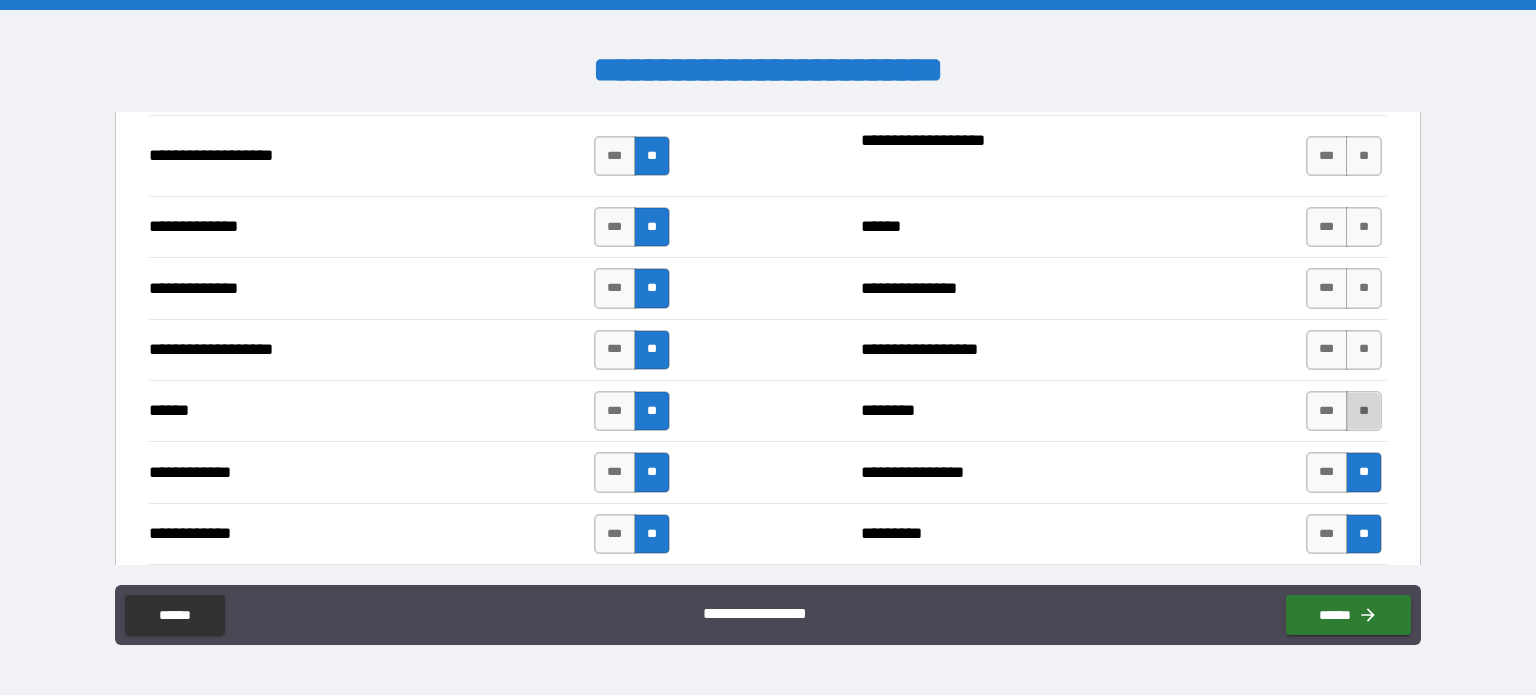 click on "**" at bounding box center (1364, 411) 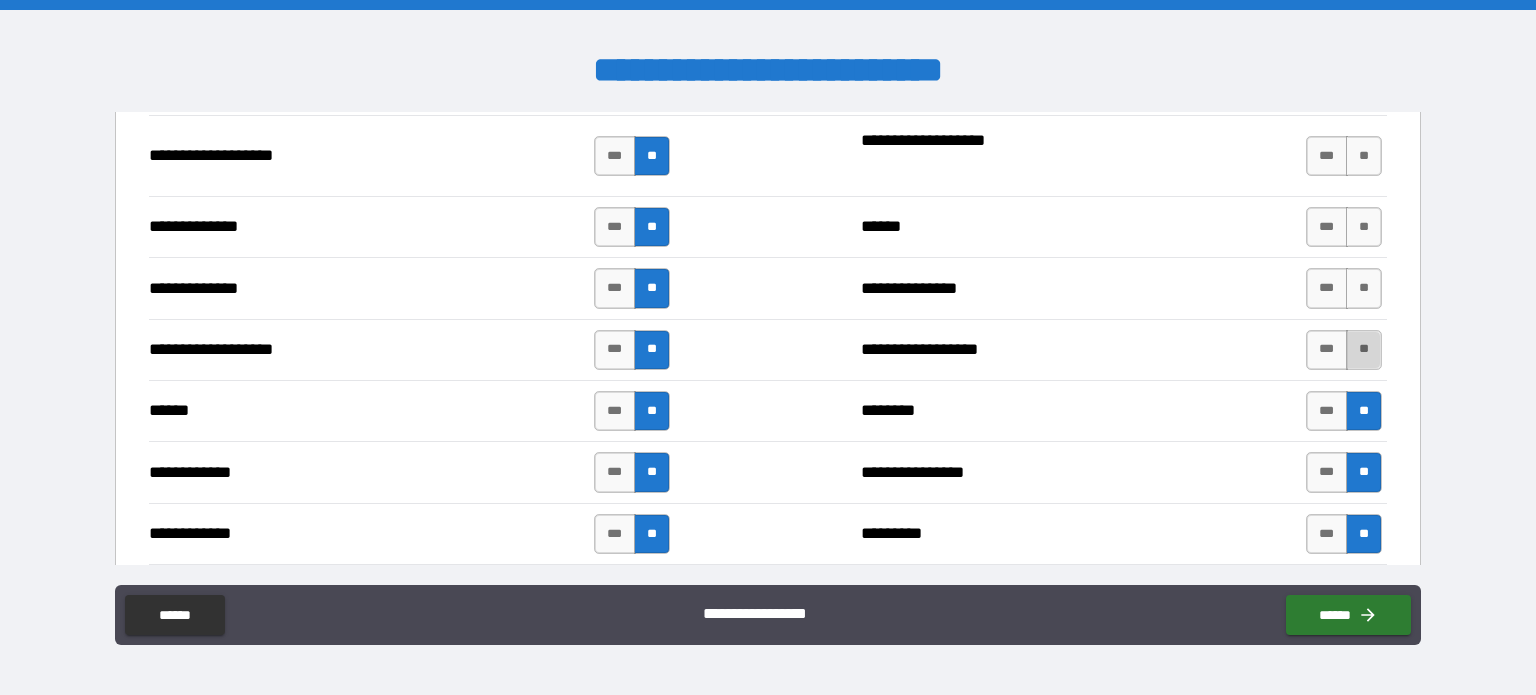 click on "**" at bounding box center (1364, 350) 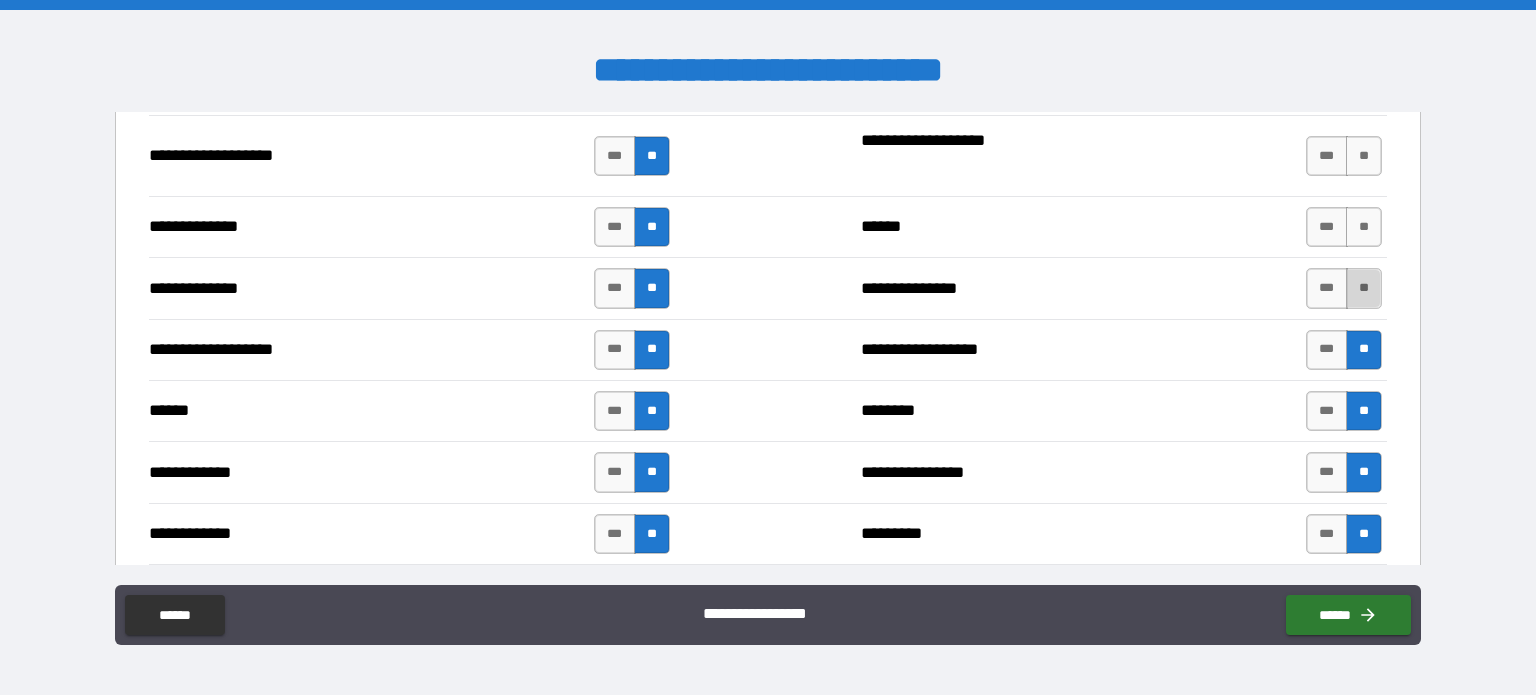click on "**" at bounding box center [1364, 288] 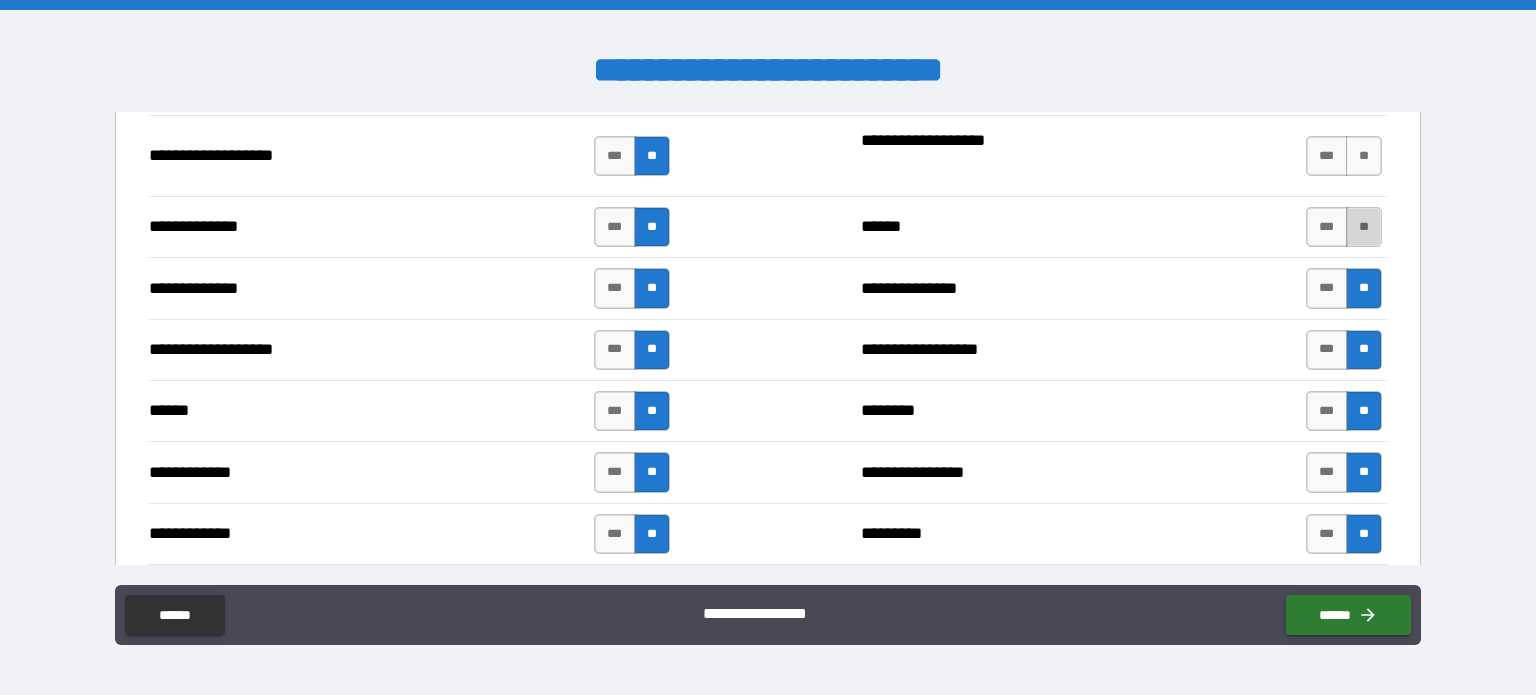click on "**" at bounding box center (1364, 227) 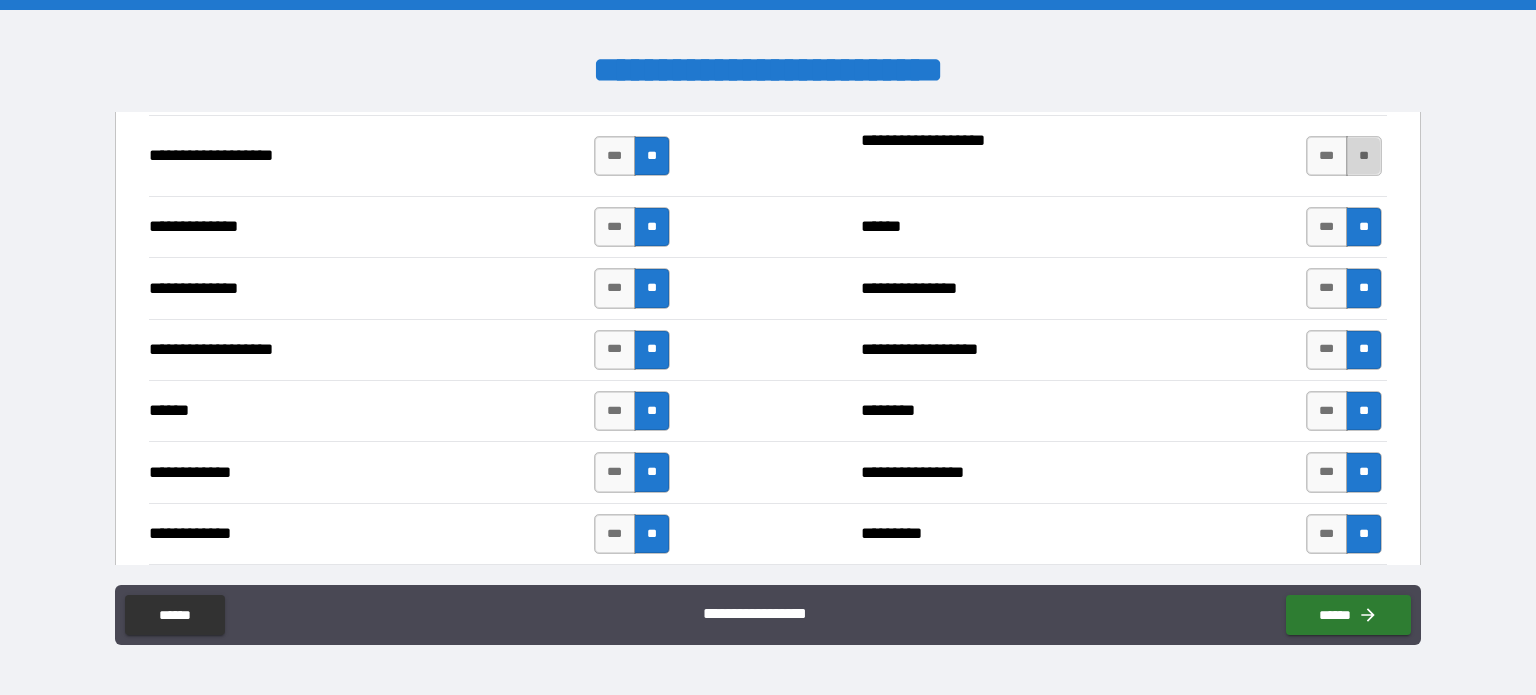 click on "**" at bounding box center (1364, 156) 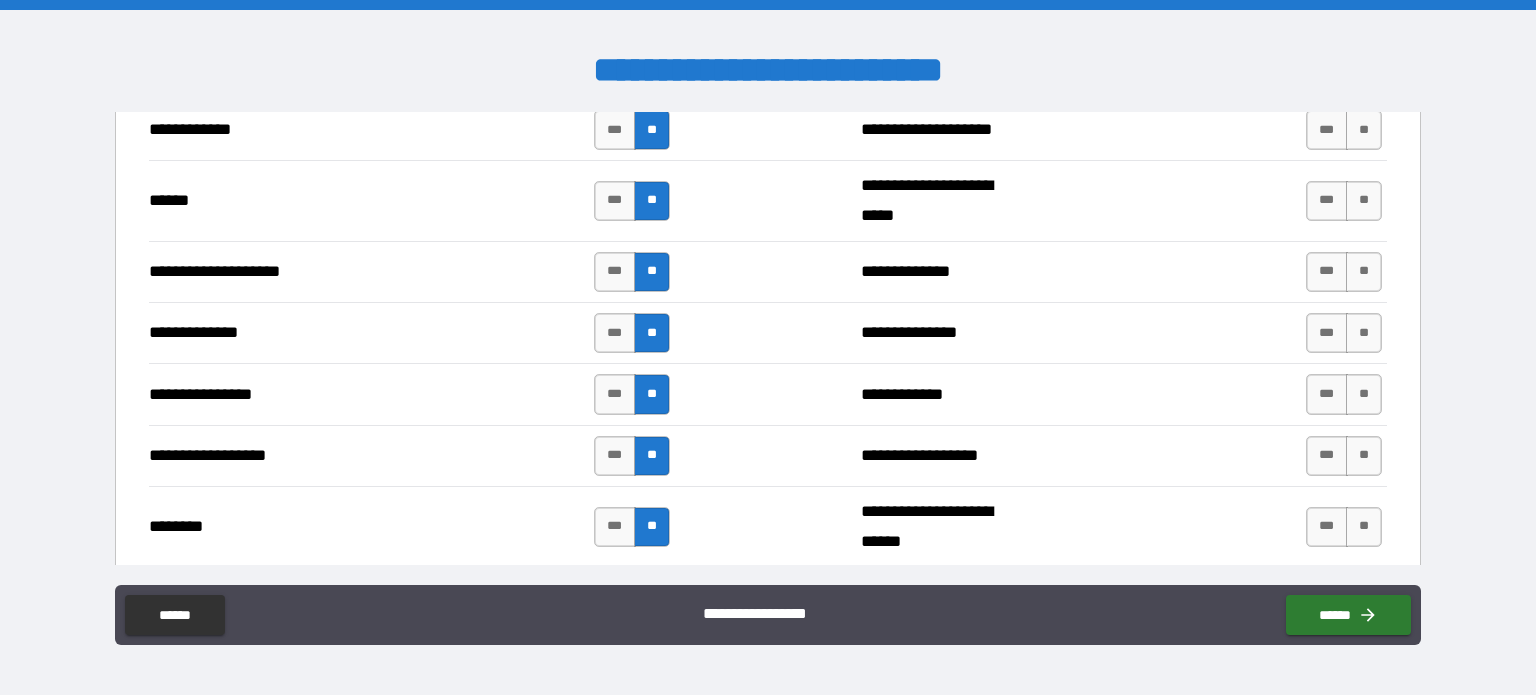 scroll, scrollTop: 2930, scrollLeft: 0, axis: vertical 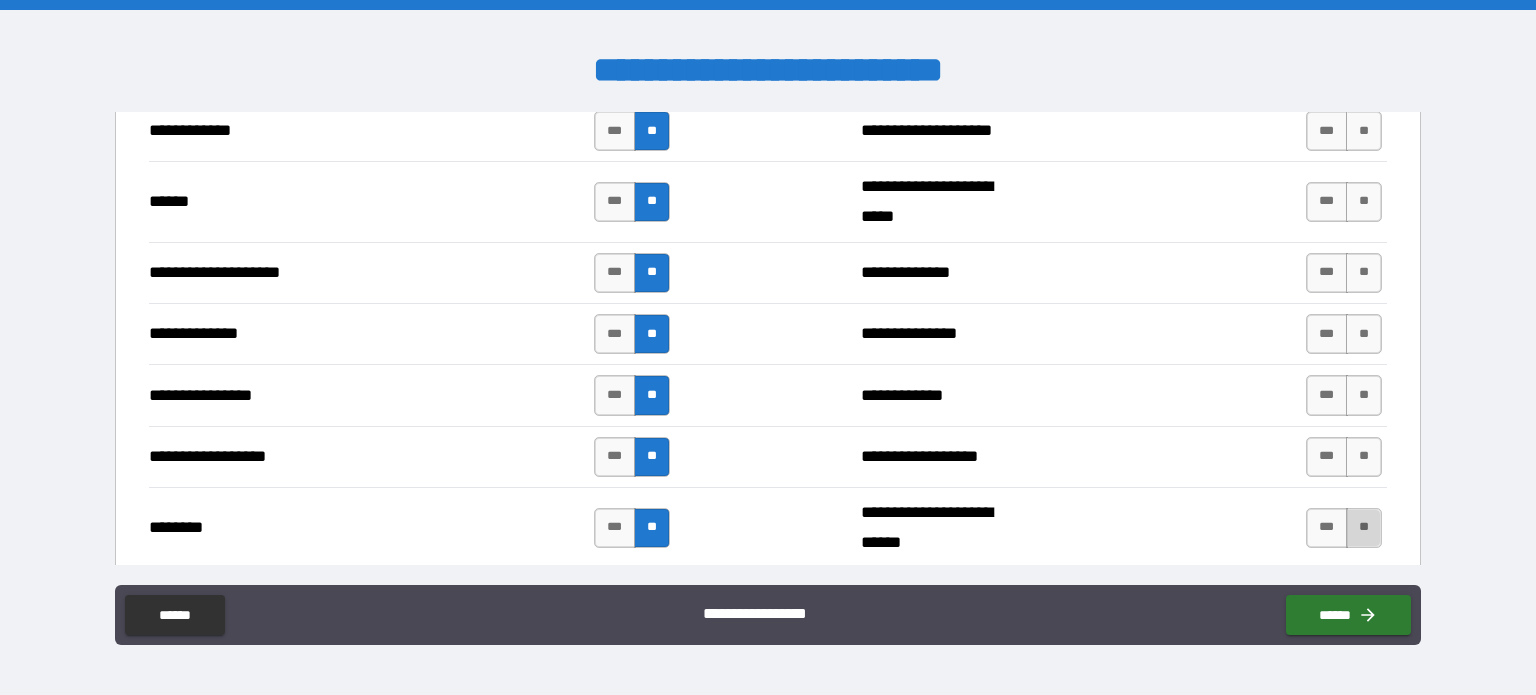 click on "**" at bounding box center [1364, 528] 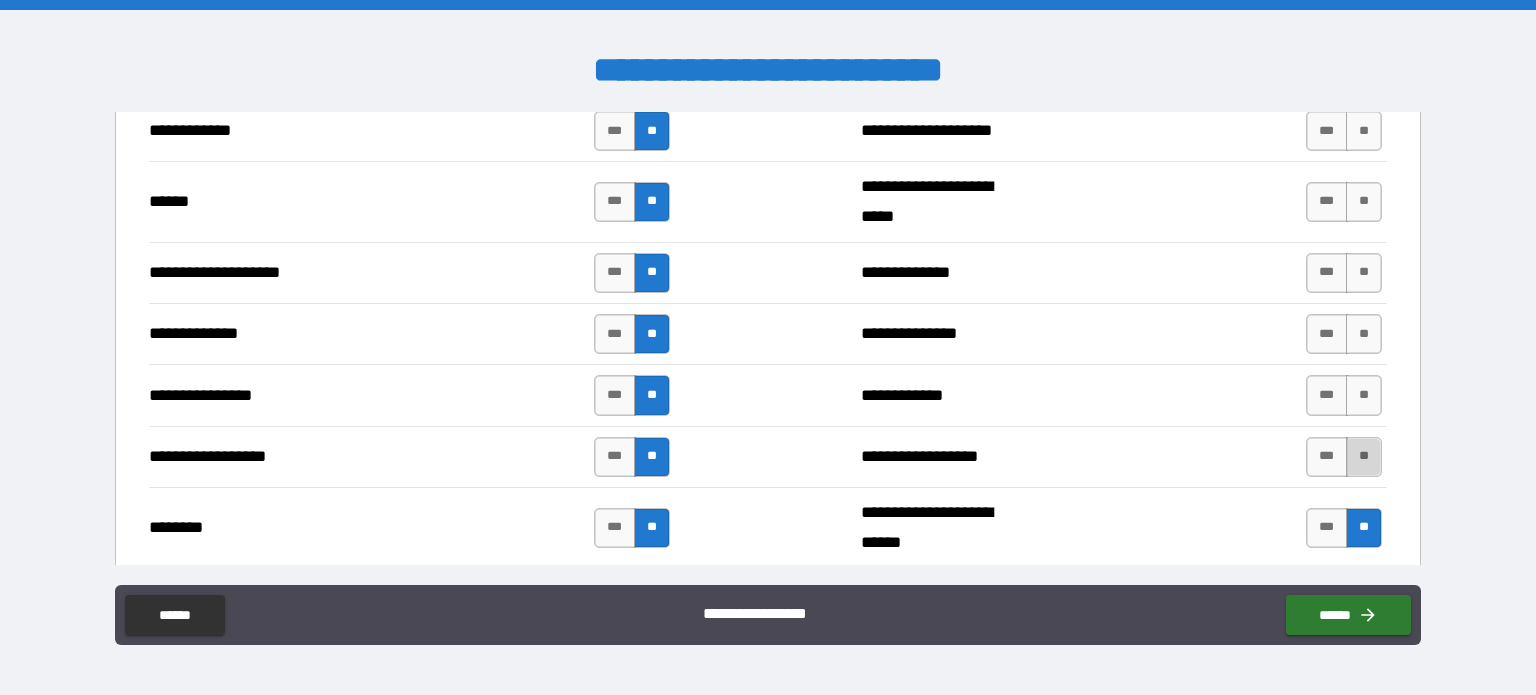 click on "**" at bounding box center (1364, 457) 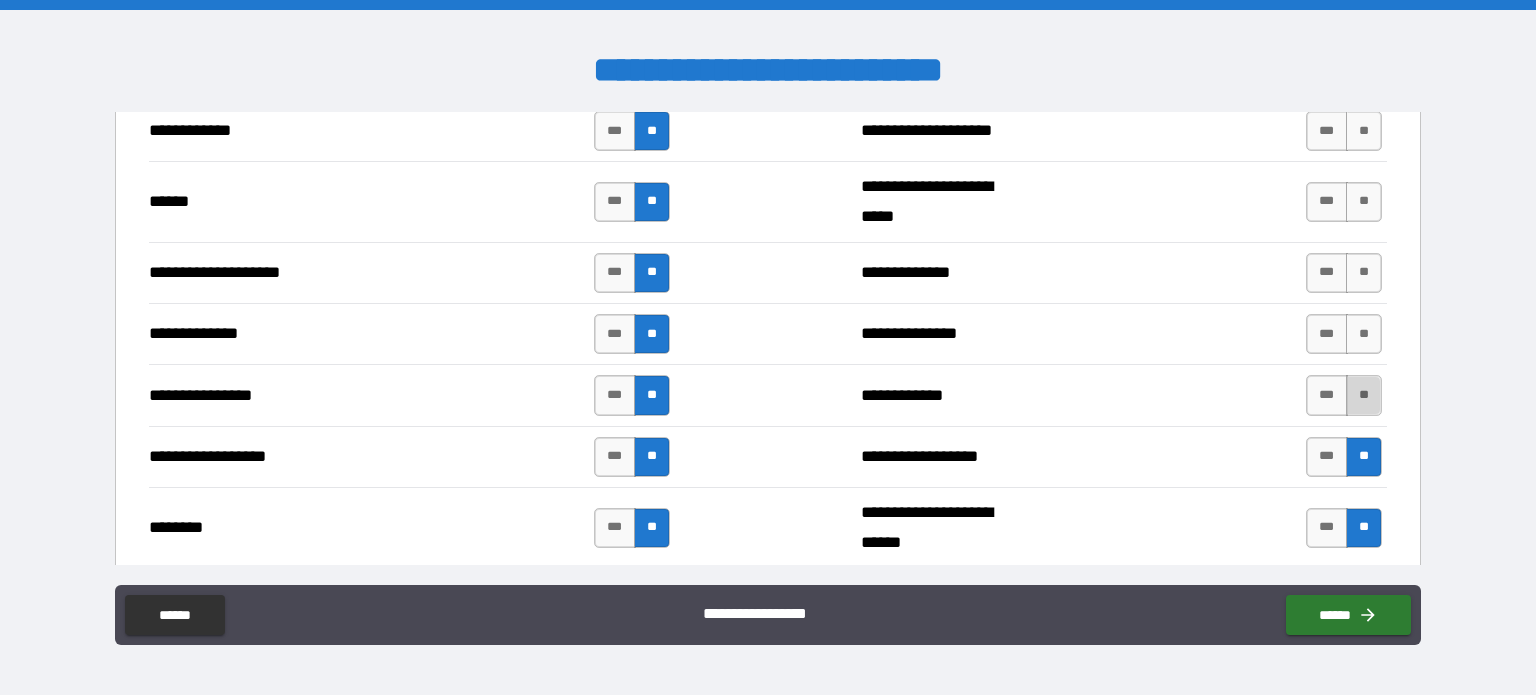 click on "**" at bounding box center [1364, 395] 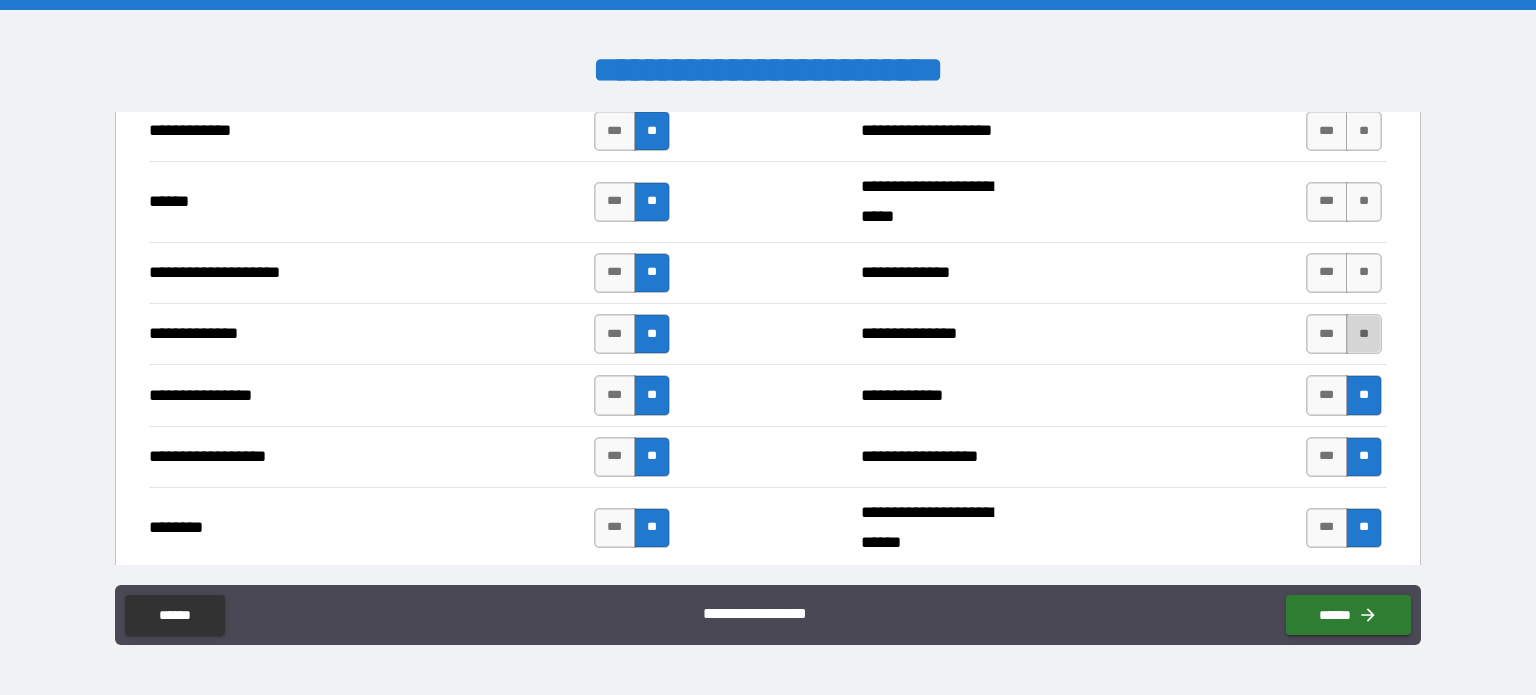 click on "**" at bounding box center (1364, 334) 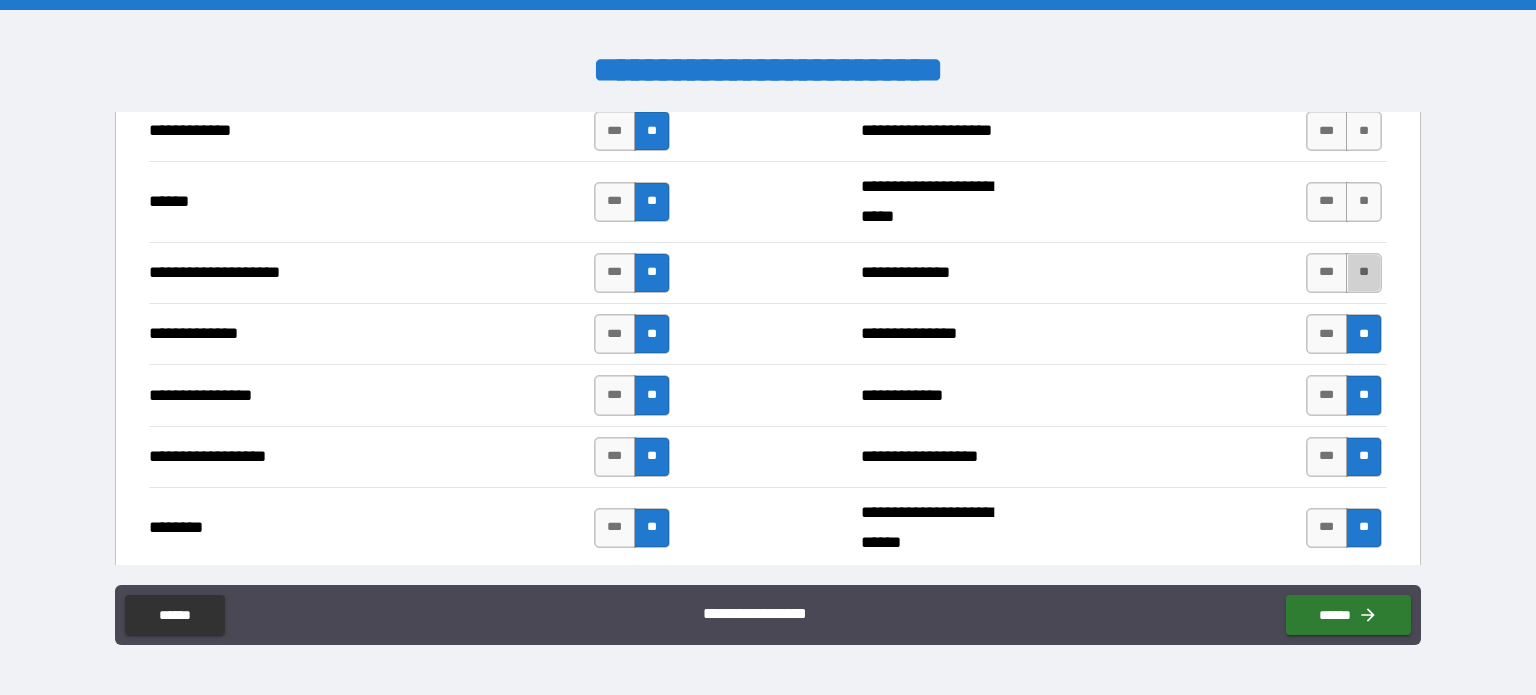 drag, startPoint x: 1350, startPoint y: 279, endPoint x: 1278, endPoint y: 343, distance: 96.332756 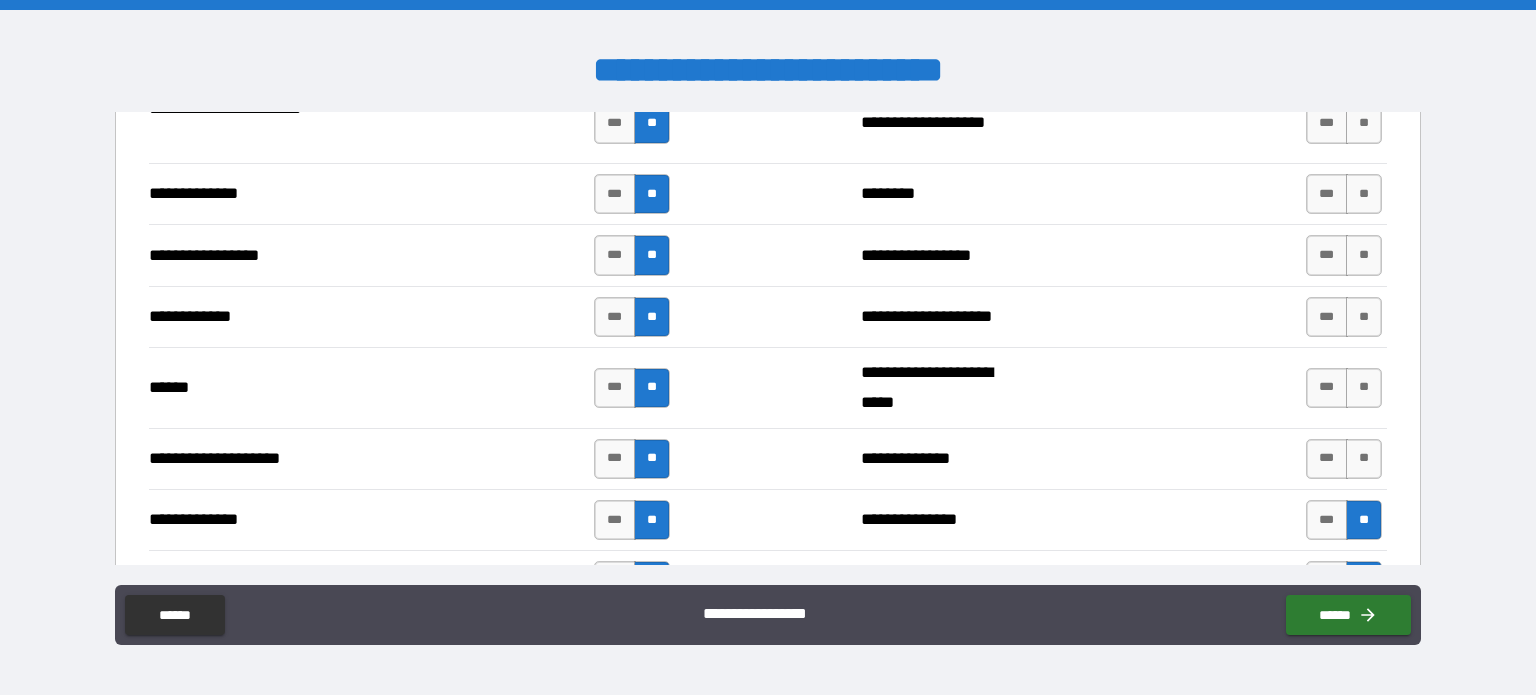 scroll, scrollTop: 2744, scrollLeft: 0, axis: vertical 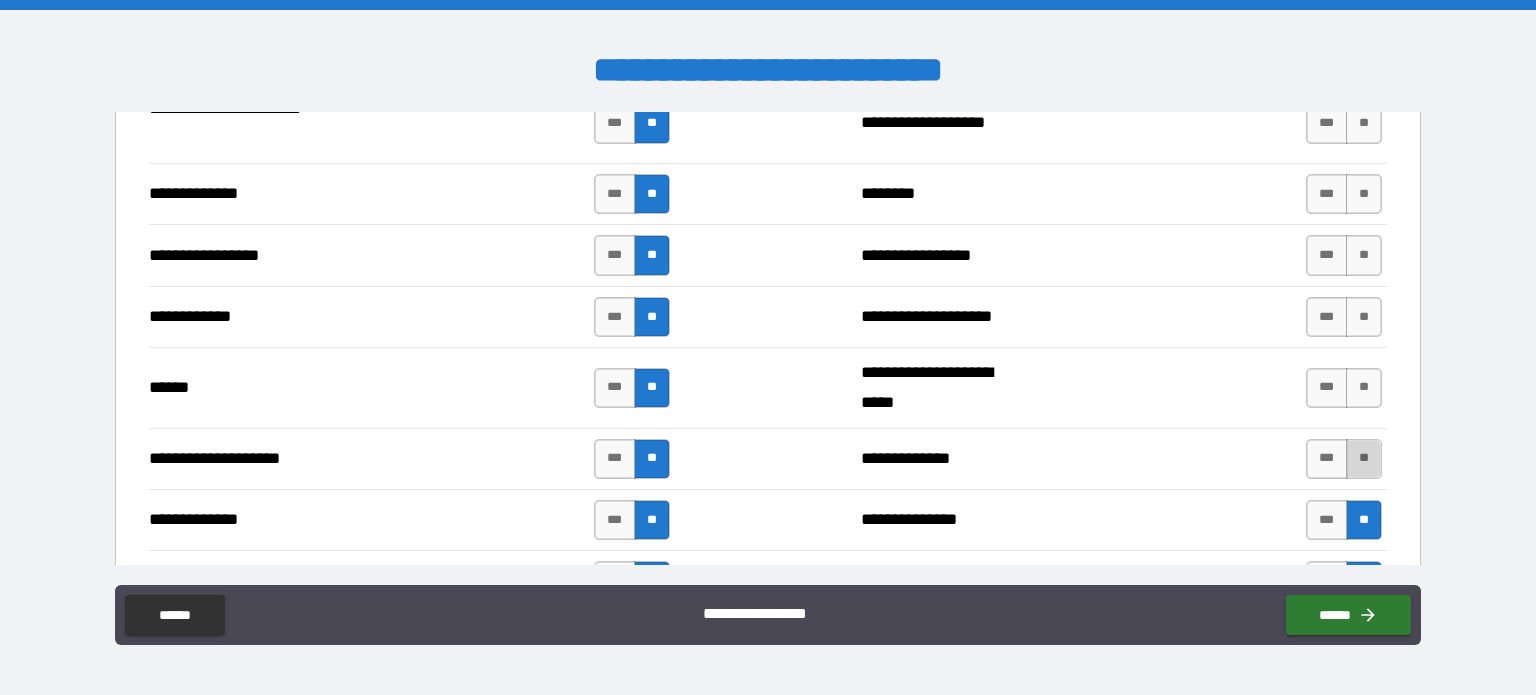 click on "**" at bounding box center (1364, 459) 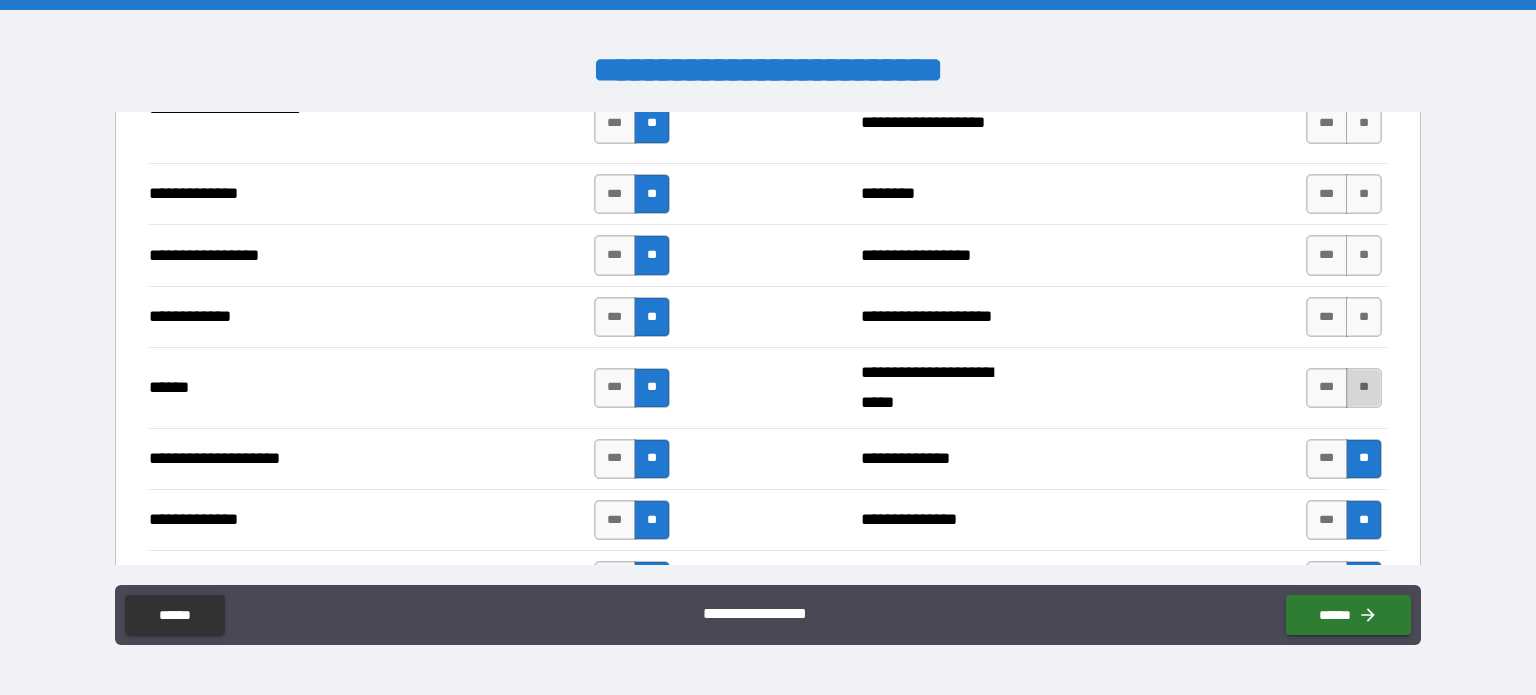 click on "**" at bounding box center [1364, 388] 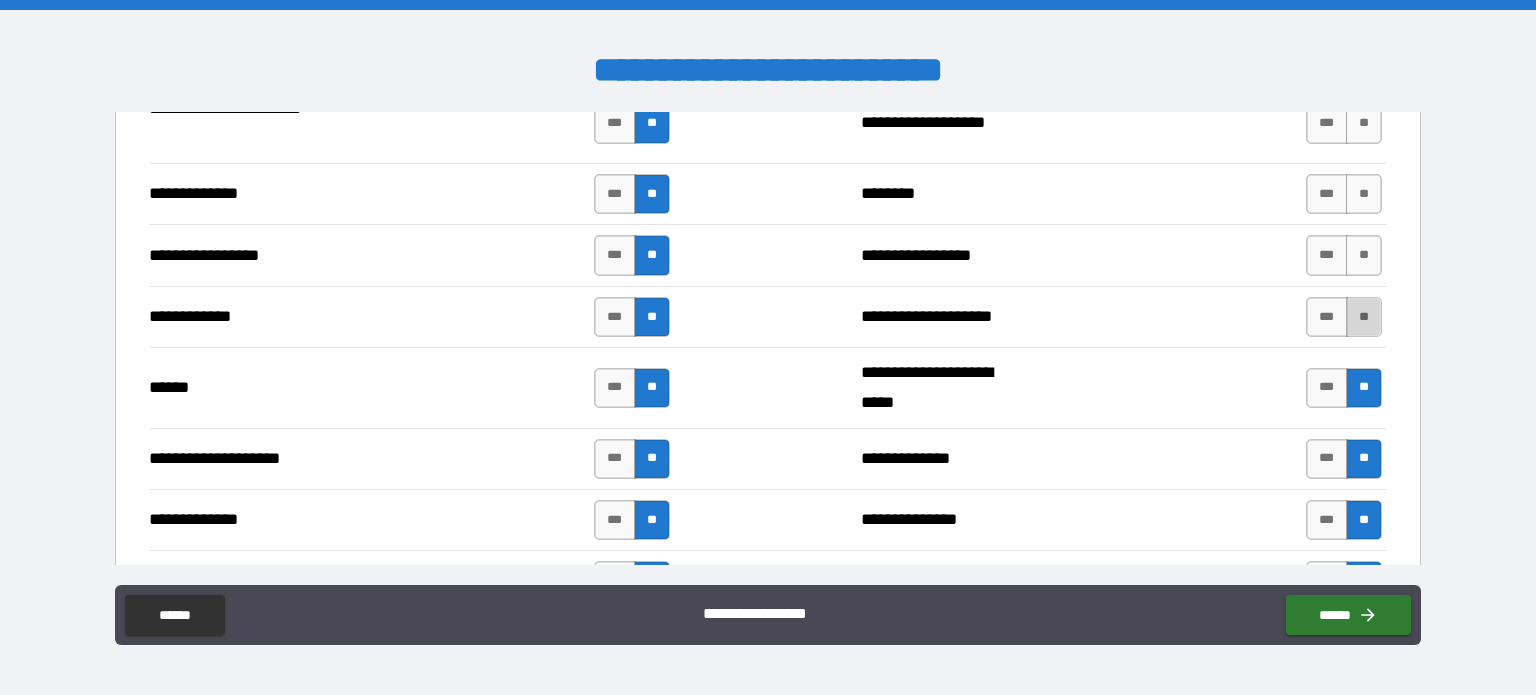 click on "**" at bounding box center [1364, 317] 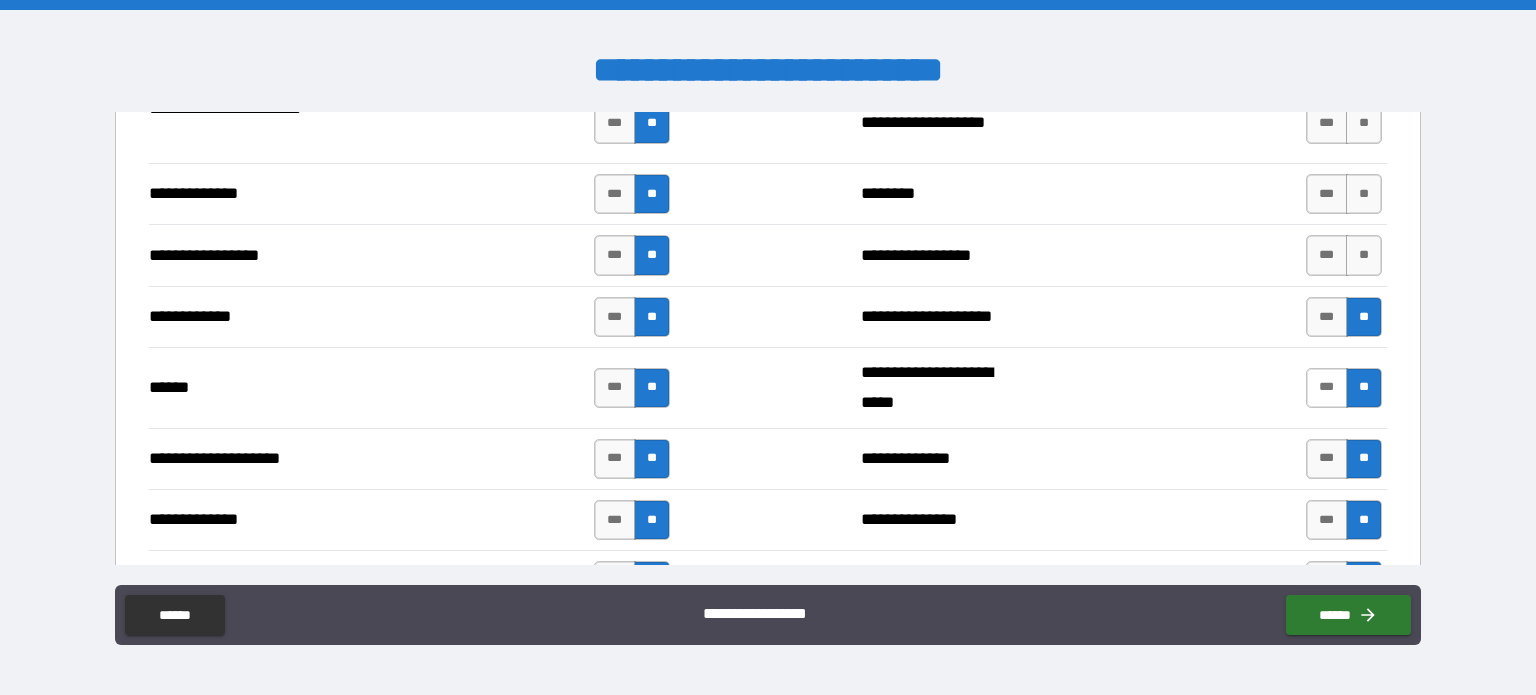 scroll, scrollTop: 2578, scrollLeft: 0, axis: vertical 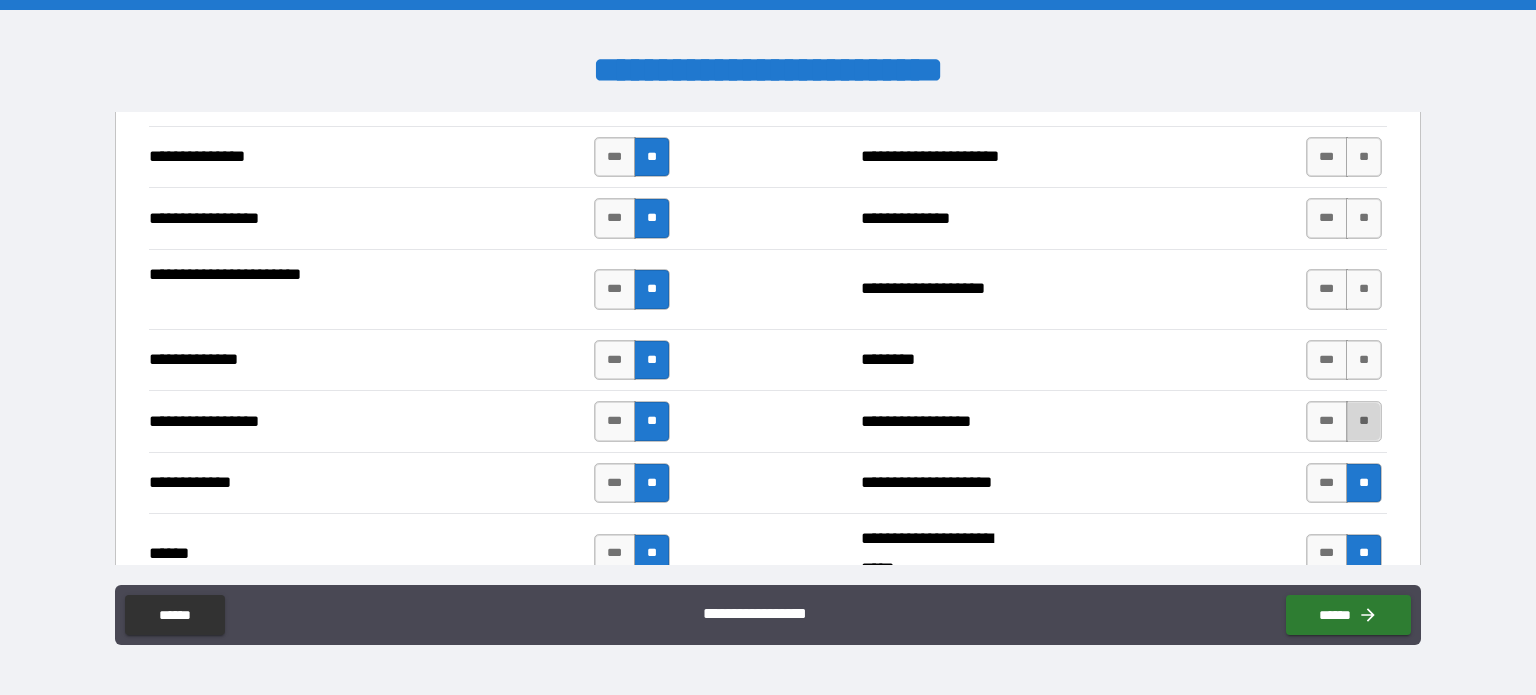 click on "**" at bounding box center (1364, 421) 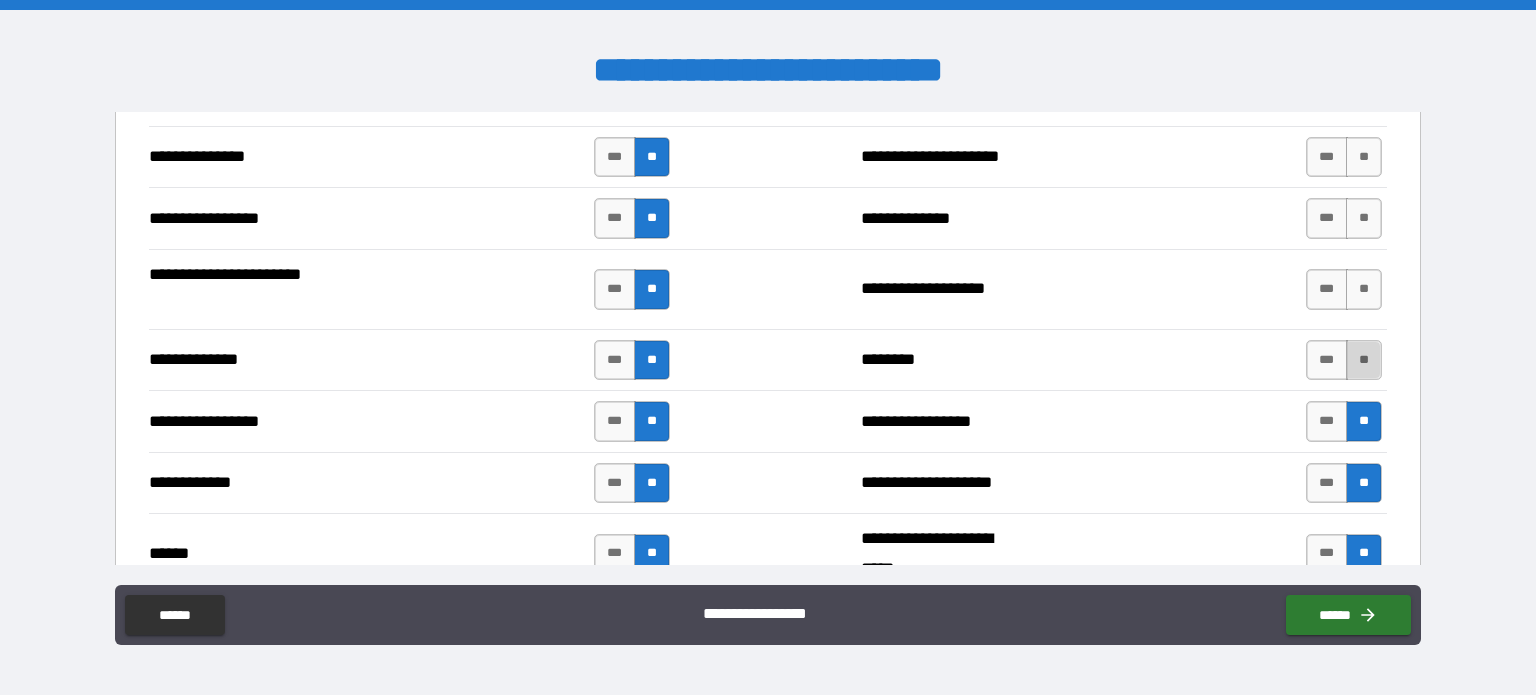 click on "**" at bounding box center [1364, 360] 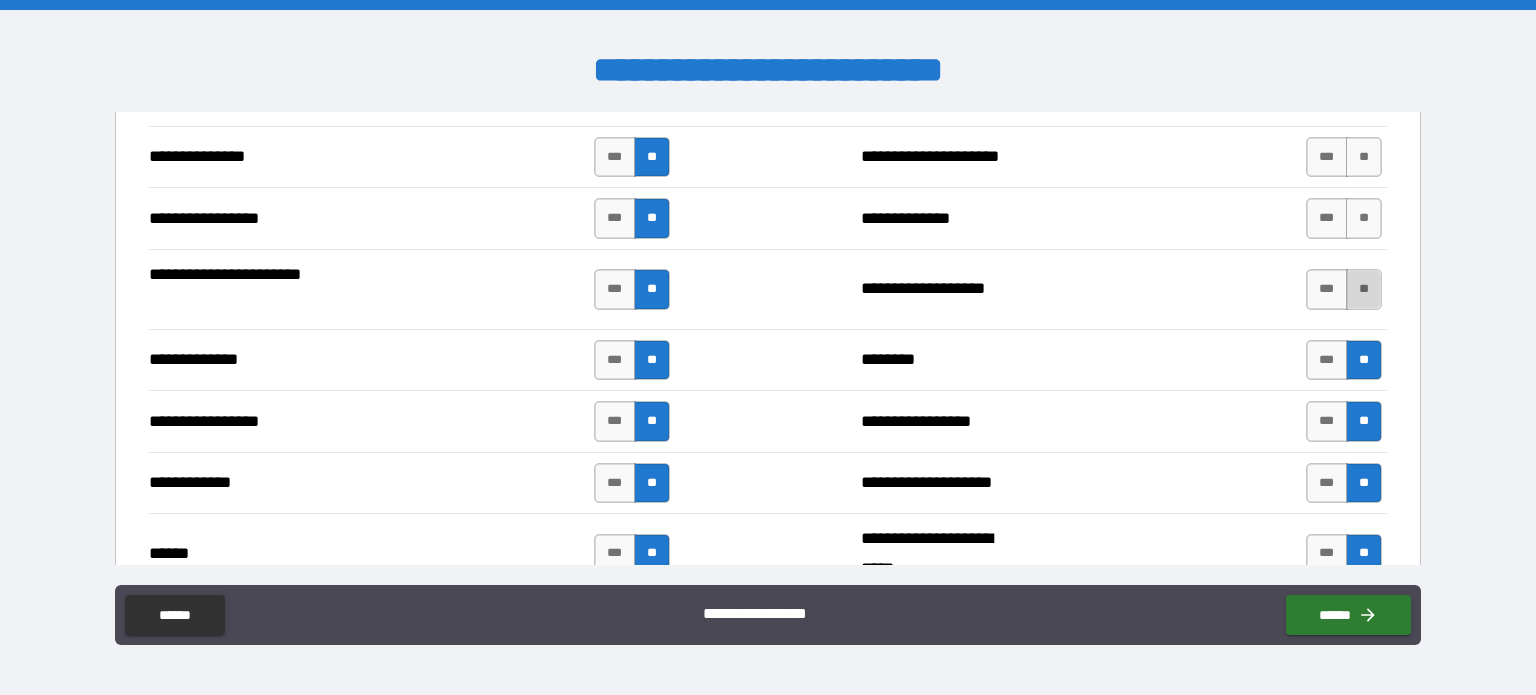 click on "**" at bounding box center (1364, 289) 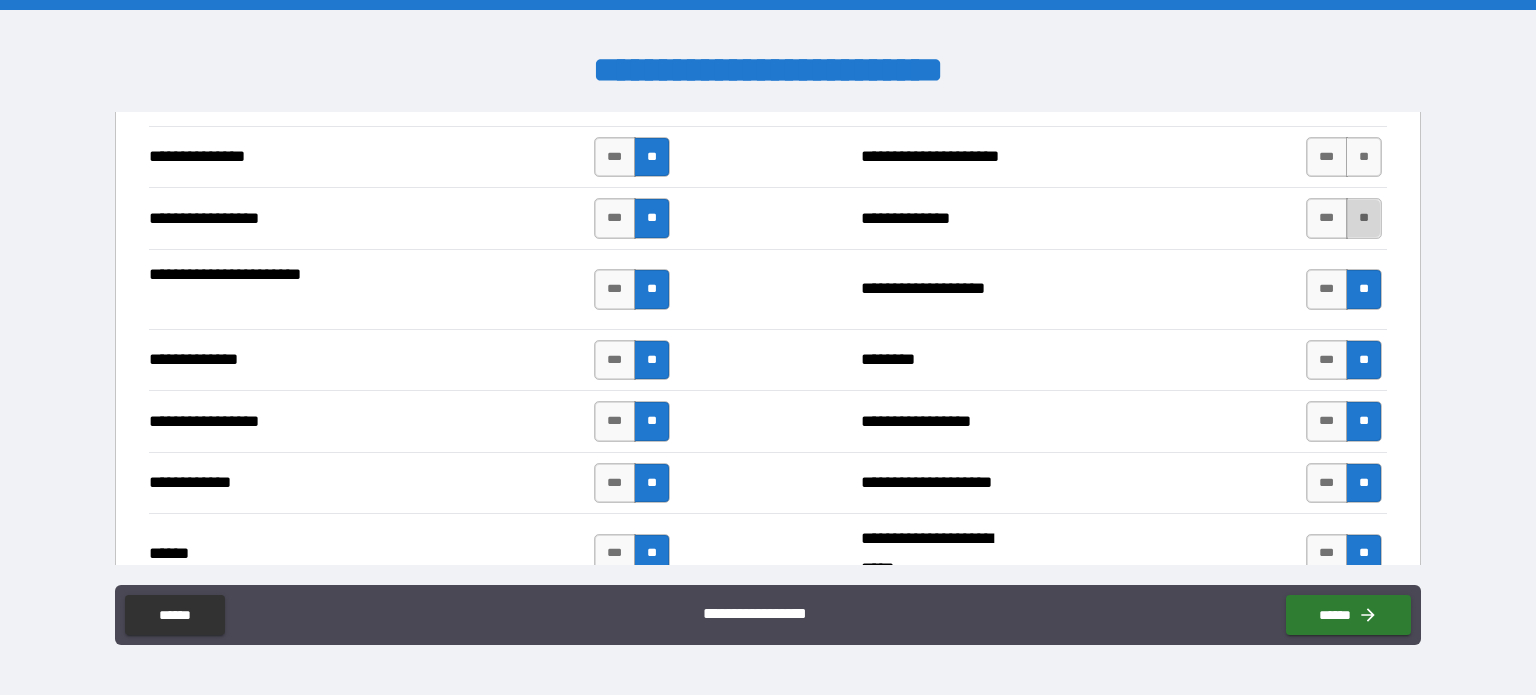 click on "**" at bounding box center (1364, 218) 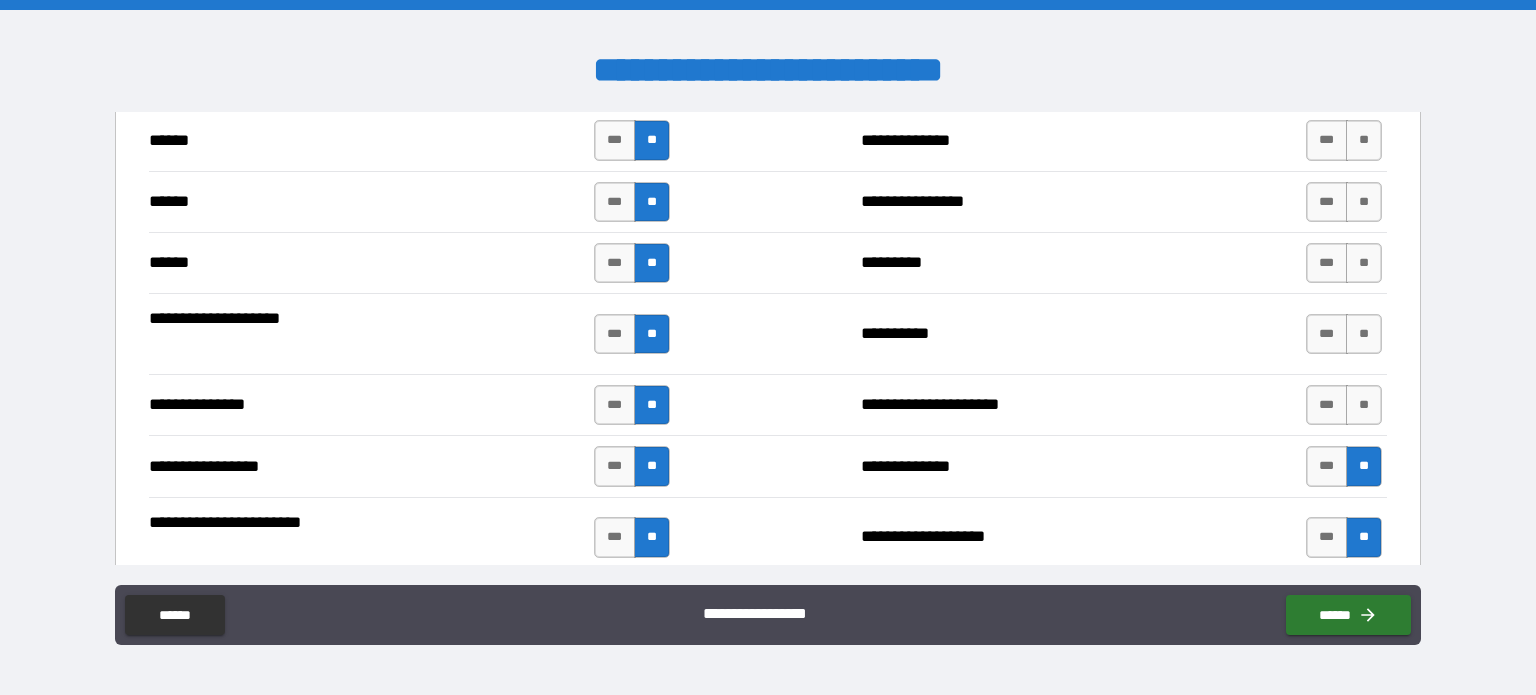 scroll, scrollTop: 2324, scrollLeft: 0, axis: vertical 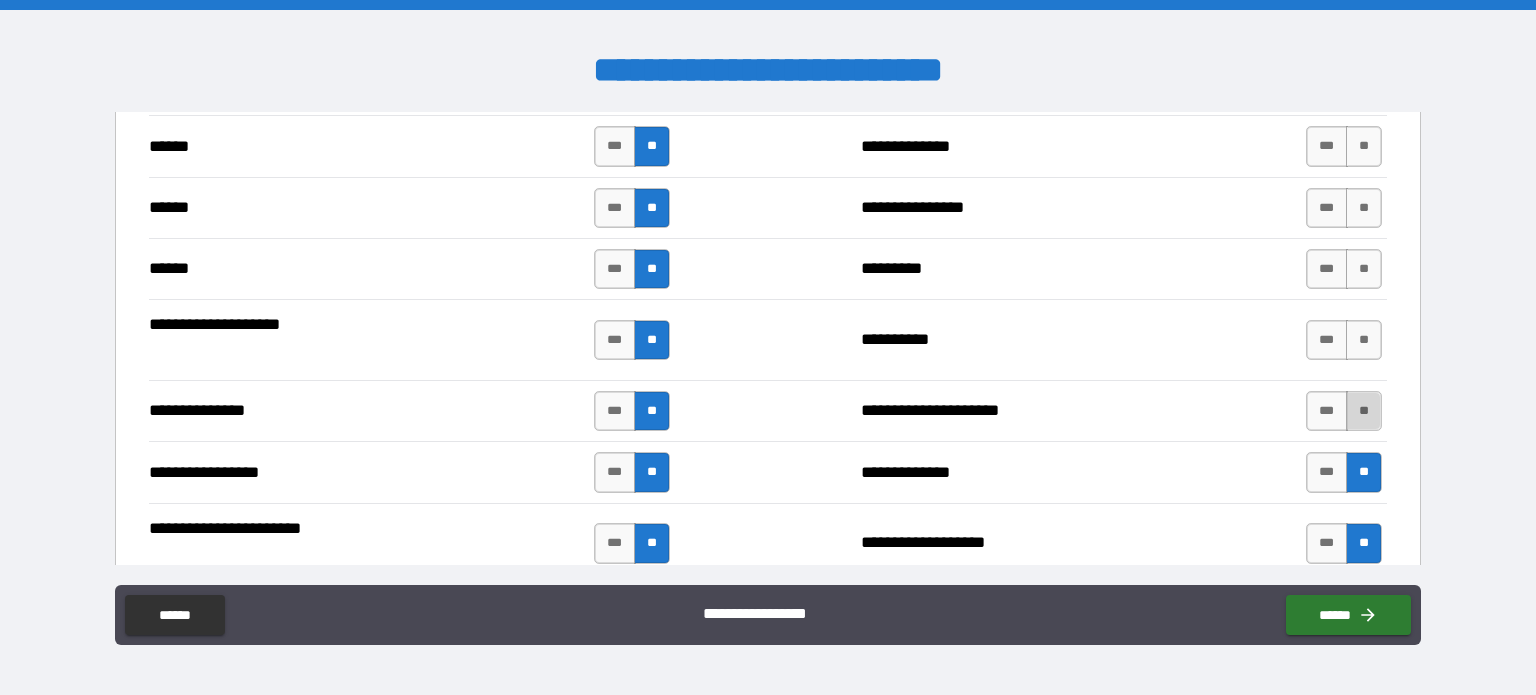click on "**" at bounding box center [1364, 411] 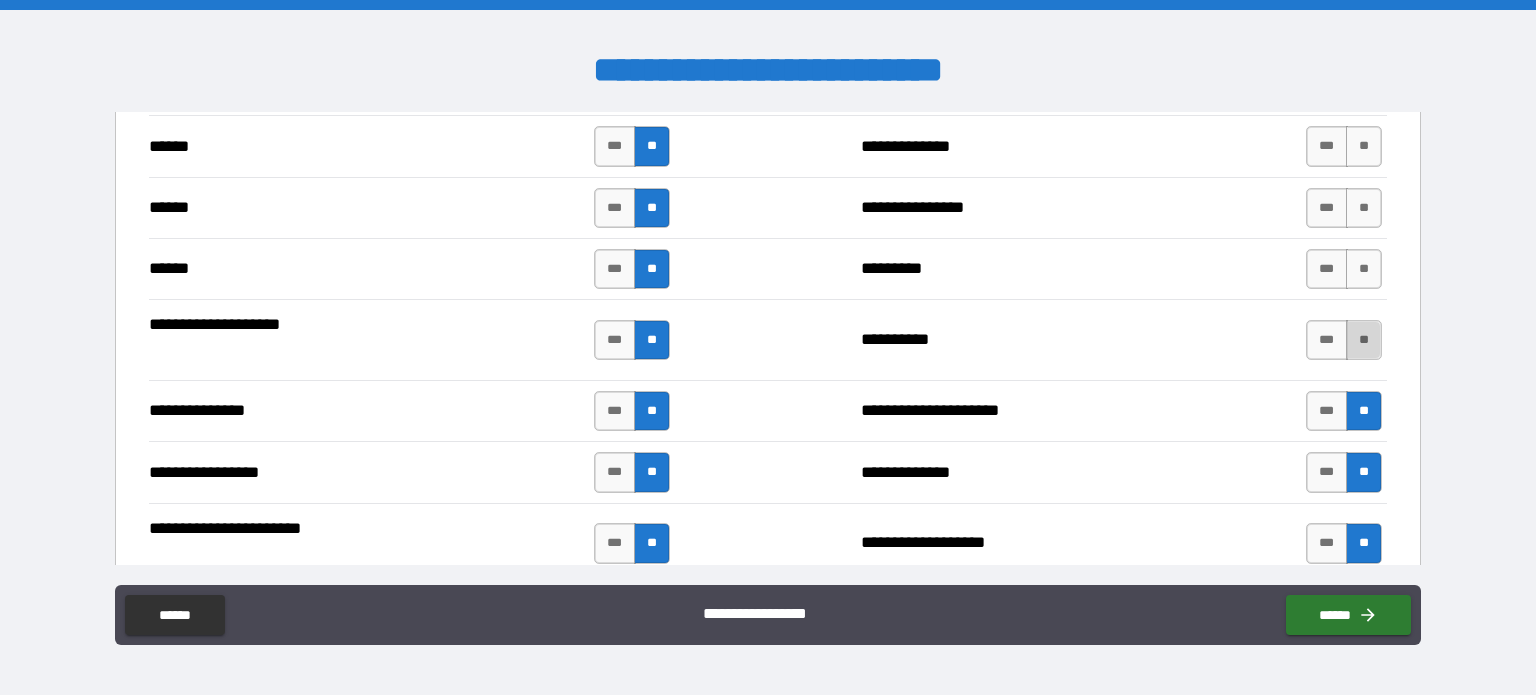 click on "**" at bounding box center [1364, 340] 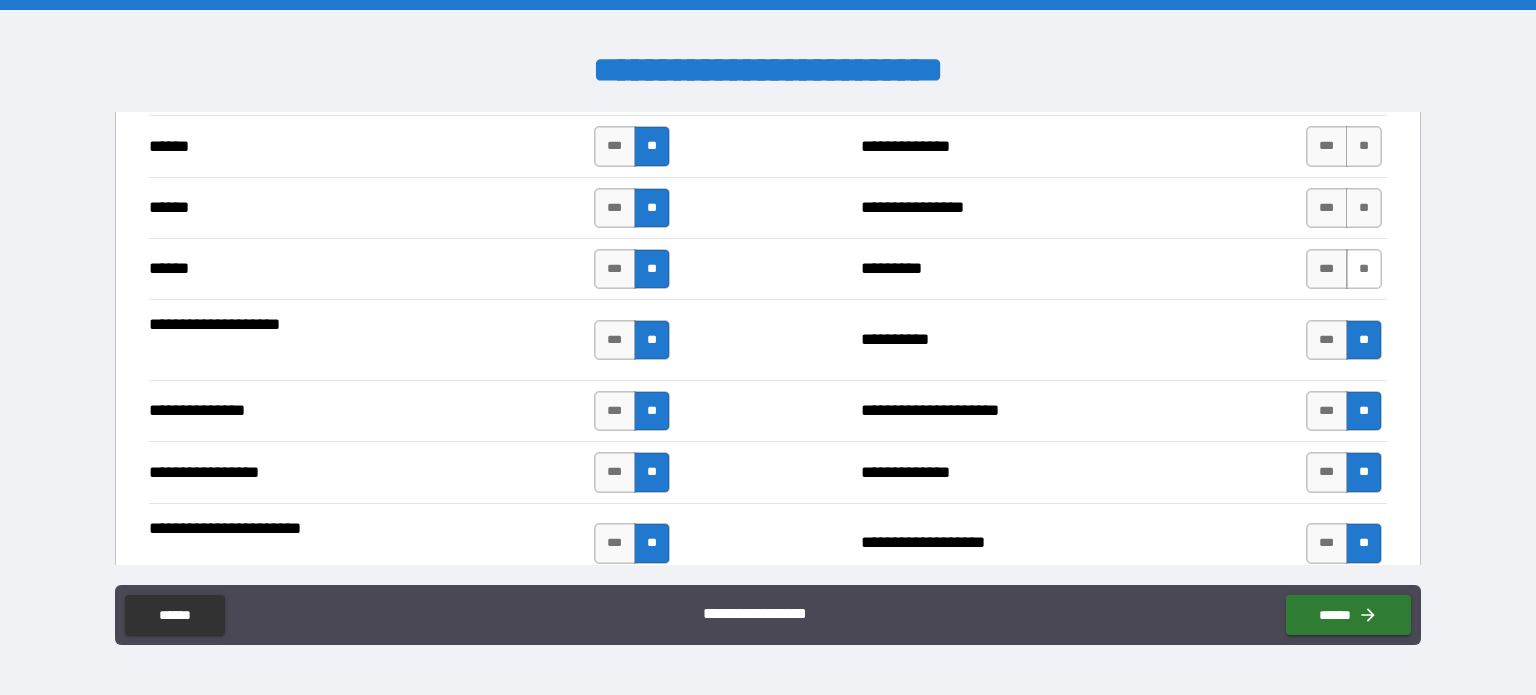 click on "**" at bounding box center [1364, 269] 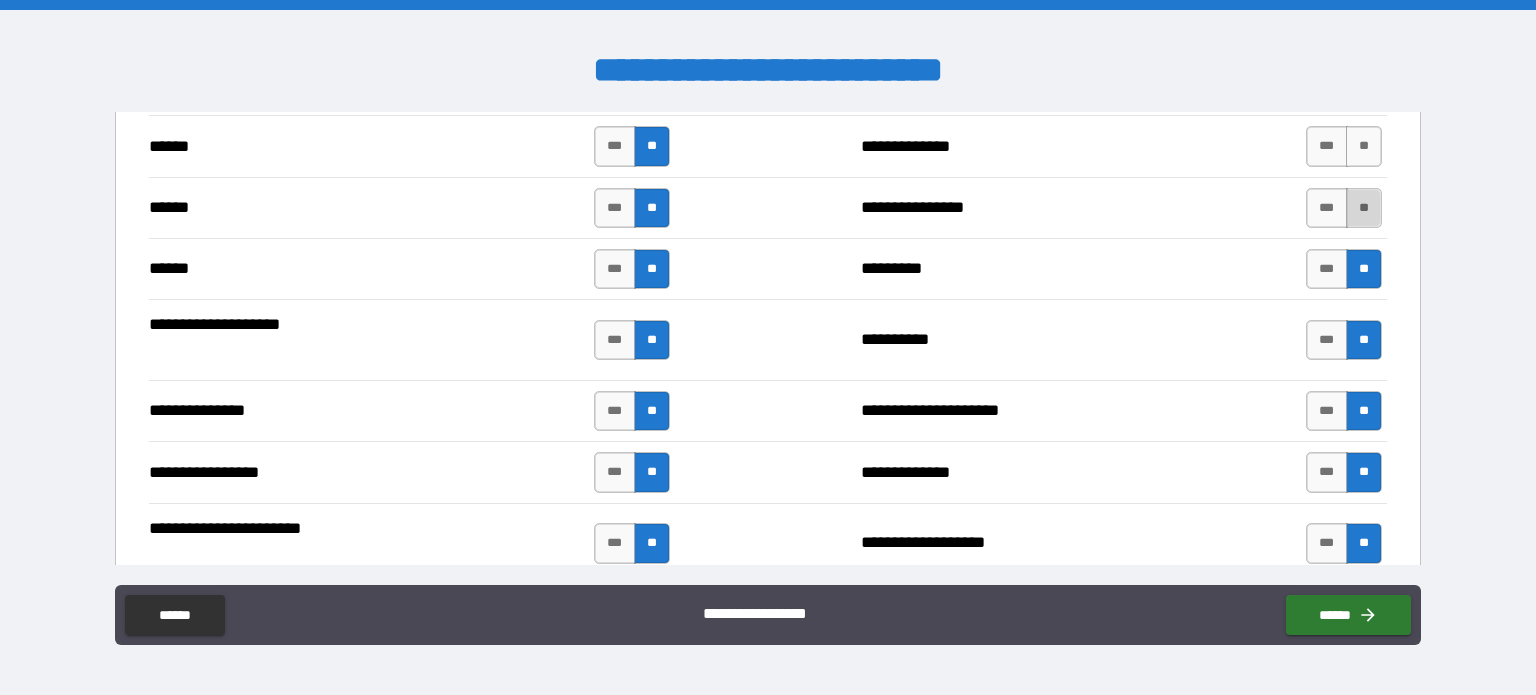 click on "**" at bounding box center [1364, 208] 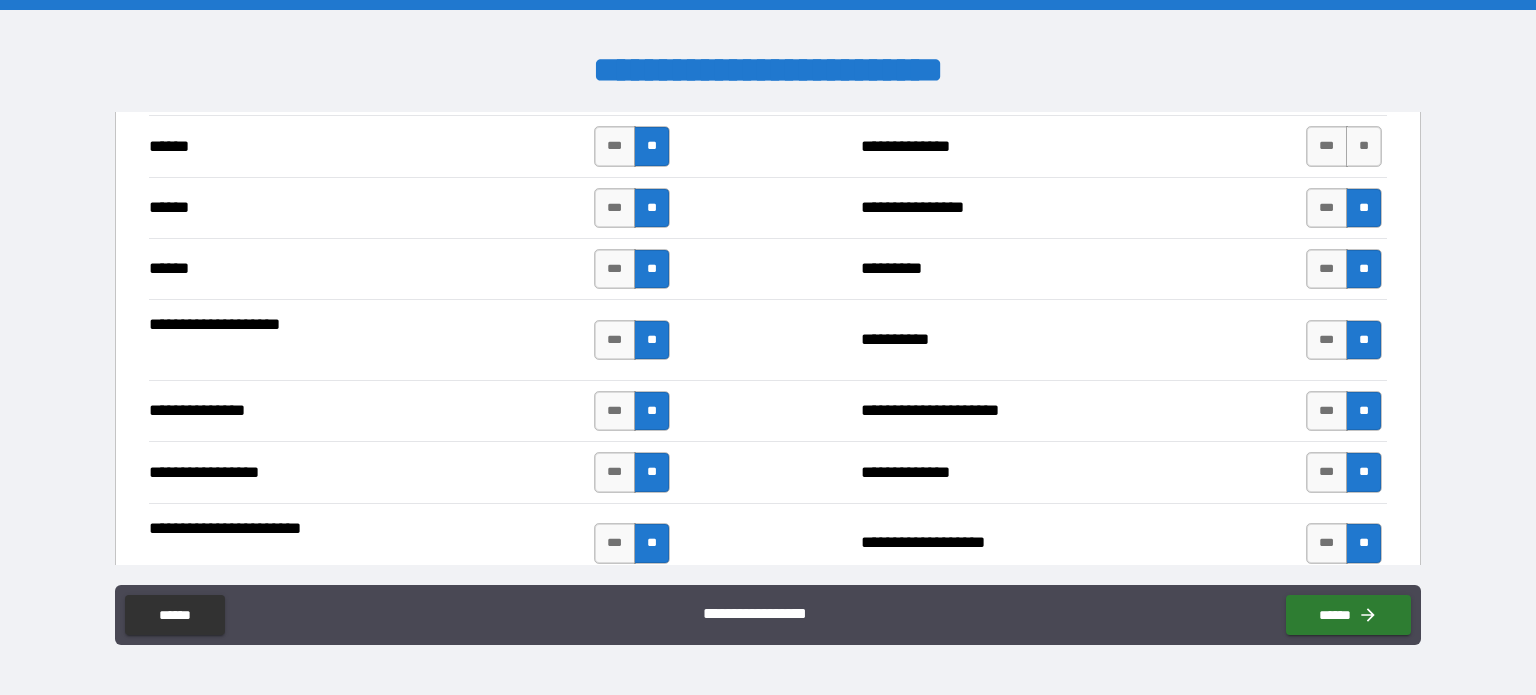 drag, startPoint x: 1348, startPoint y: 139, endPoint x: 1236, endPoint y: 339, distance: 229.22478 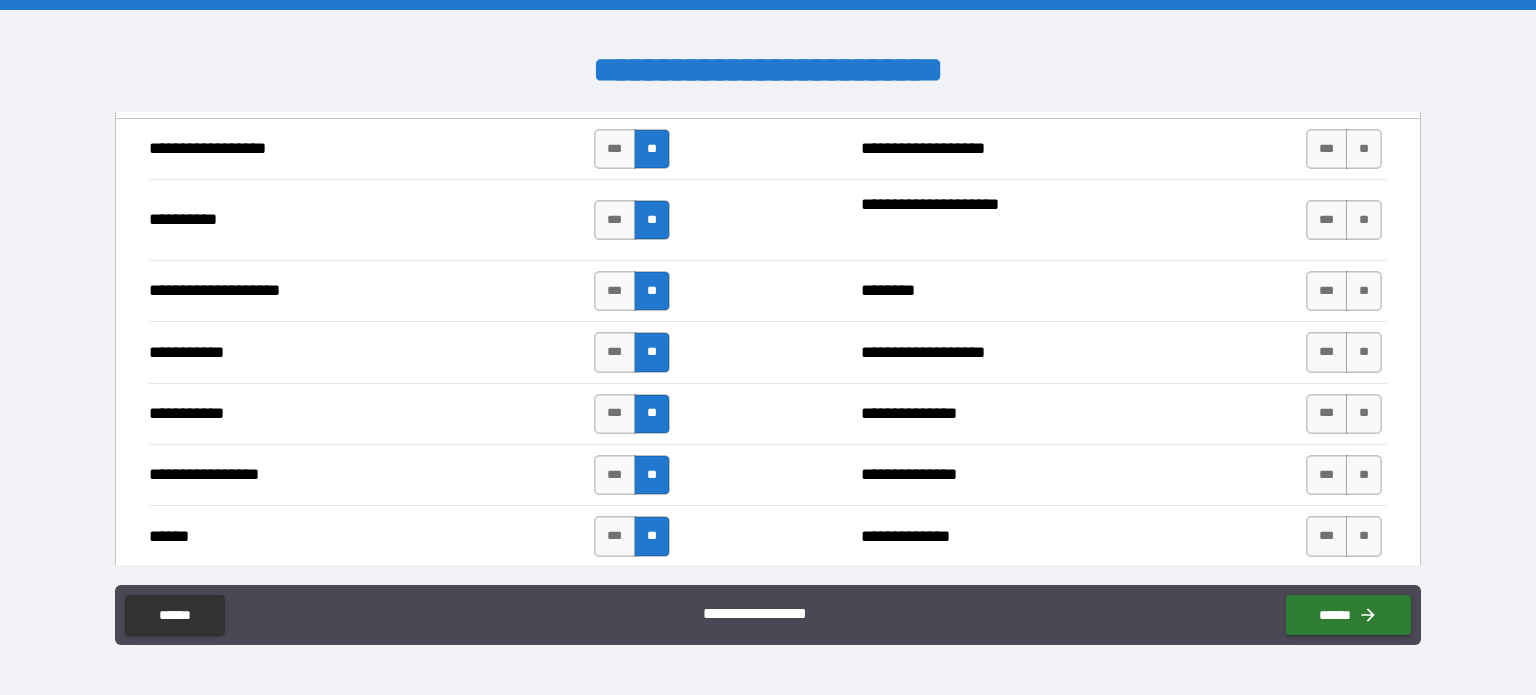 scroll, scrollTop: 1928, scrollLeft: 0, axis: vertical 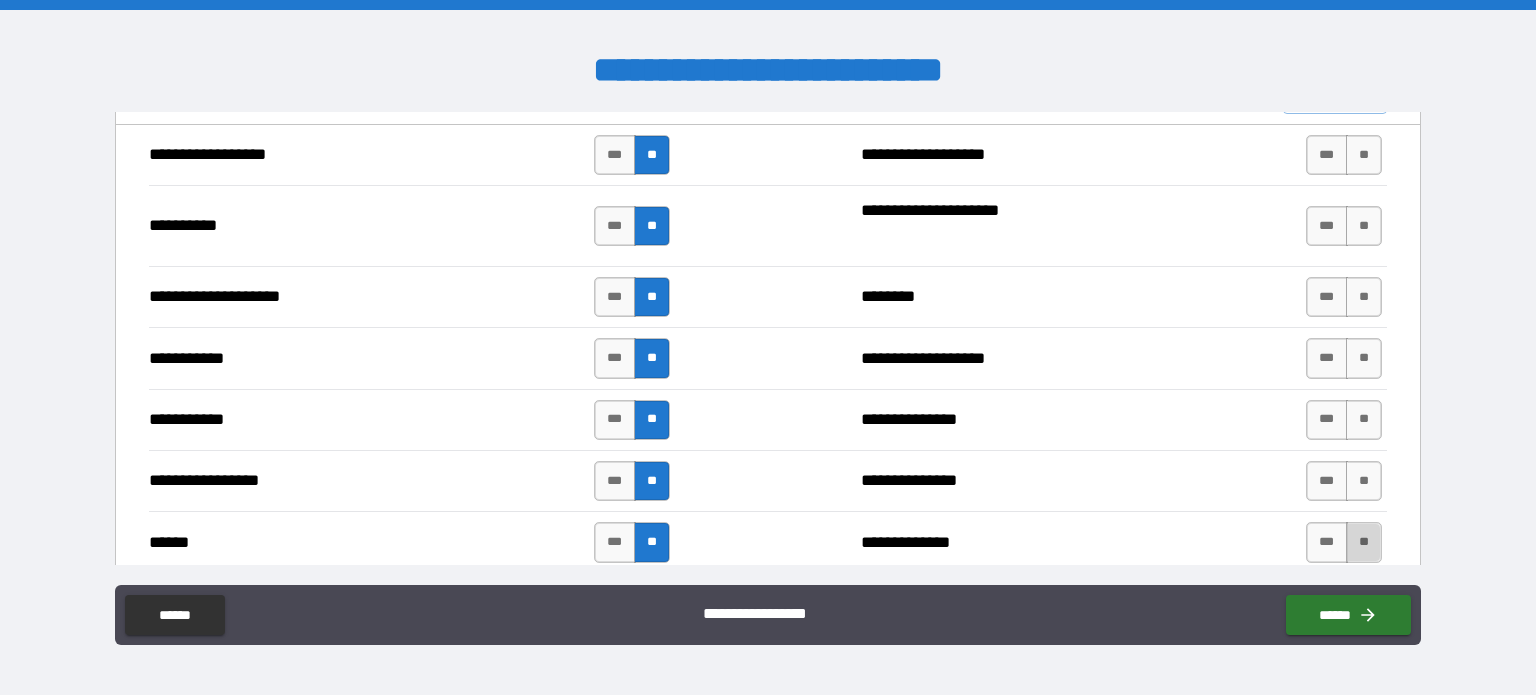 click on "**" at bounding box center [1364, 542] 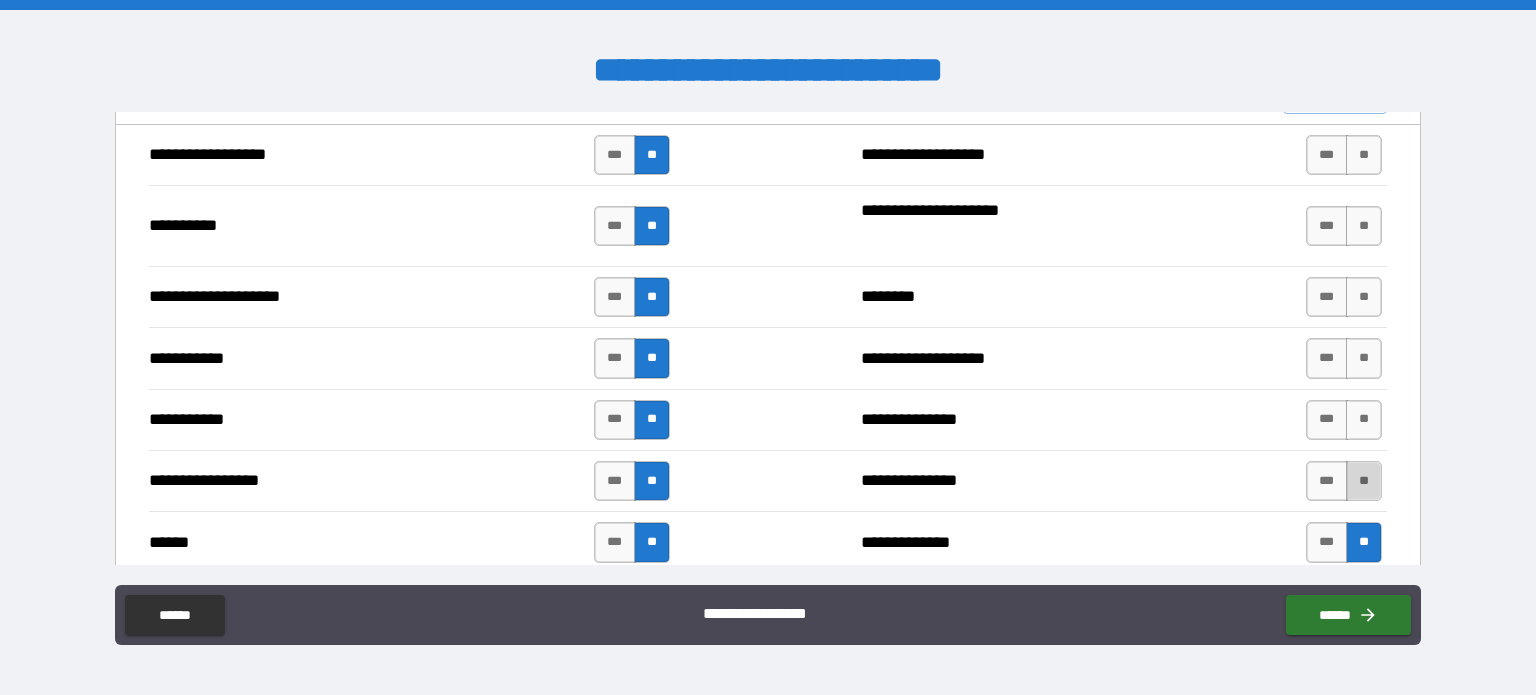 click on "**" at bounding box center [1364, 481] 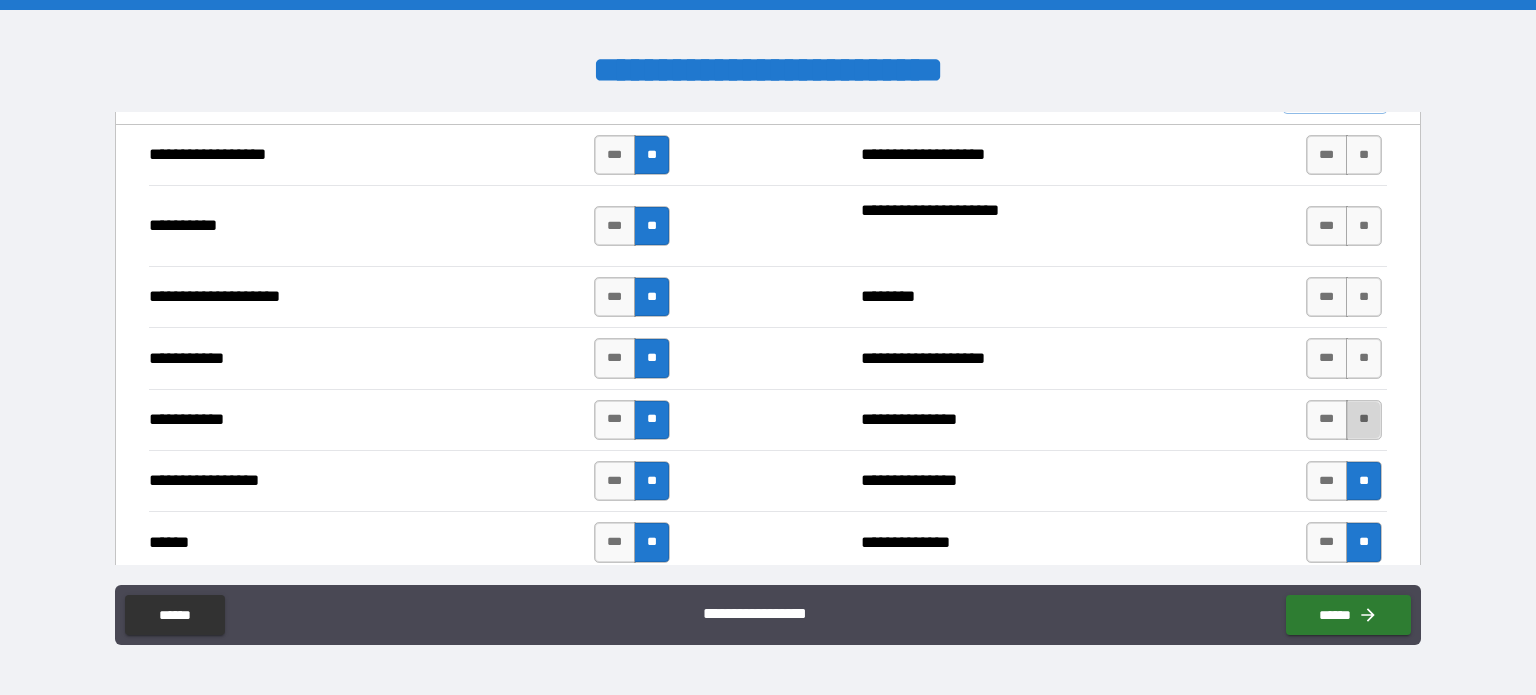 click on "**" at bounding box center (1364, 420) 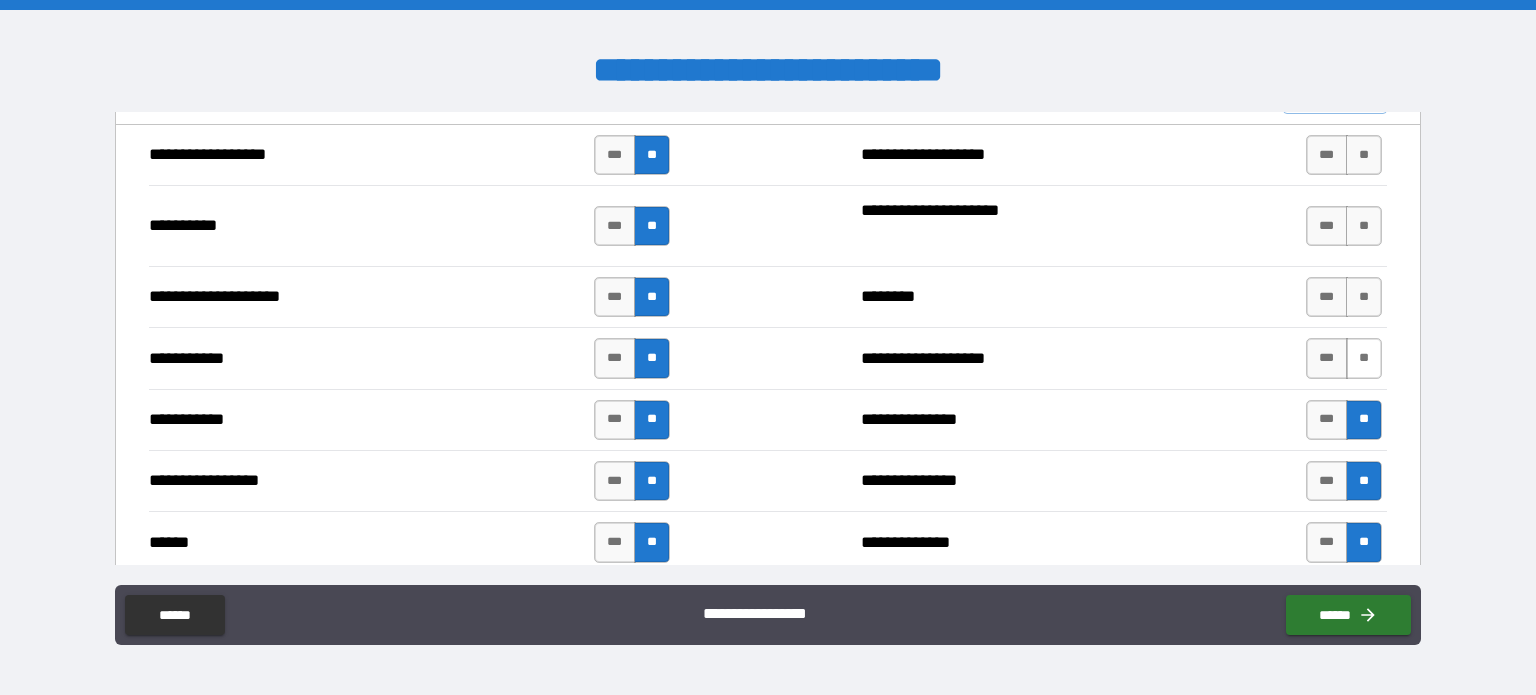 click on "**" at bounding box center (1364, 358) 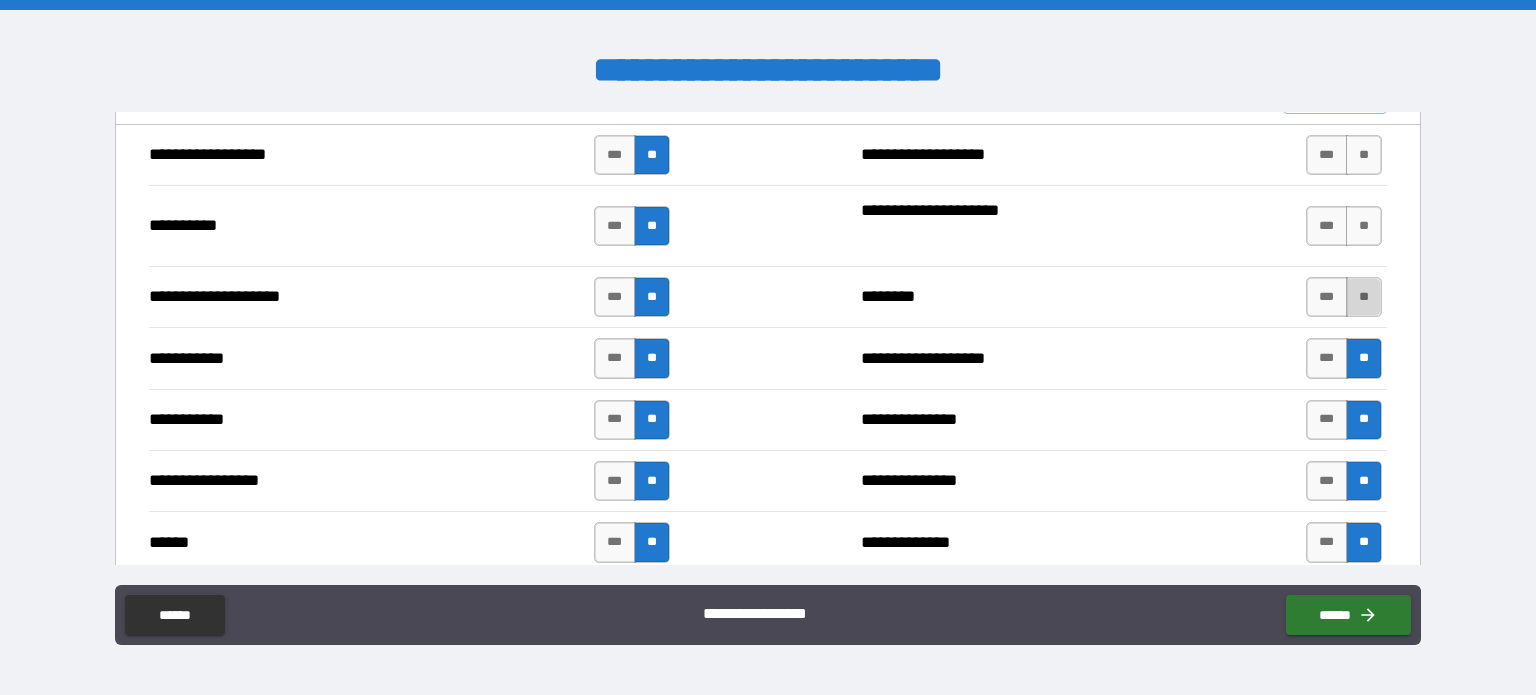 click on "**" at bounding box center (1364, 297) 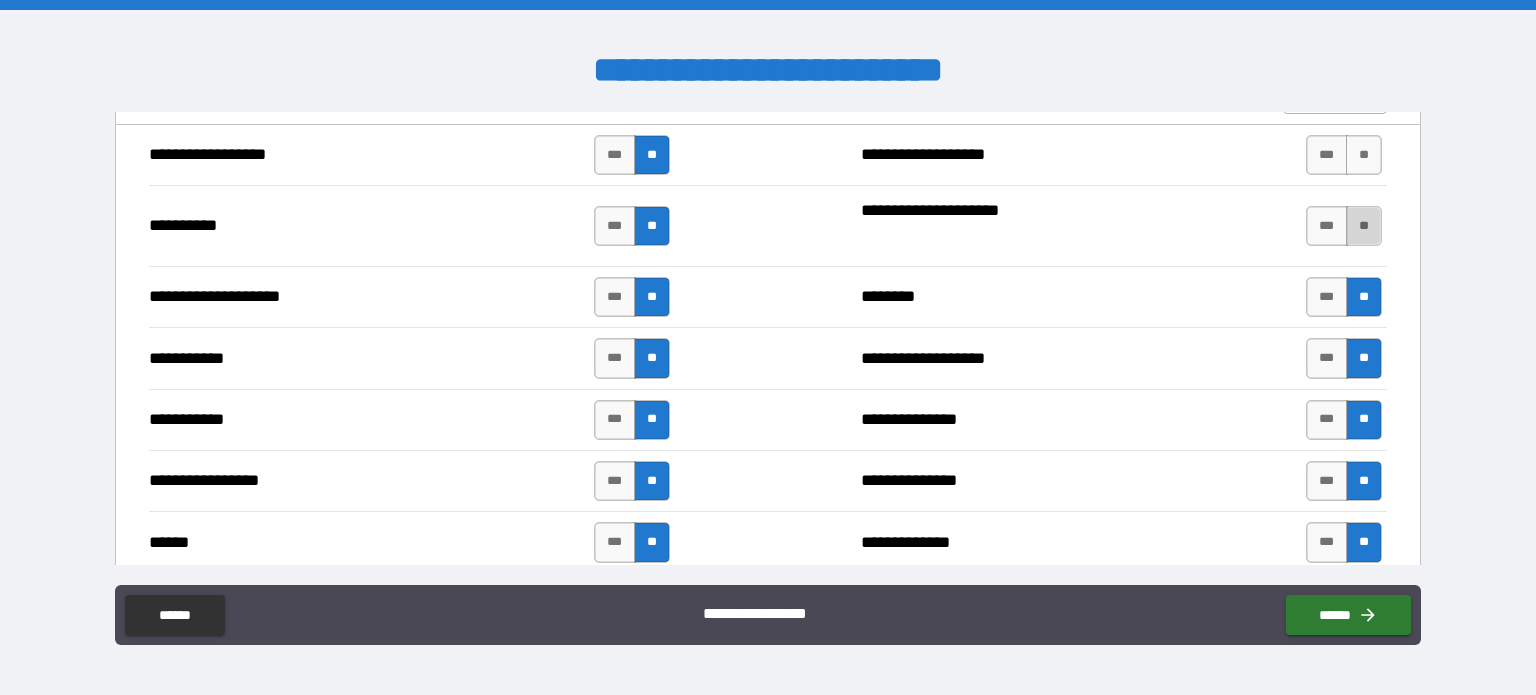 click on "**" at bounding box center [1364, 226] 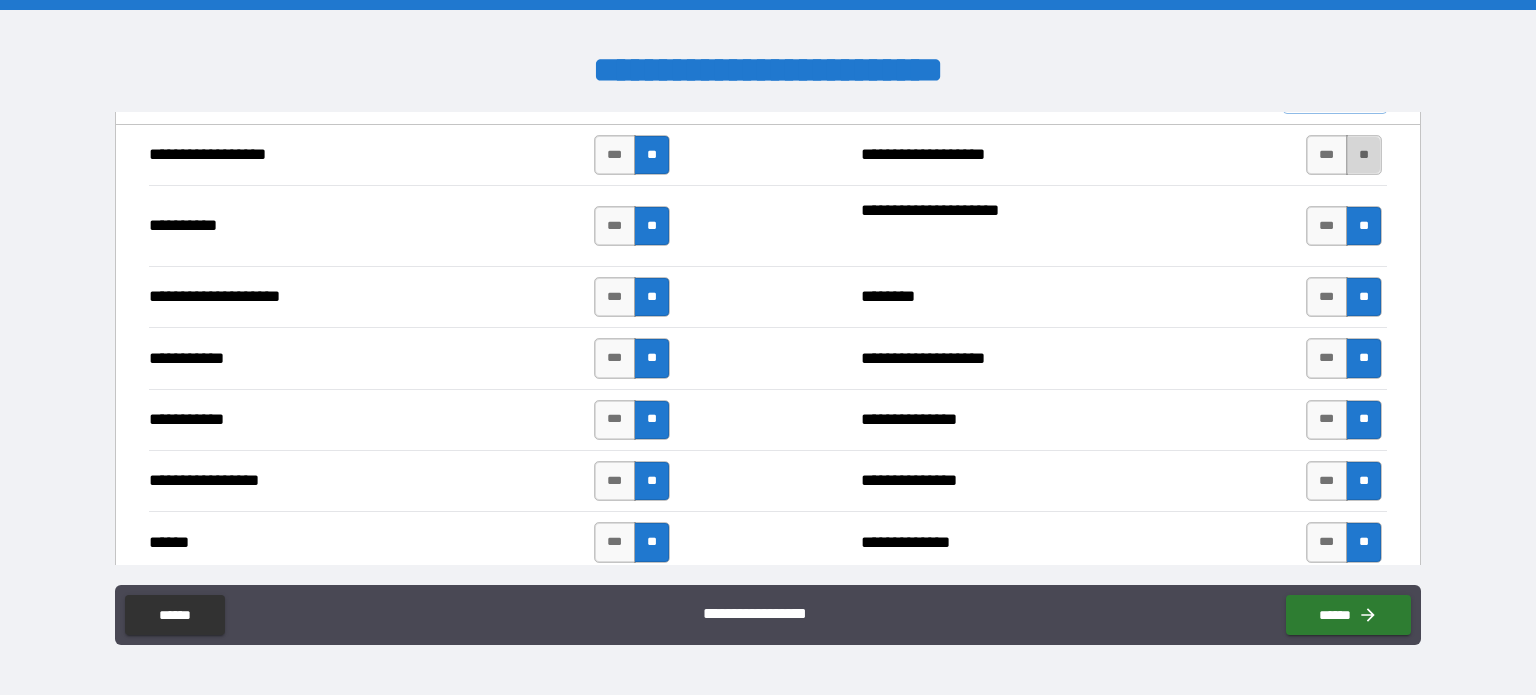 click on "**" at bounding box center [1364, 155] 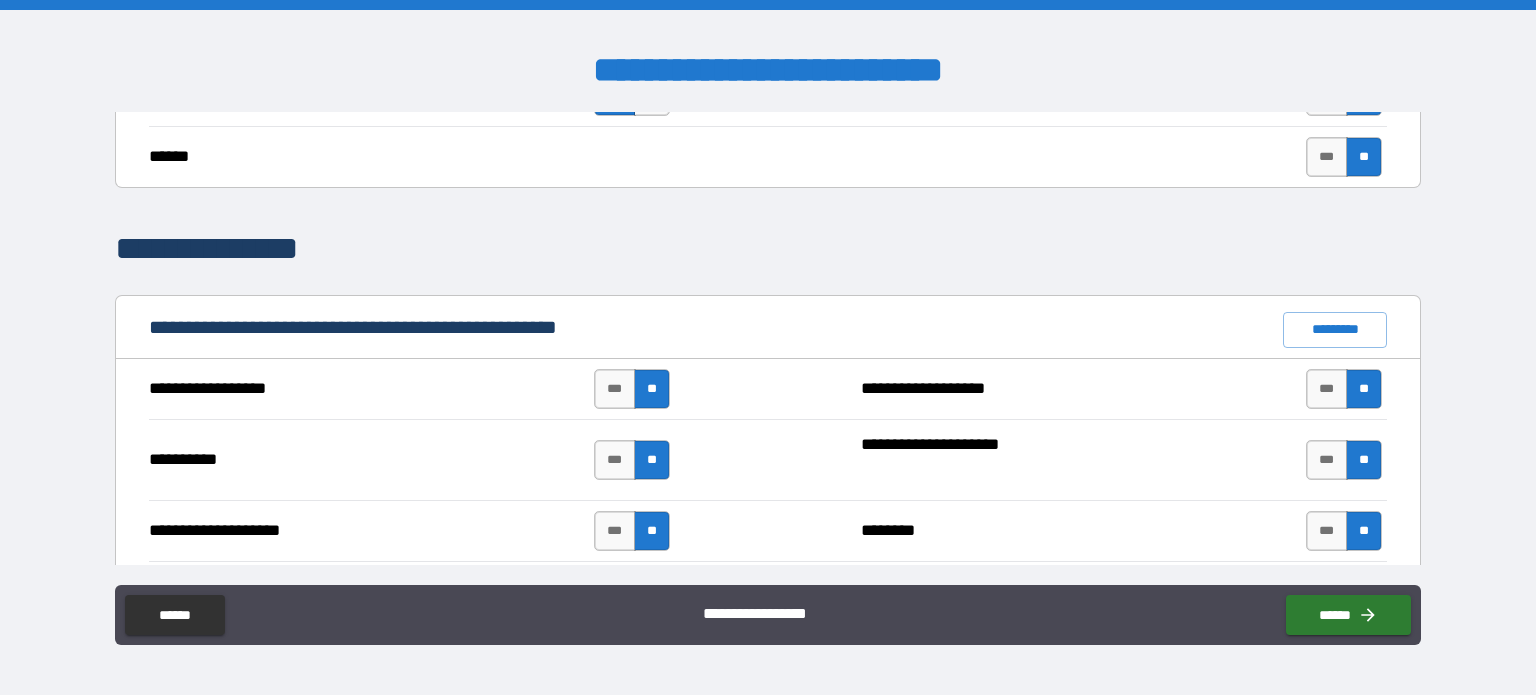 scroll, scrollTop: 1660, scrollLeft: 0, axis: vertical 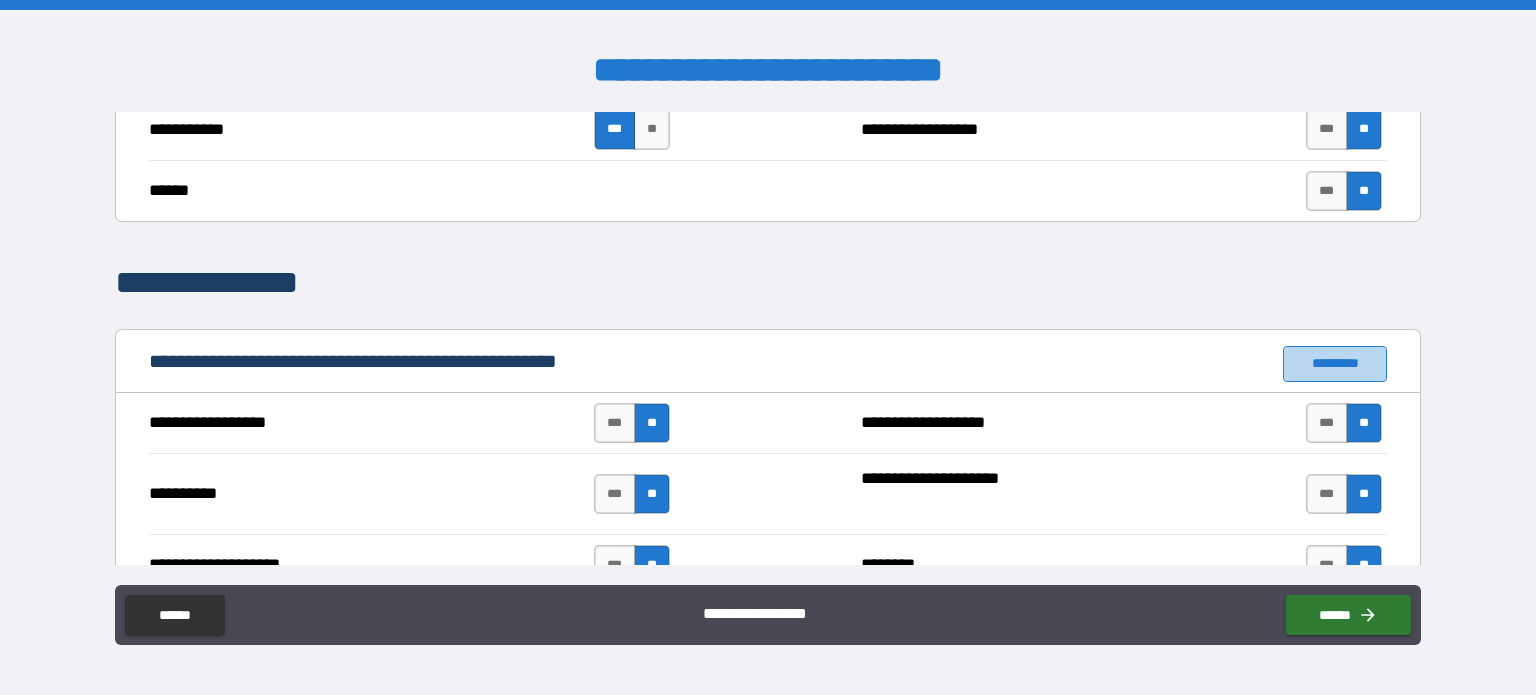 click on "*********" at bounding box center [1335, 364] 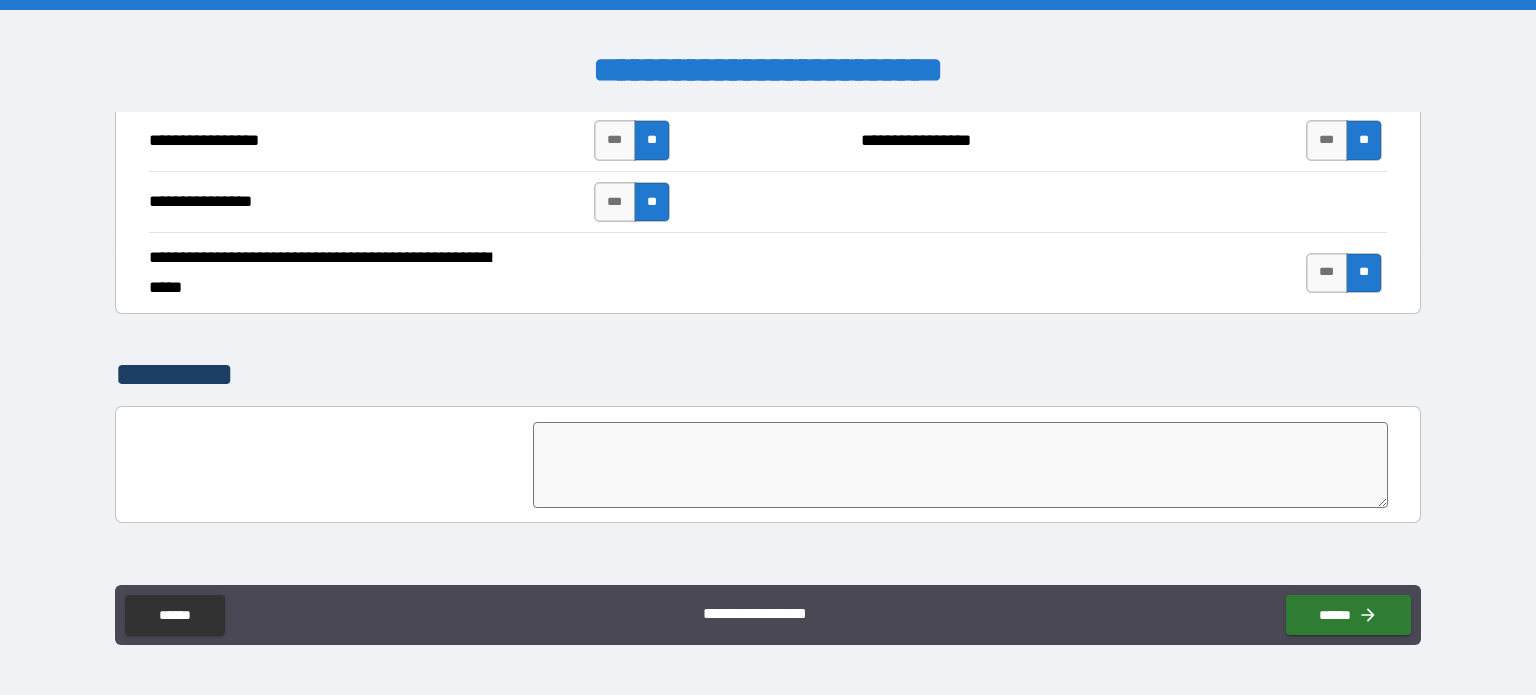 scroll, scrollTop: 4598, scrollLeft: 0, axis: vertical 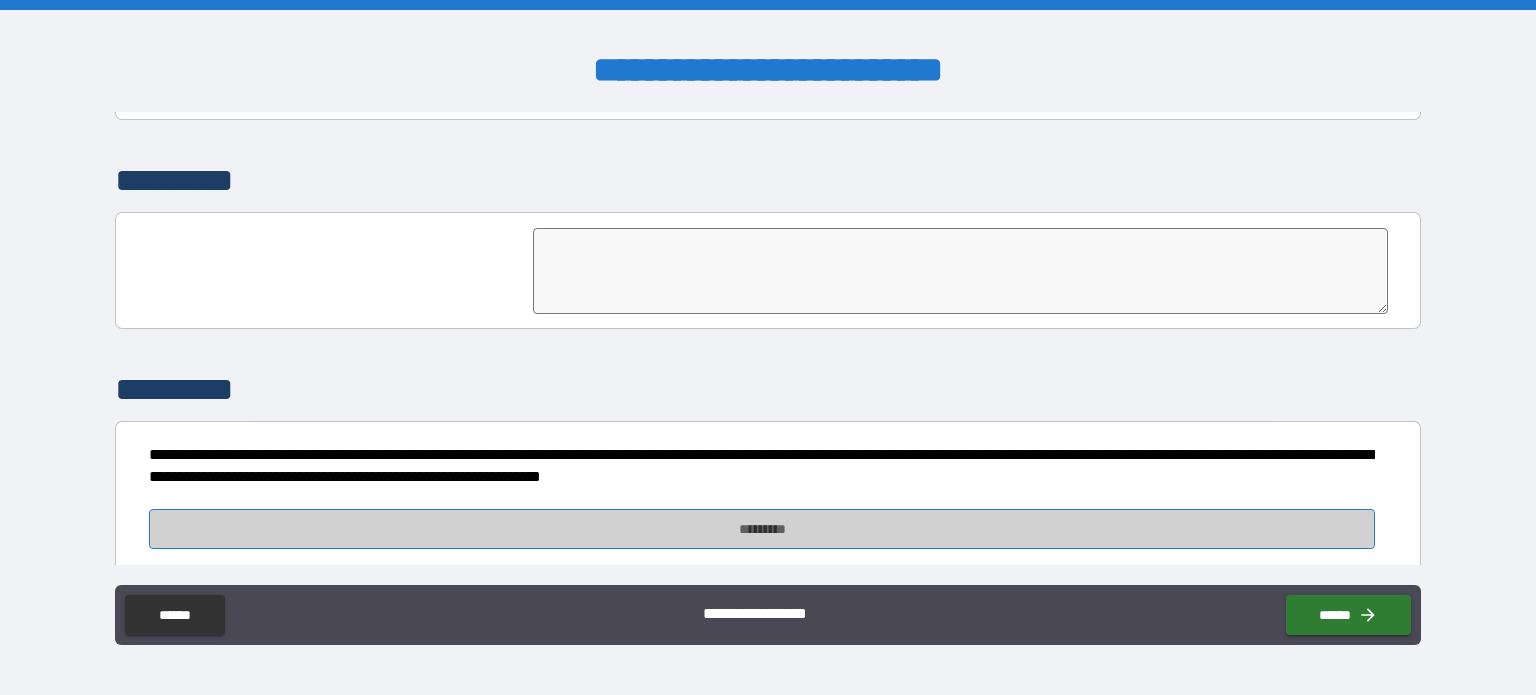 click on "*********" at bounding box center (762, 529) 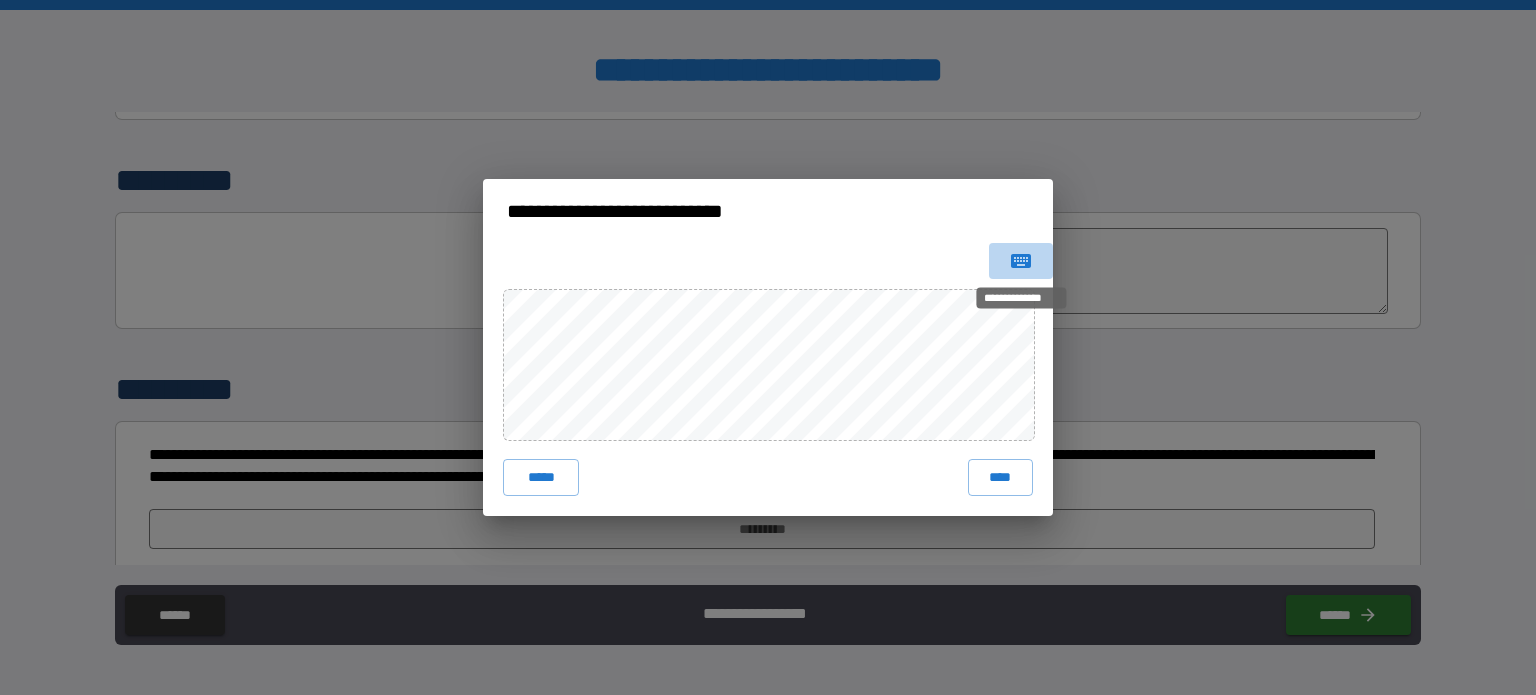 click 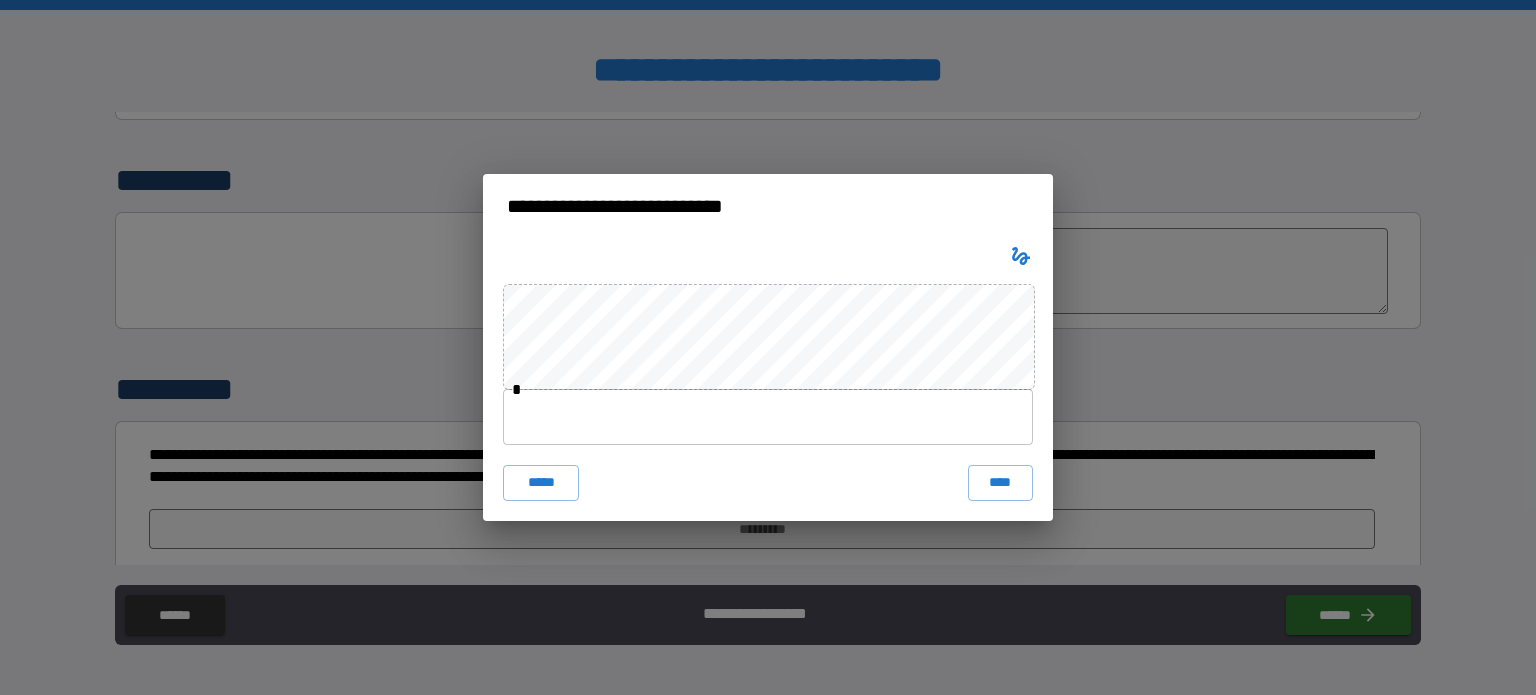 type 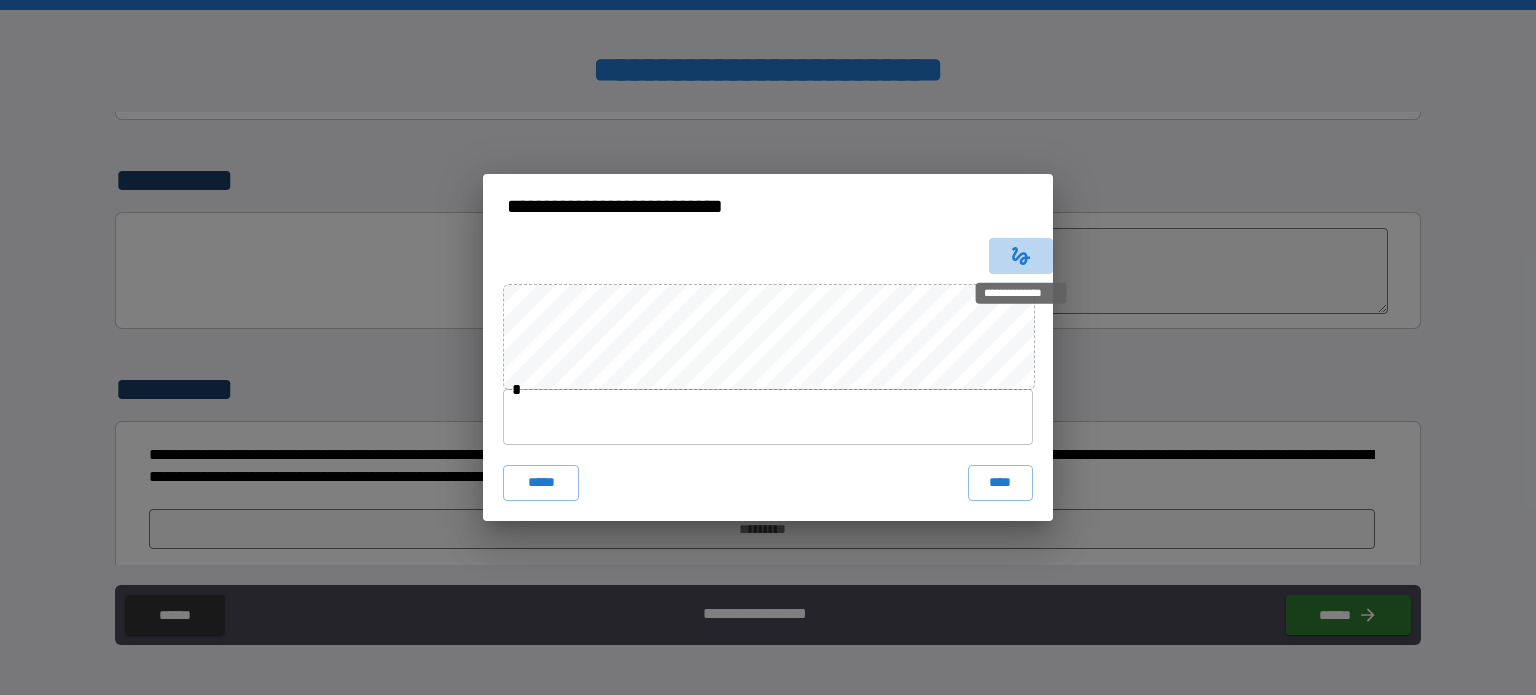 click 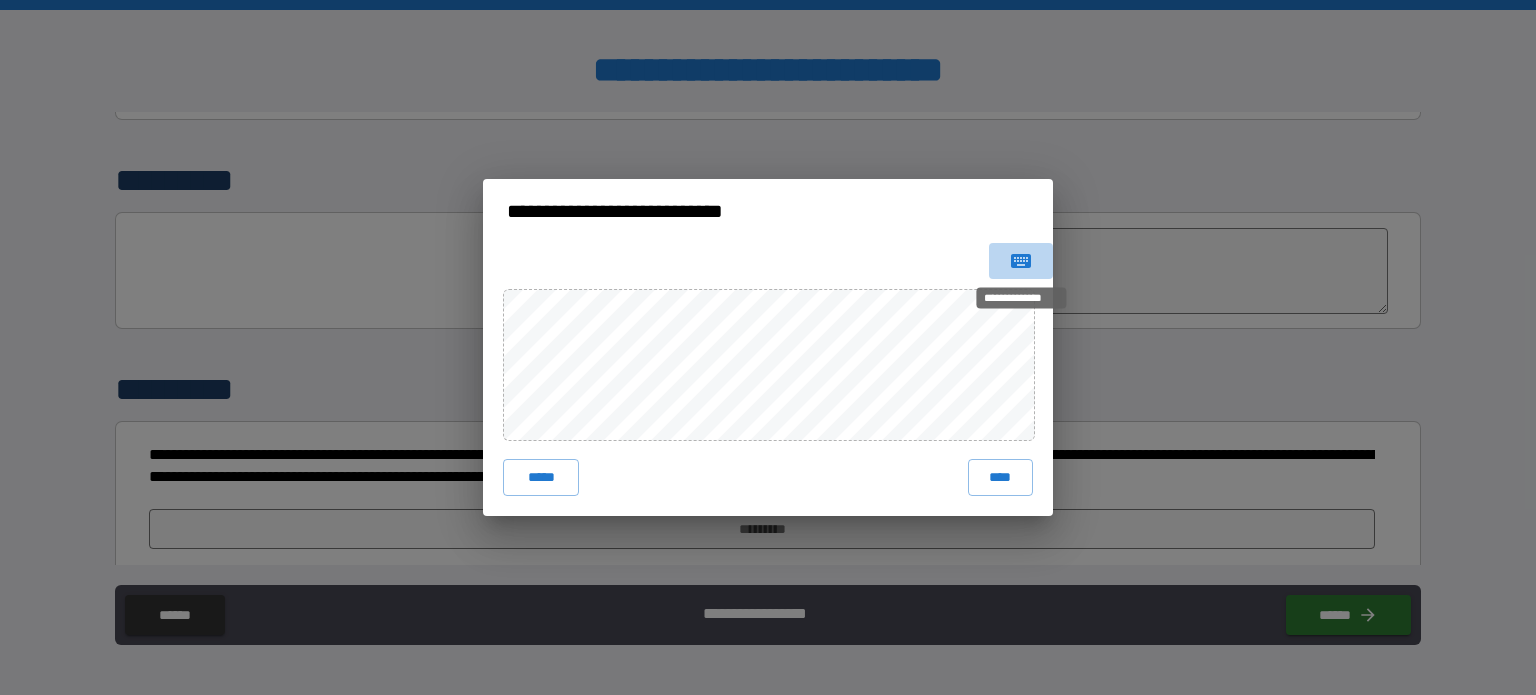 click 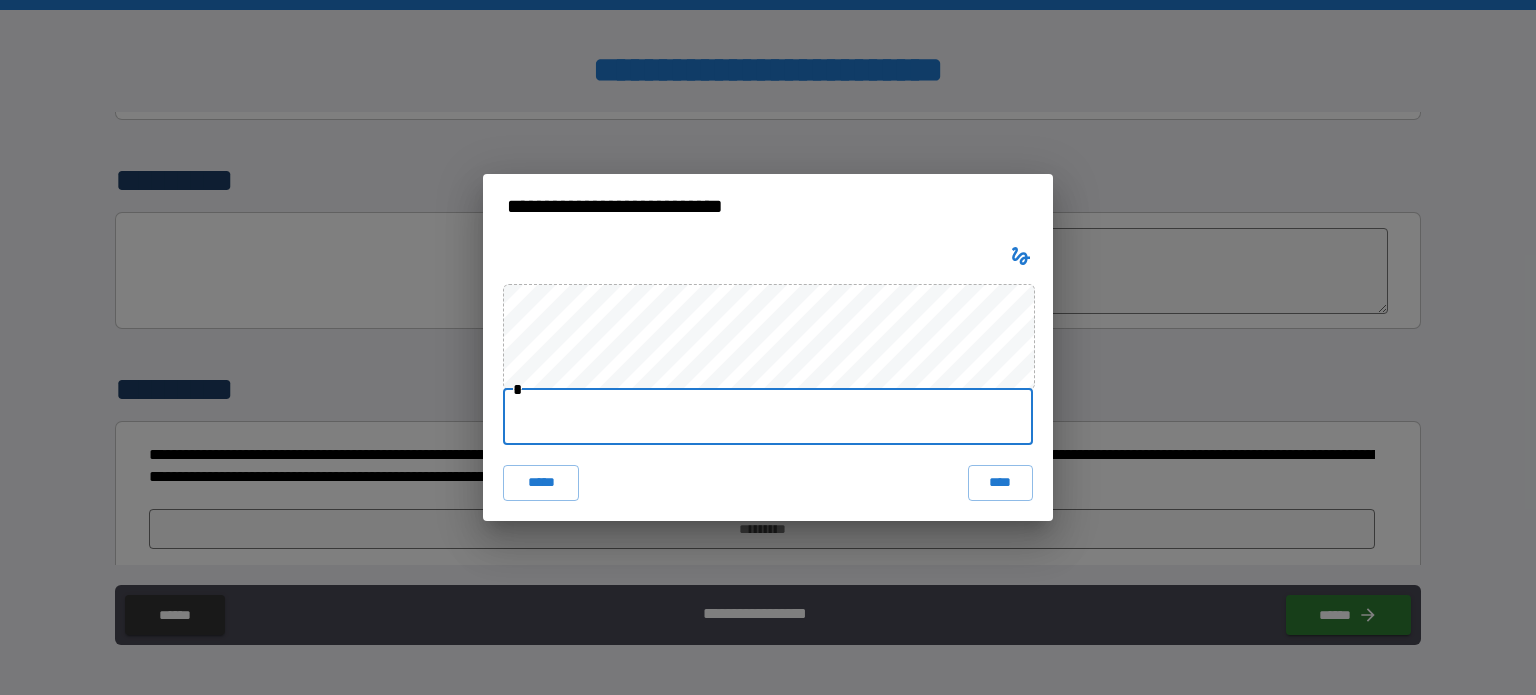 click at bounding box center [768, 417] 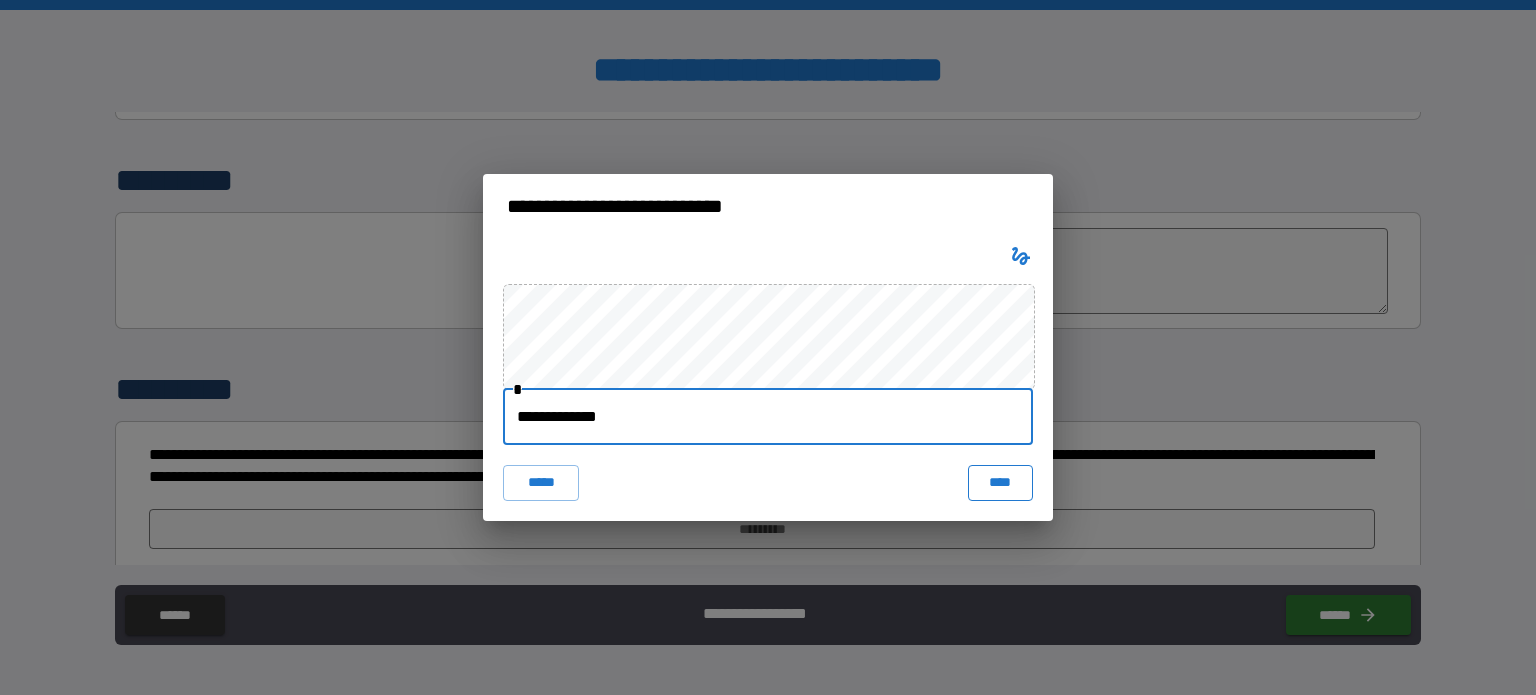 type on "**********" 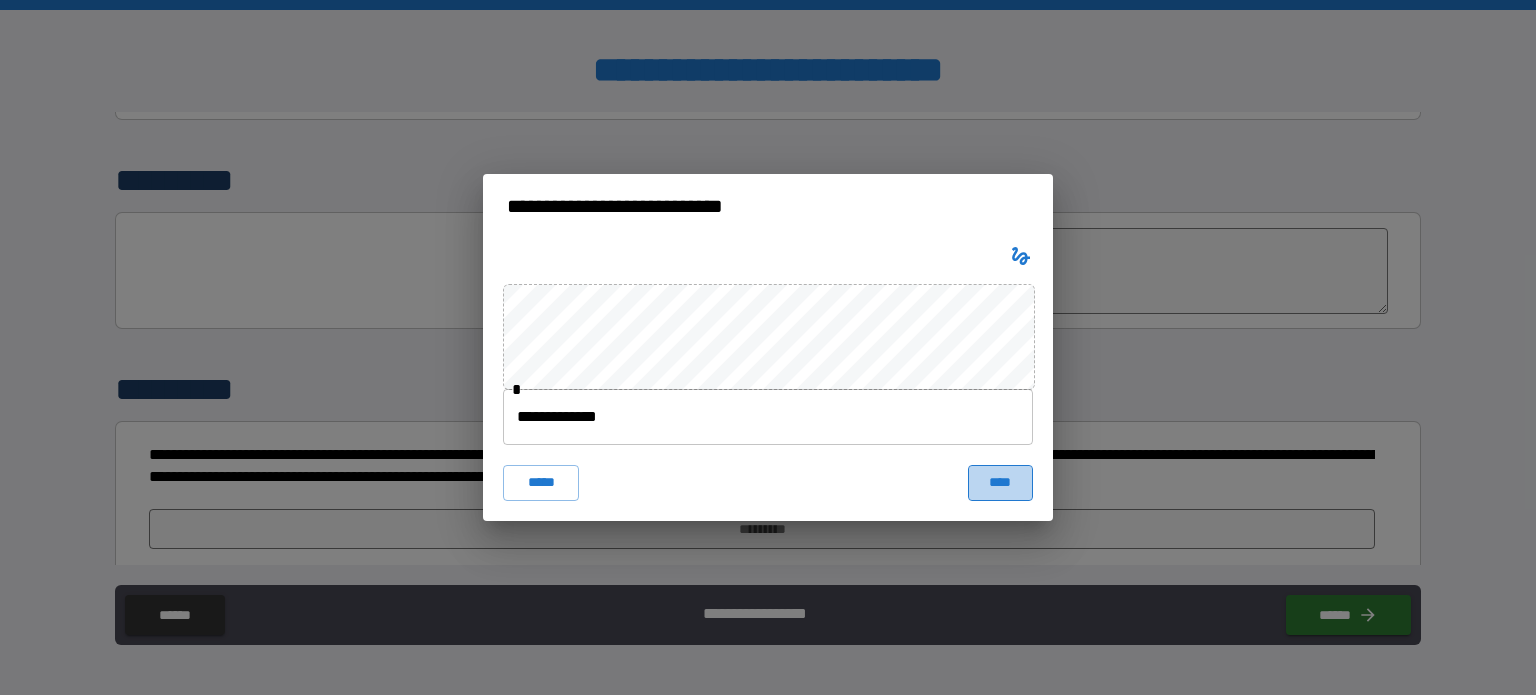 click on "****" at bounding box center [1000, 483] 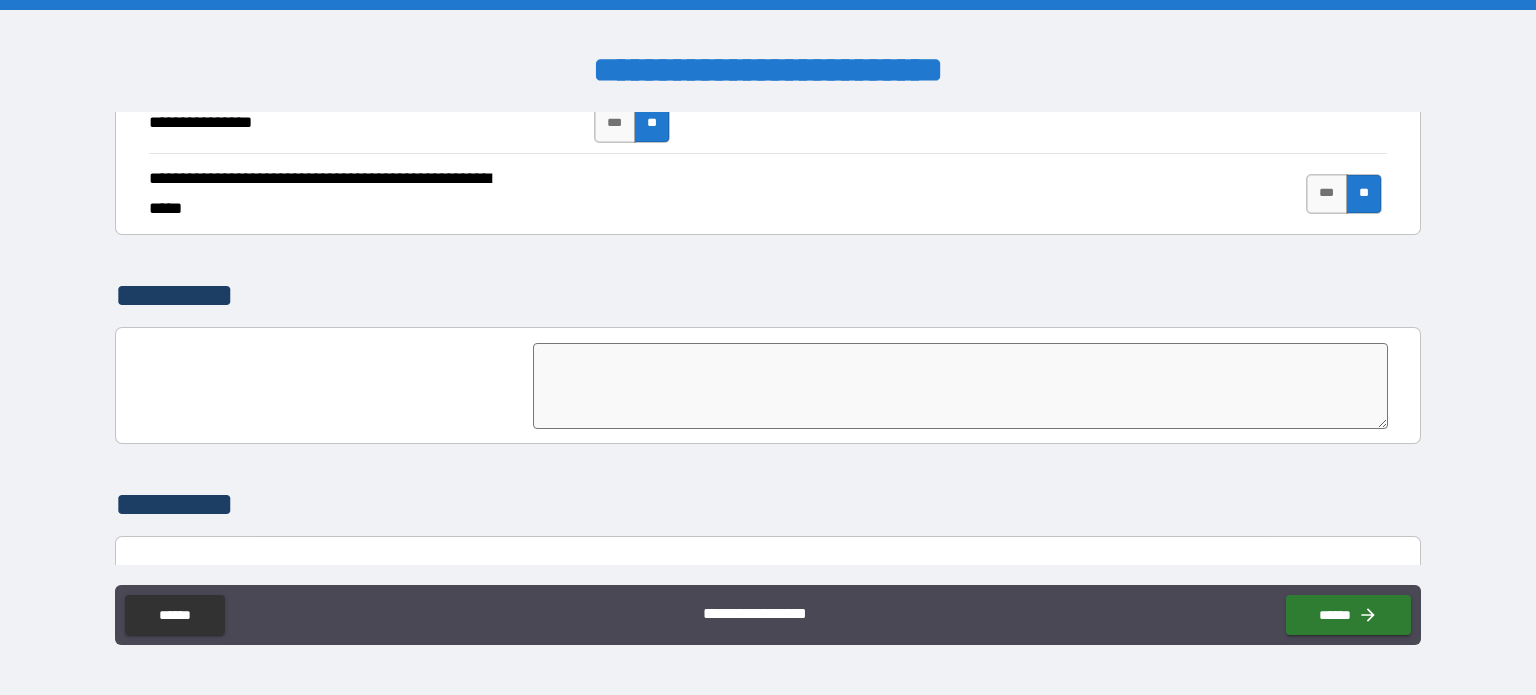 scroll, scrollTop: 4616, scrollLeft: 0, axis: vertical 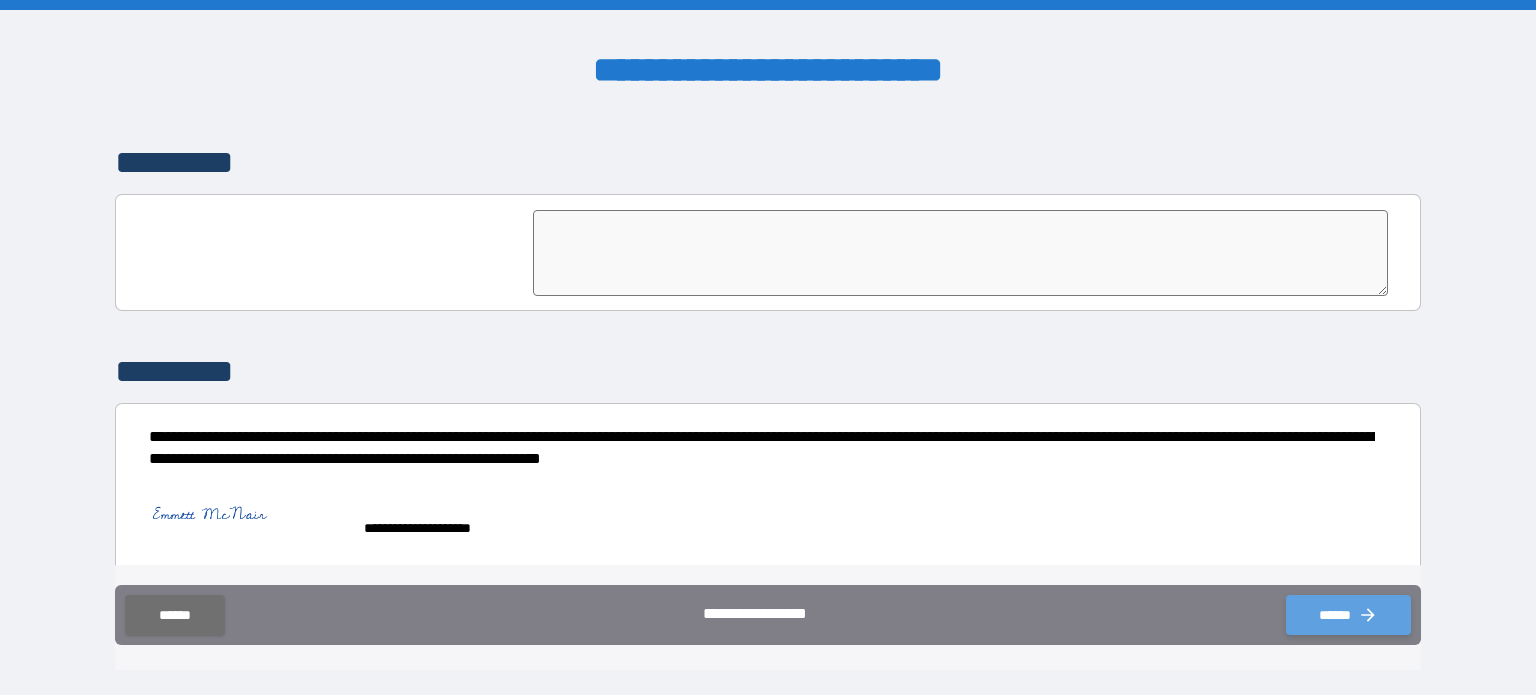click on "******" at bounding box center (1348, 615) 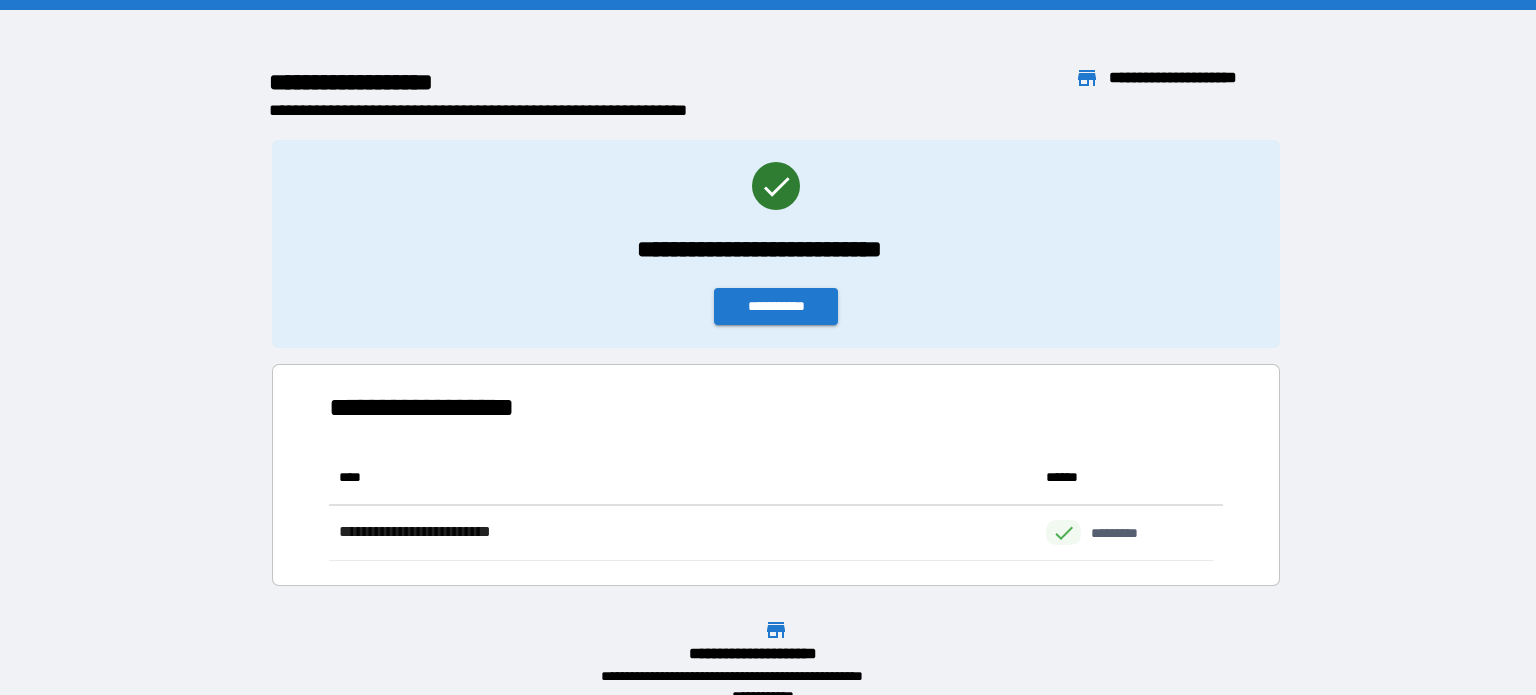 scroll, scrollTop: 16, scrollLeft: 16, axis: both 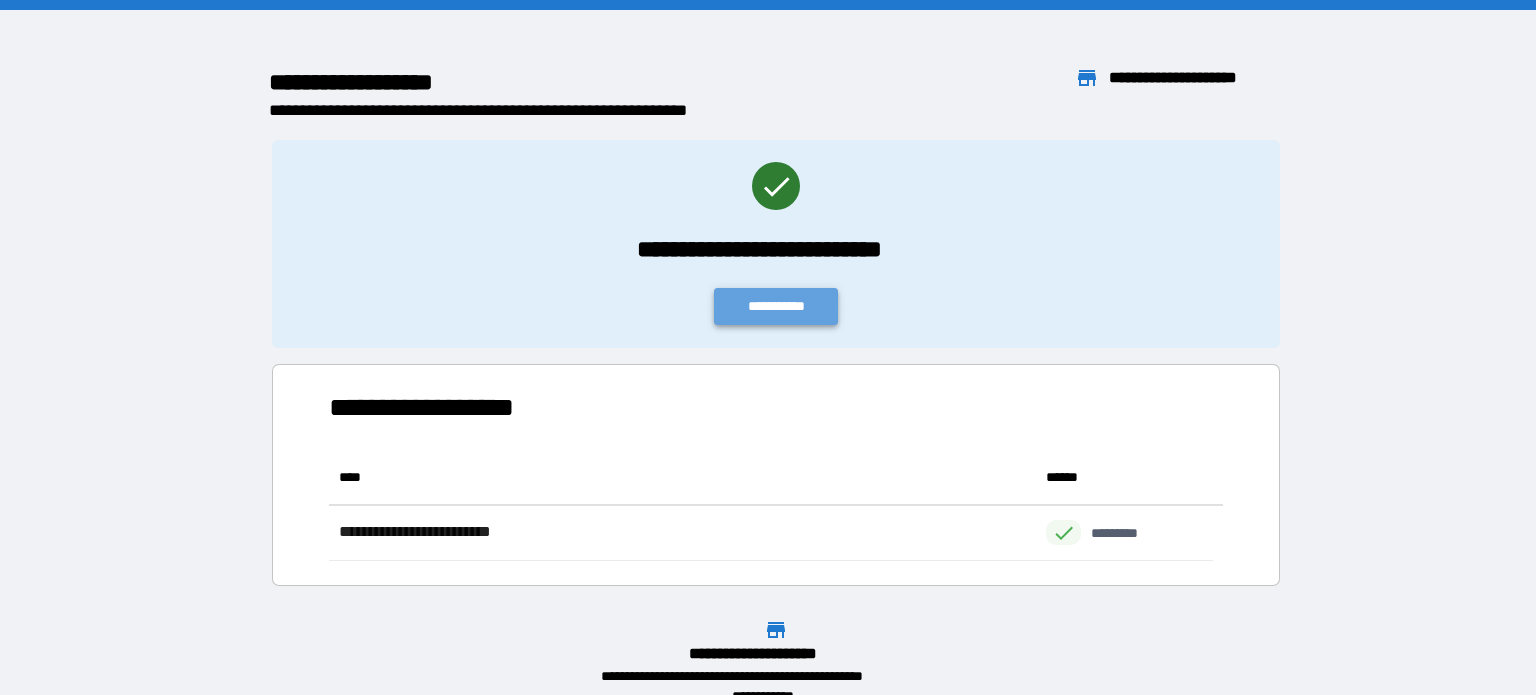 click on "**********" at bounding box center (776, 306) 